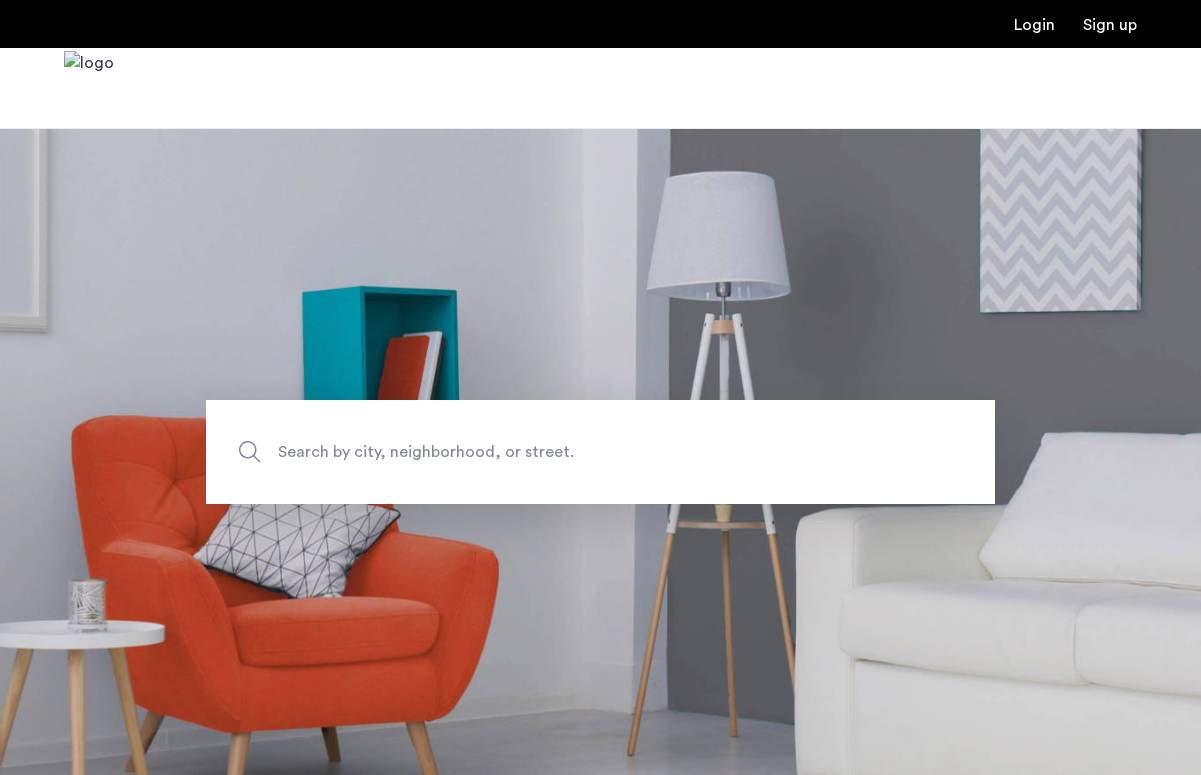 scroll, scrollTop: 0, scrollLeft: 0, axis: both 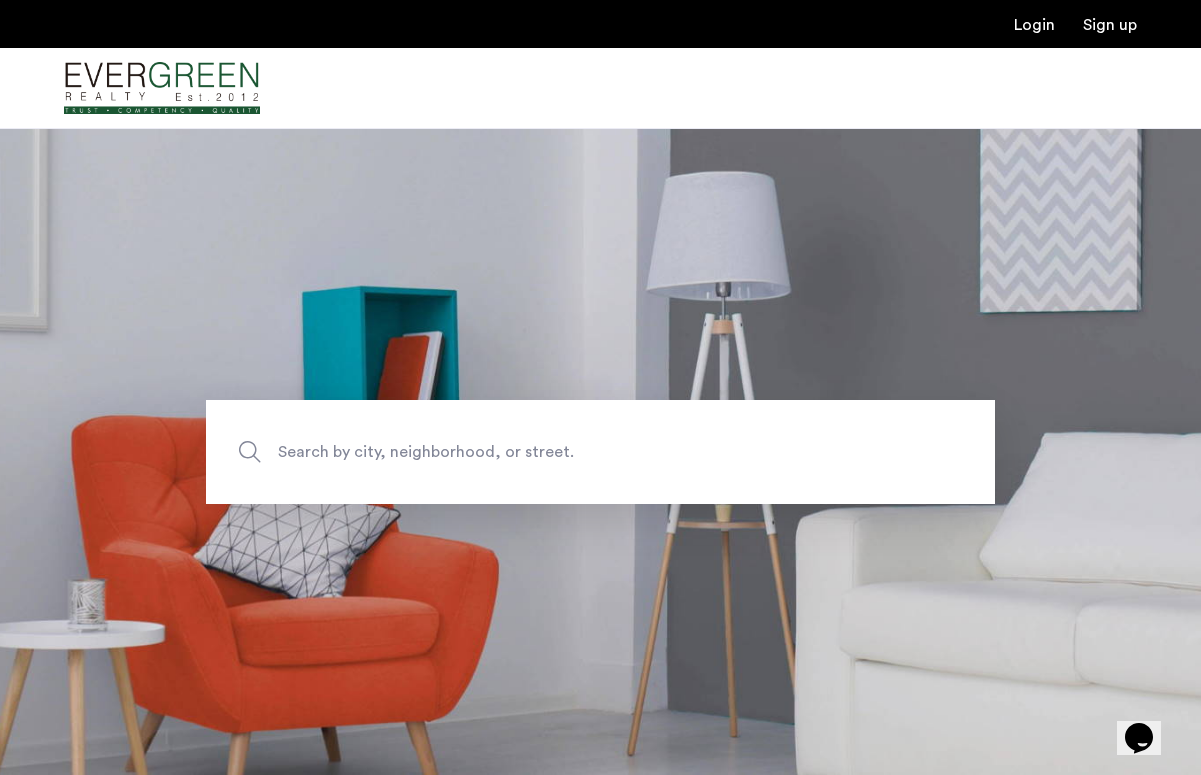 click on "Search by city, neighborhood, or street." 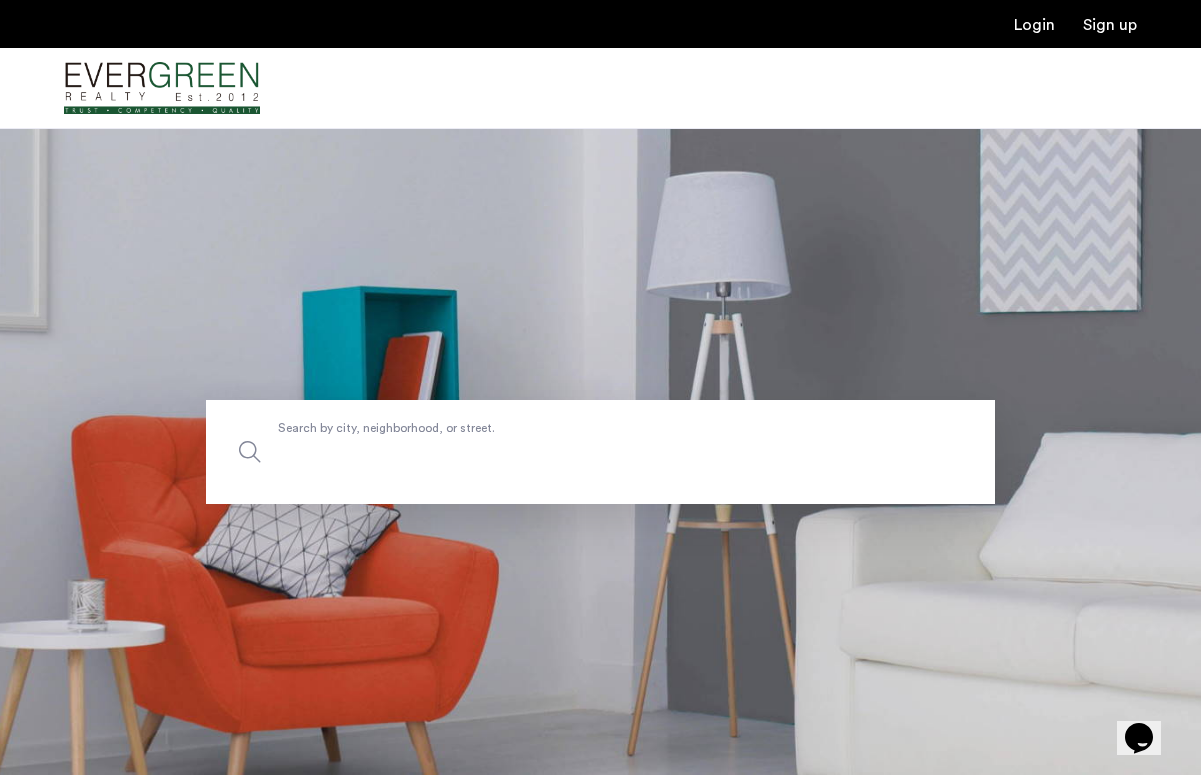 click on "Search by city, neighborhood, or street." at bounding box center [600, 452] 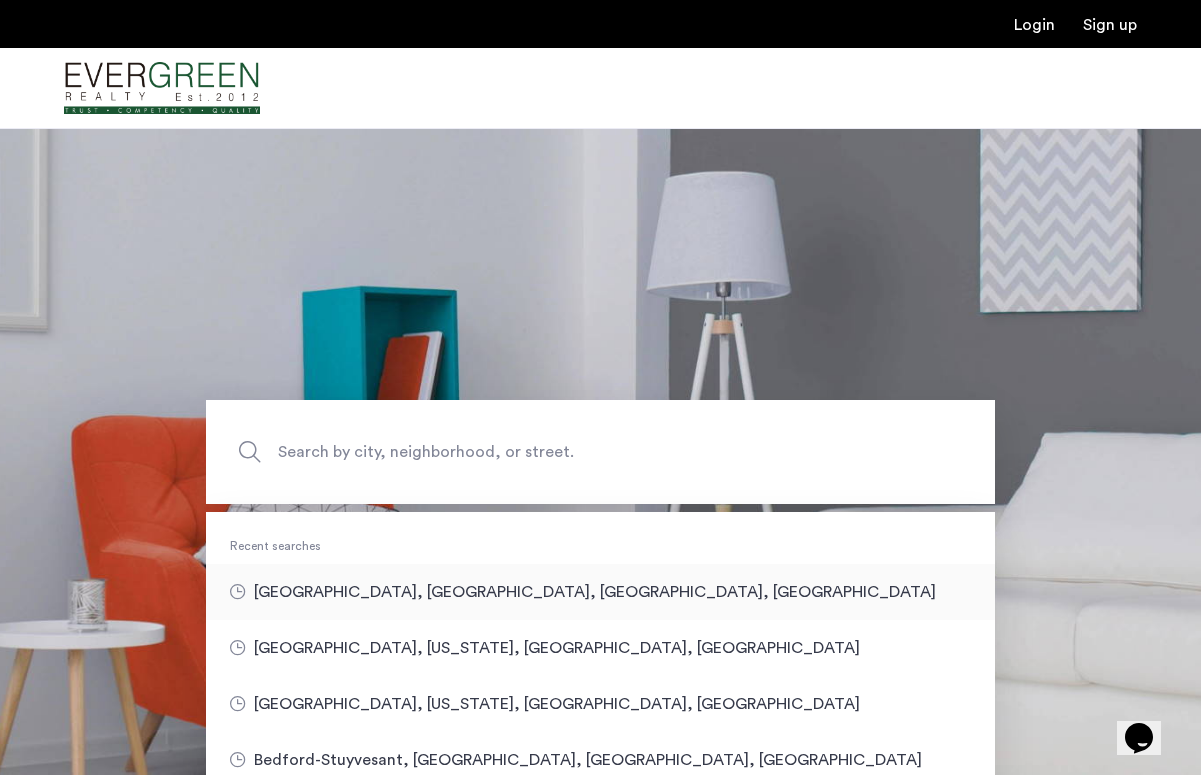 type on "**********" 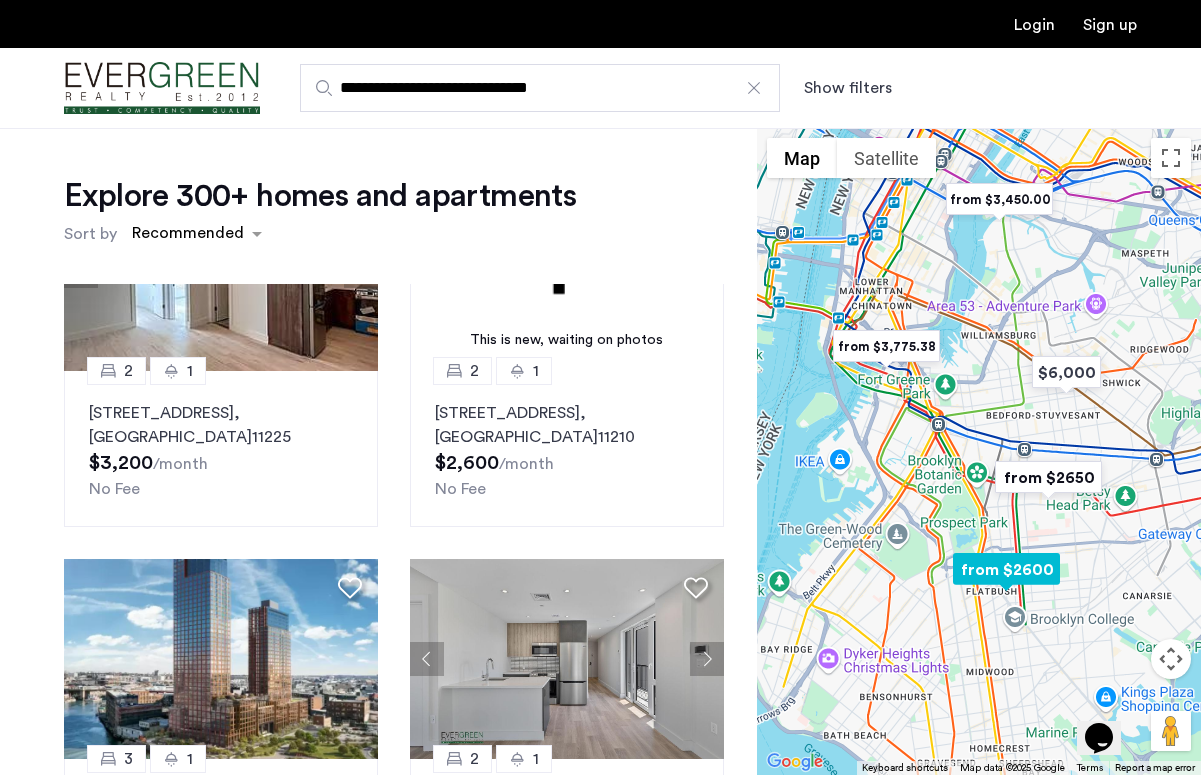 scroll, scrollTop: 519, scrollLeft: 0, axis: vertical 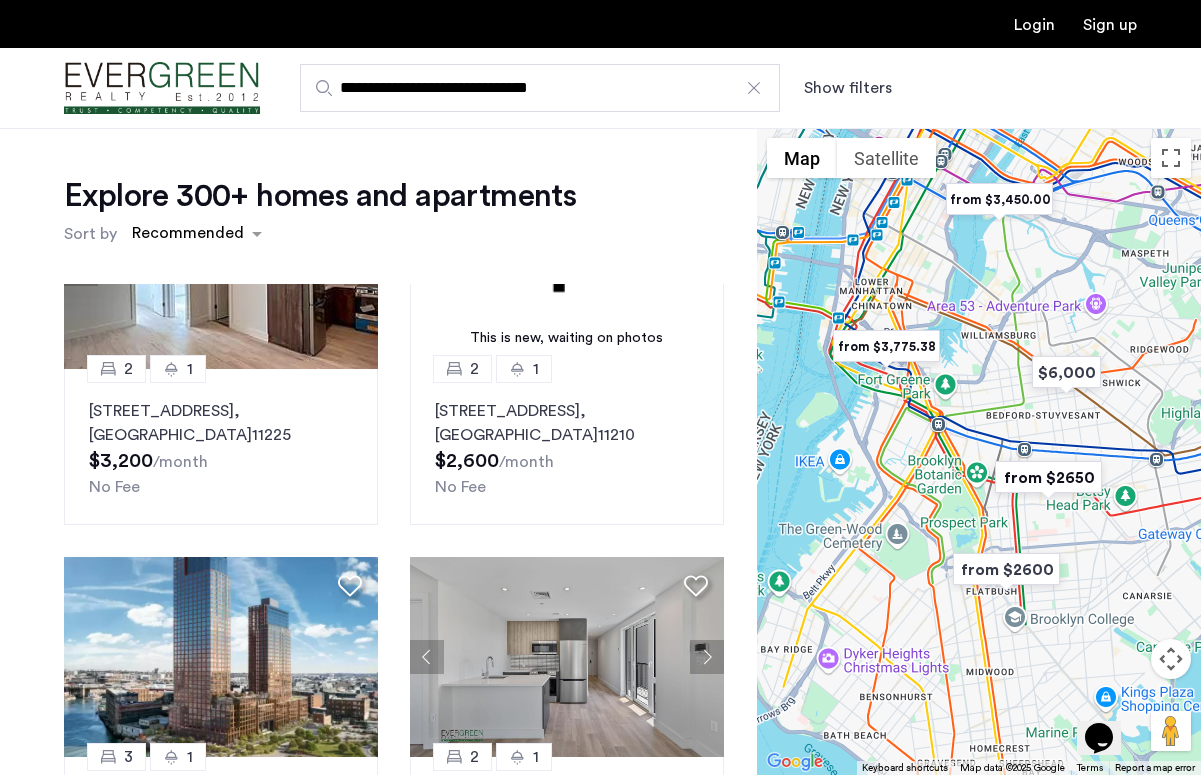 click at bounding box center [886, 346] 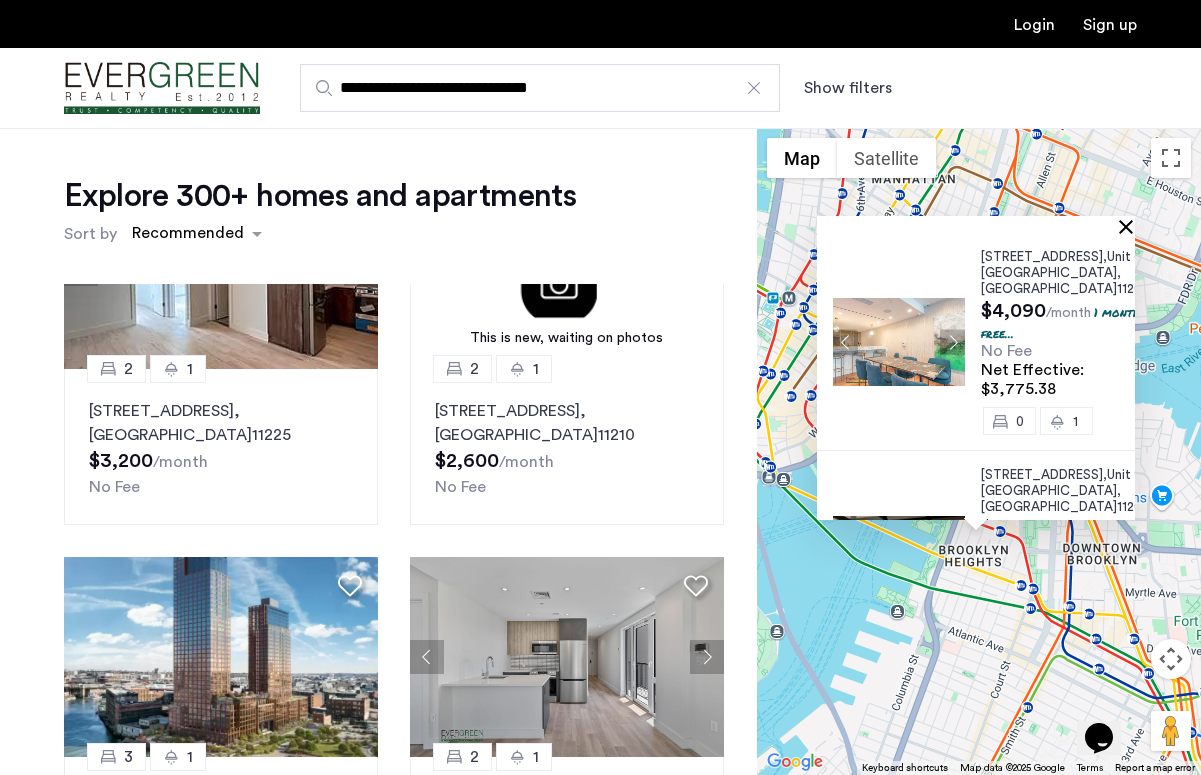 click at bounding box center [1130, 226] 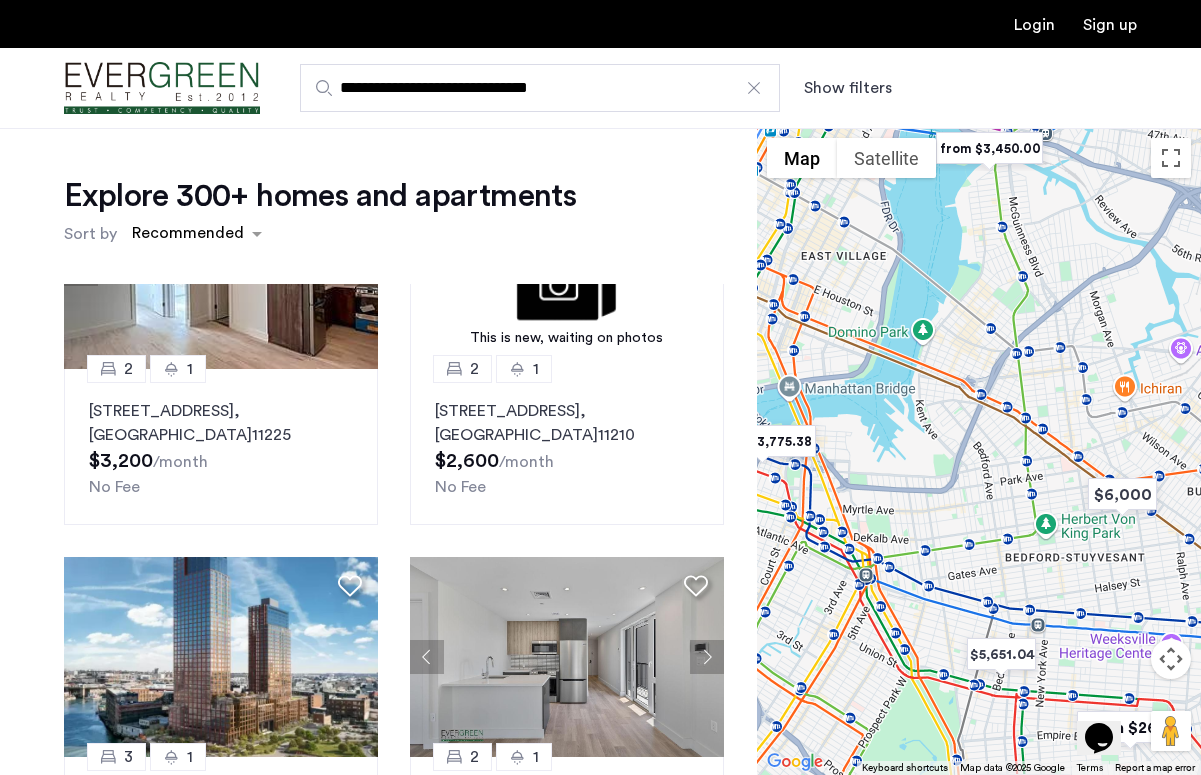 drag, startPoint x: 1085, startPoint y: 537, endPoint x: 871, endPoint y: 488, distance: 219.53815 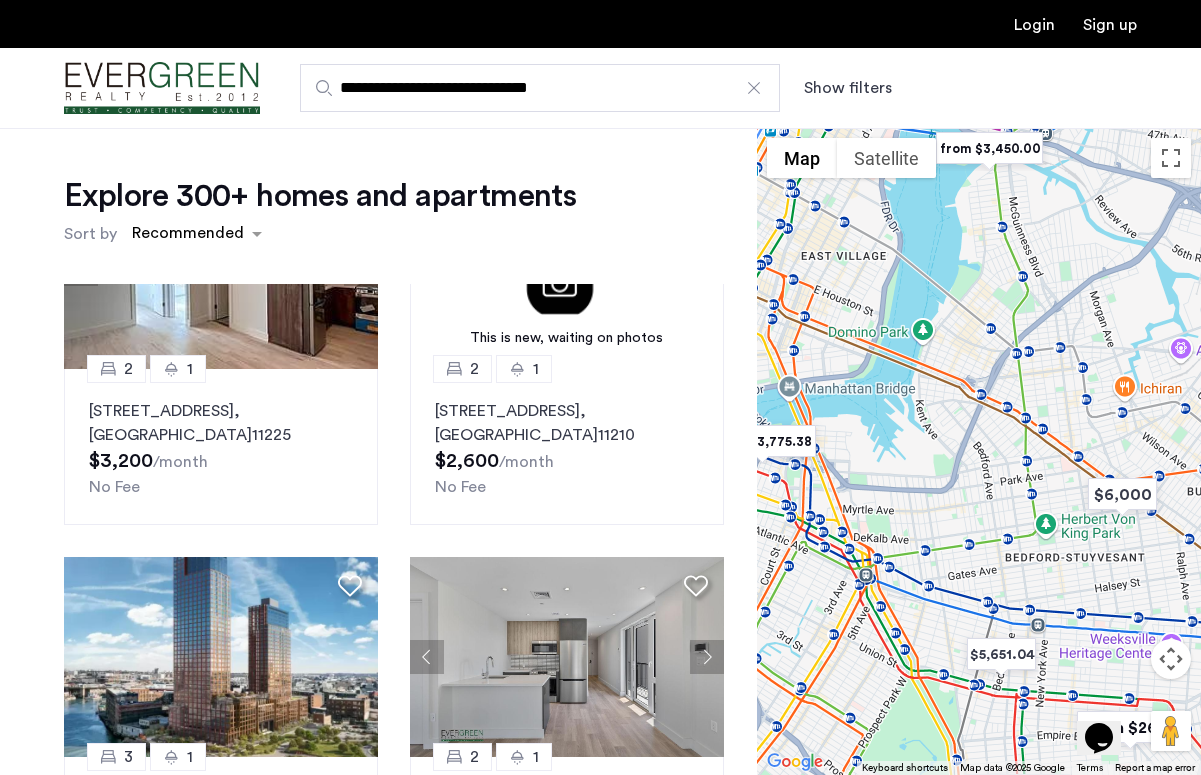 click at bounding box center (979, 451) 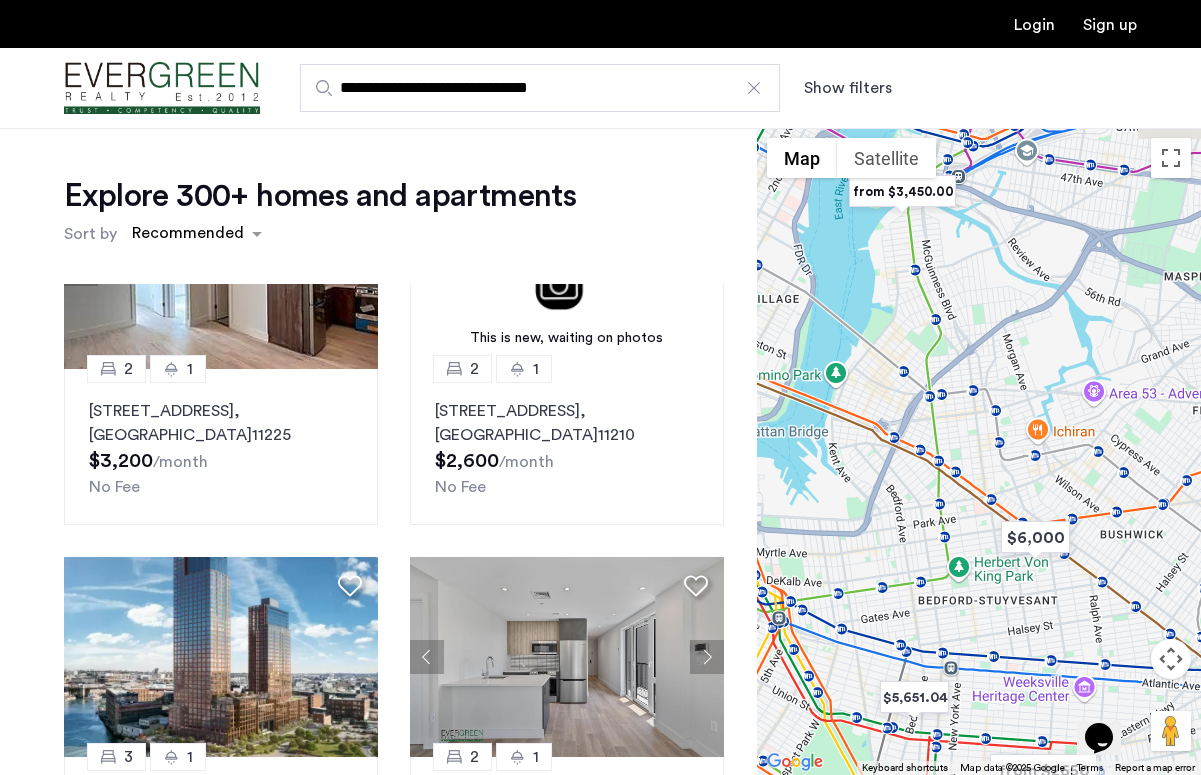 drag, startPoint x: 1109, startPoint y: 531, endPoint x: 1026, endPoint y: 571, distance: 92.13577 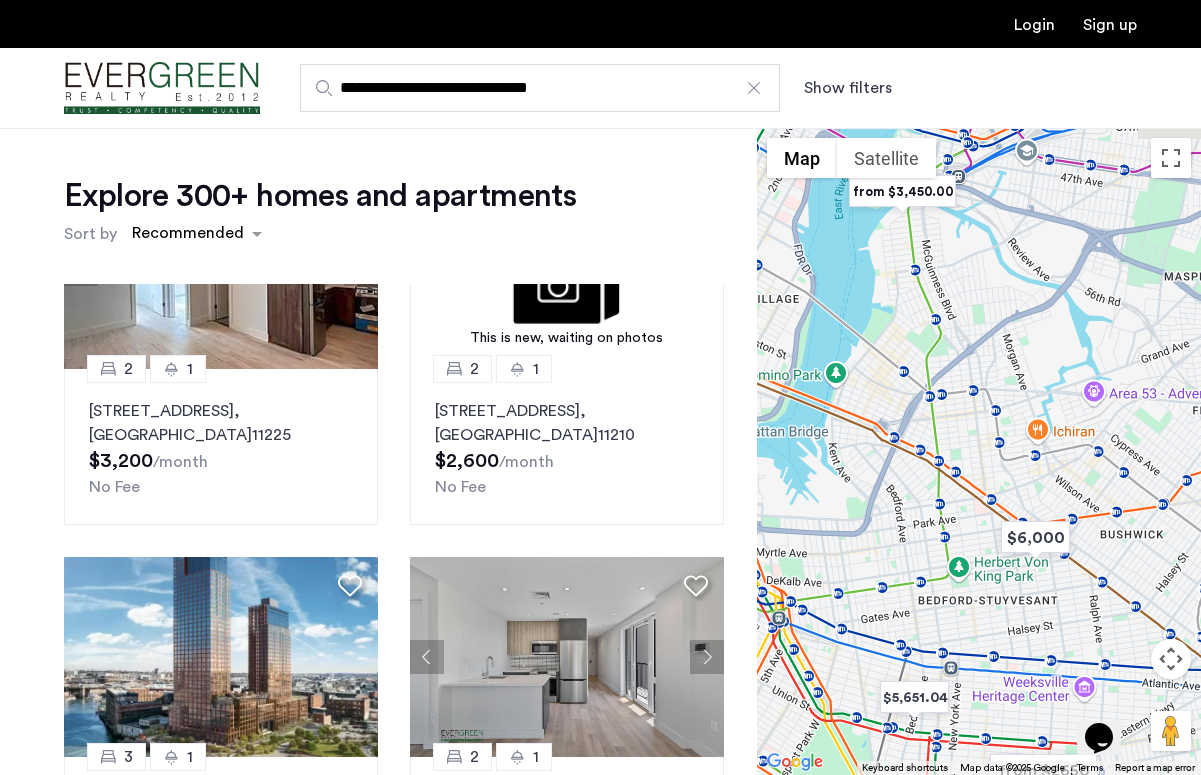 click at bounding box center (979, 451) 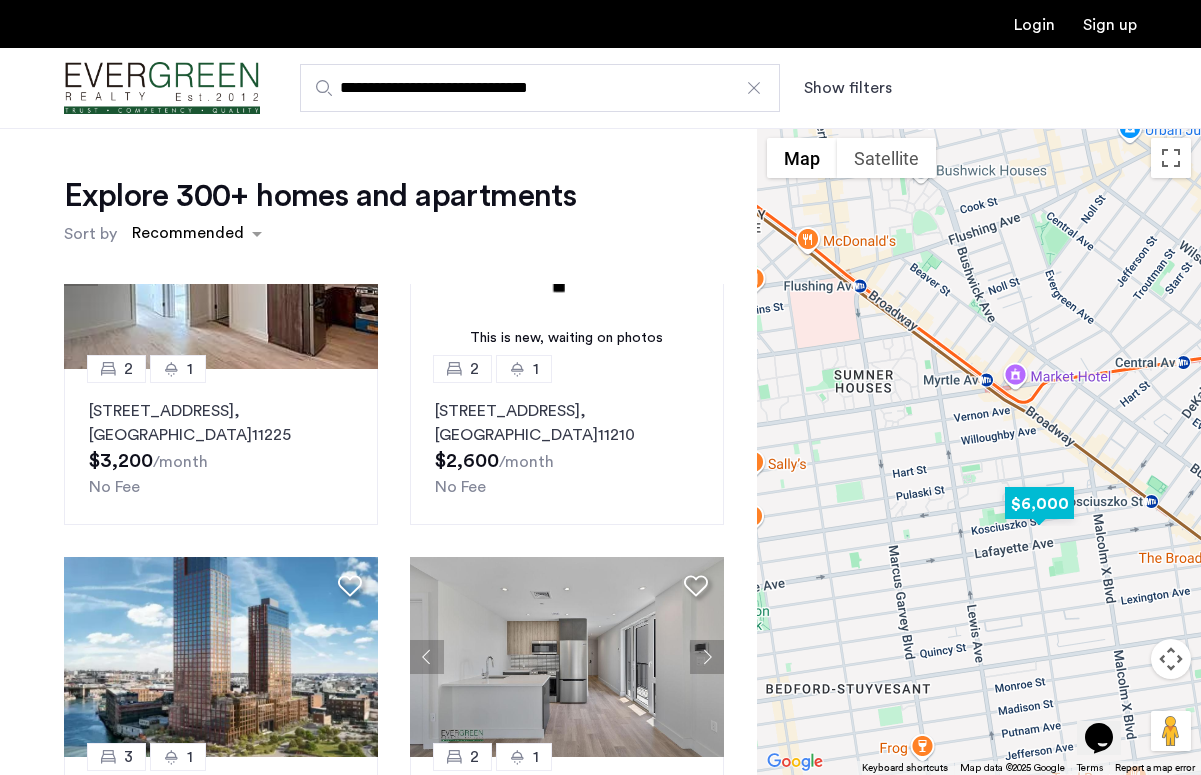 click at bounding box center [1039, 503] 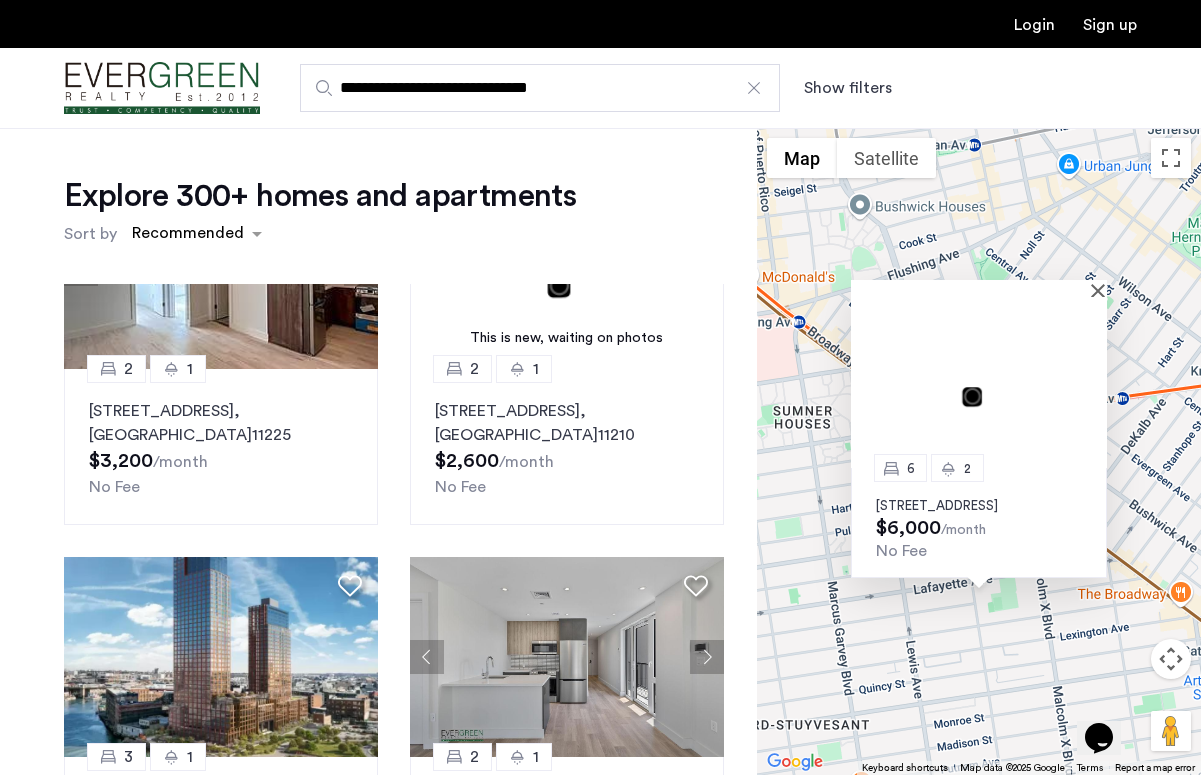 click on "6 2  512 Kosciuszko Street, Unit 2, Brooklyn, NY 11221  $6,000  /month No Fee" at bounding box center (979, 451) 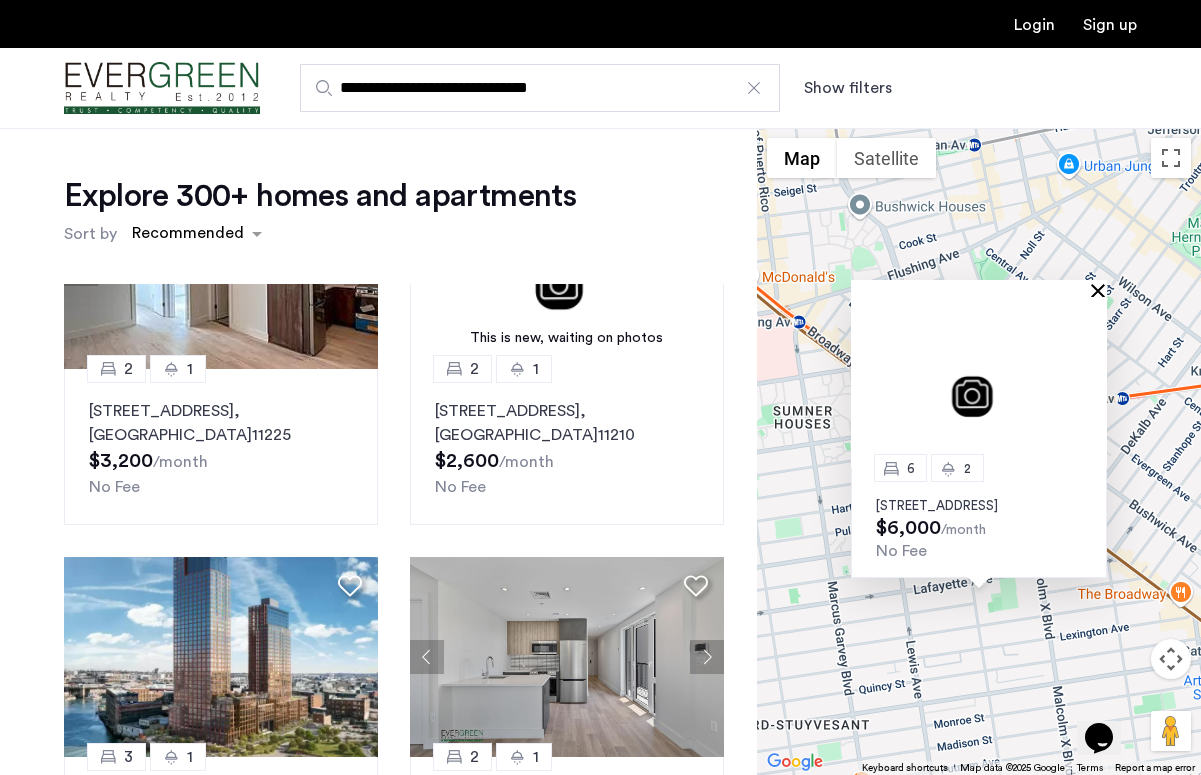 click at bounding box center (1102, 290) 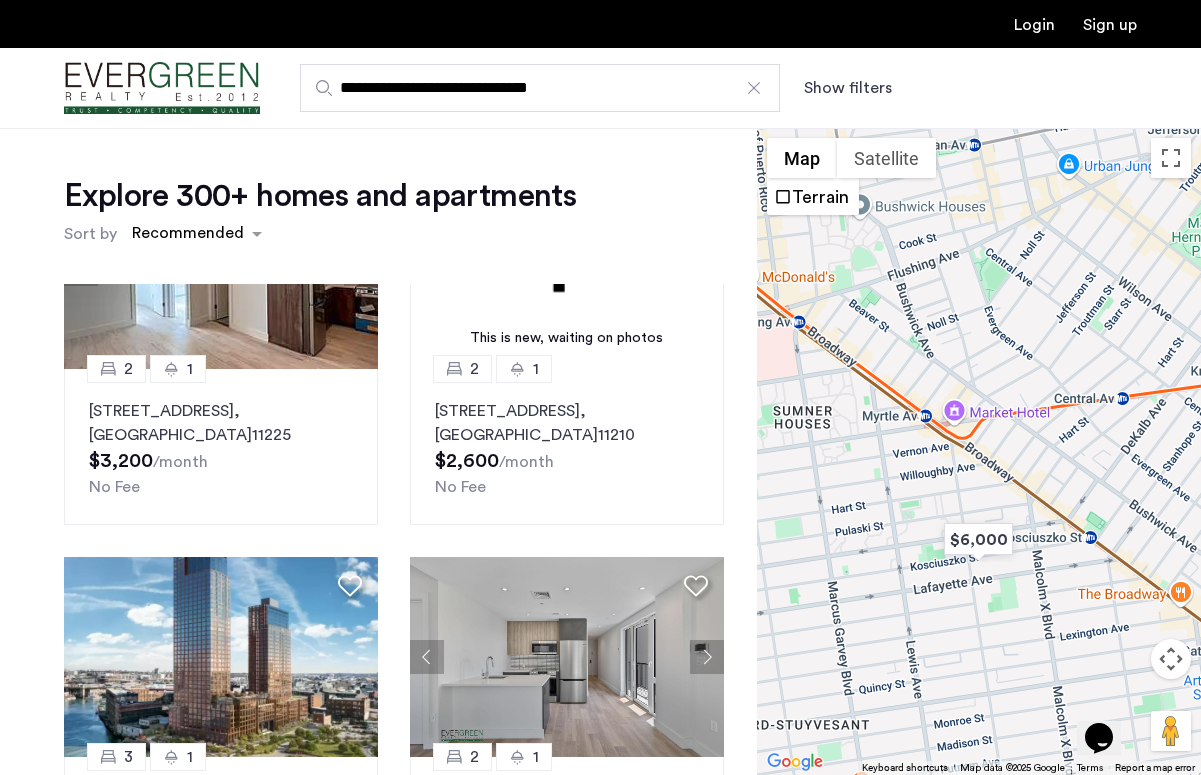 click on "Show filters" at bounding box center (848, 88) 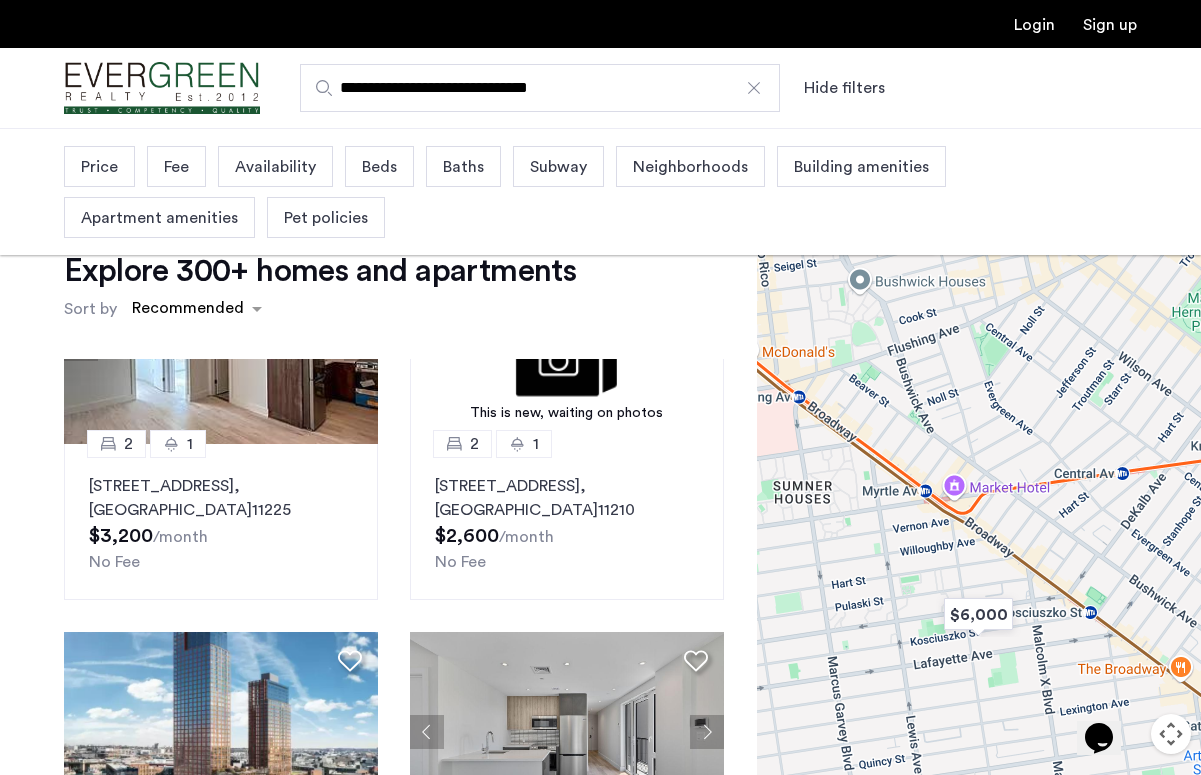 click on "Price Fee  Availability  Beds Baths Subway Neighborhoods Building amenities Apartment amenities Pet policies" at bounding box center [600, 192] 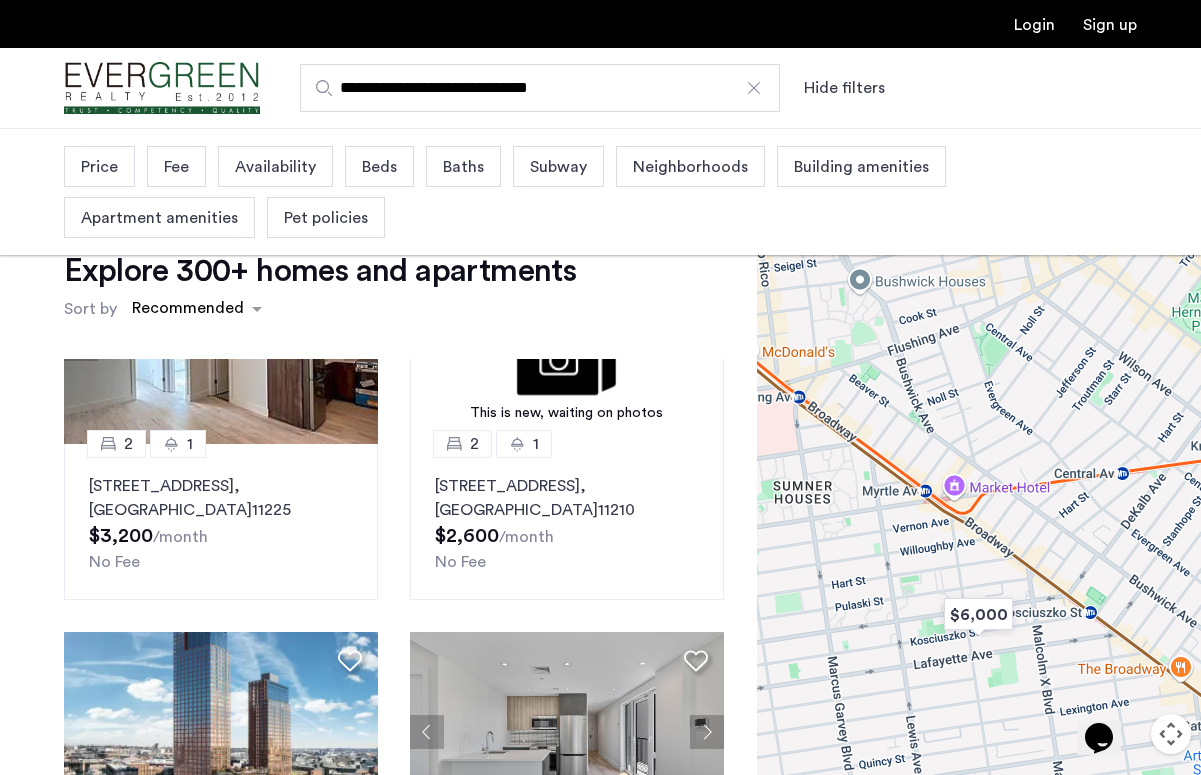 click on "Beds" at bounding box center (379, 167) 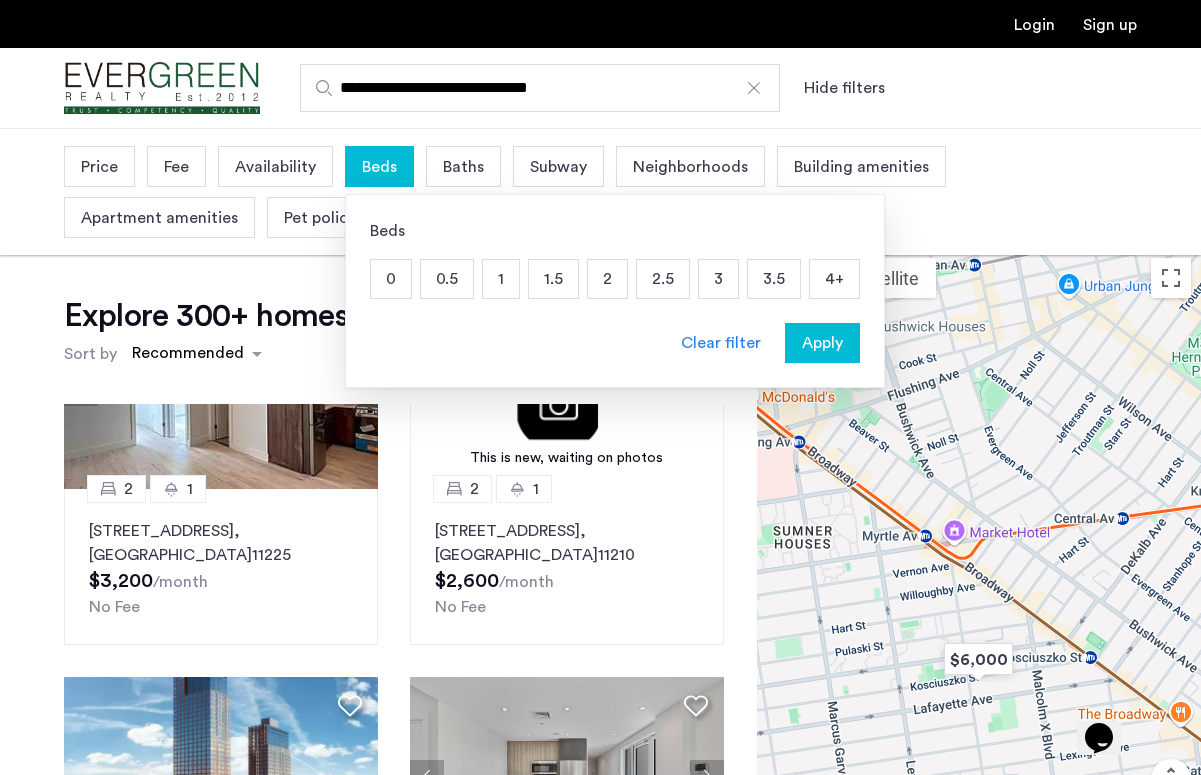 click on "4+" at bounding box center [834, 279] 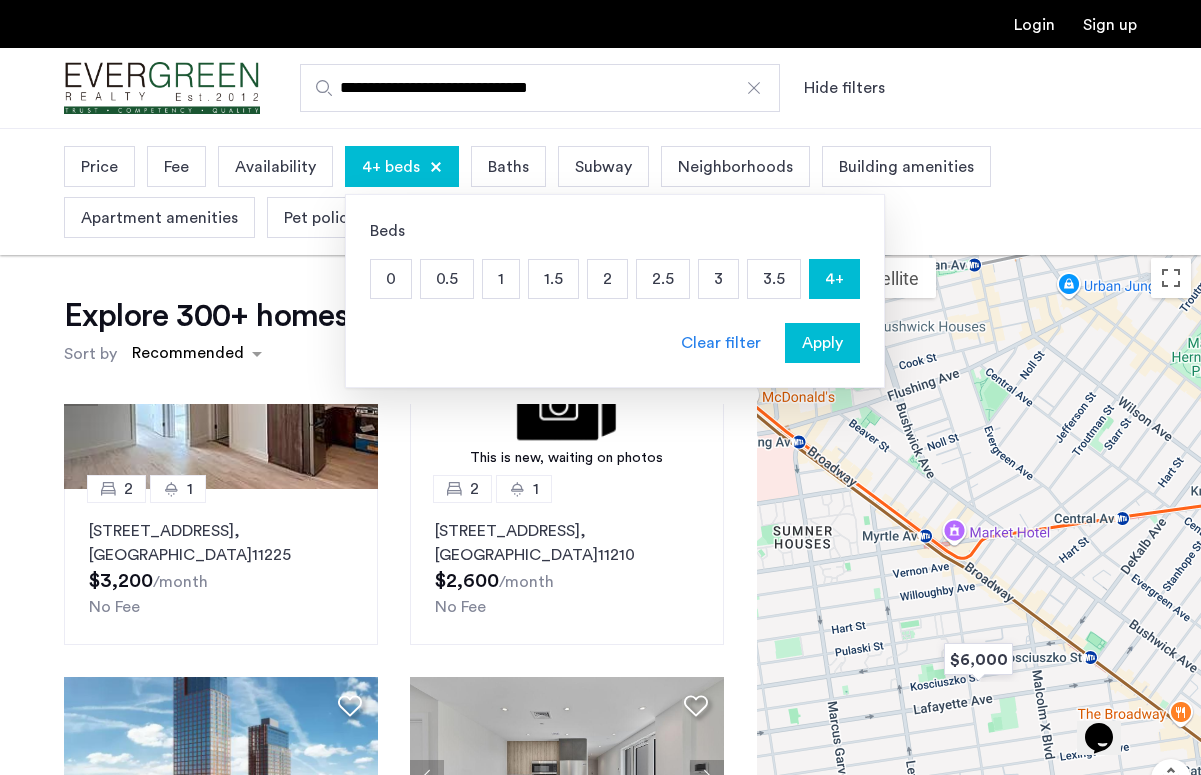 click on "Apply" at bounding box center (822, 343) 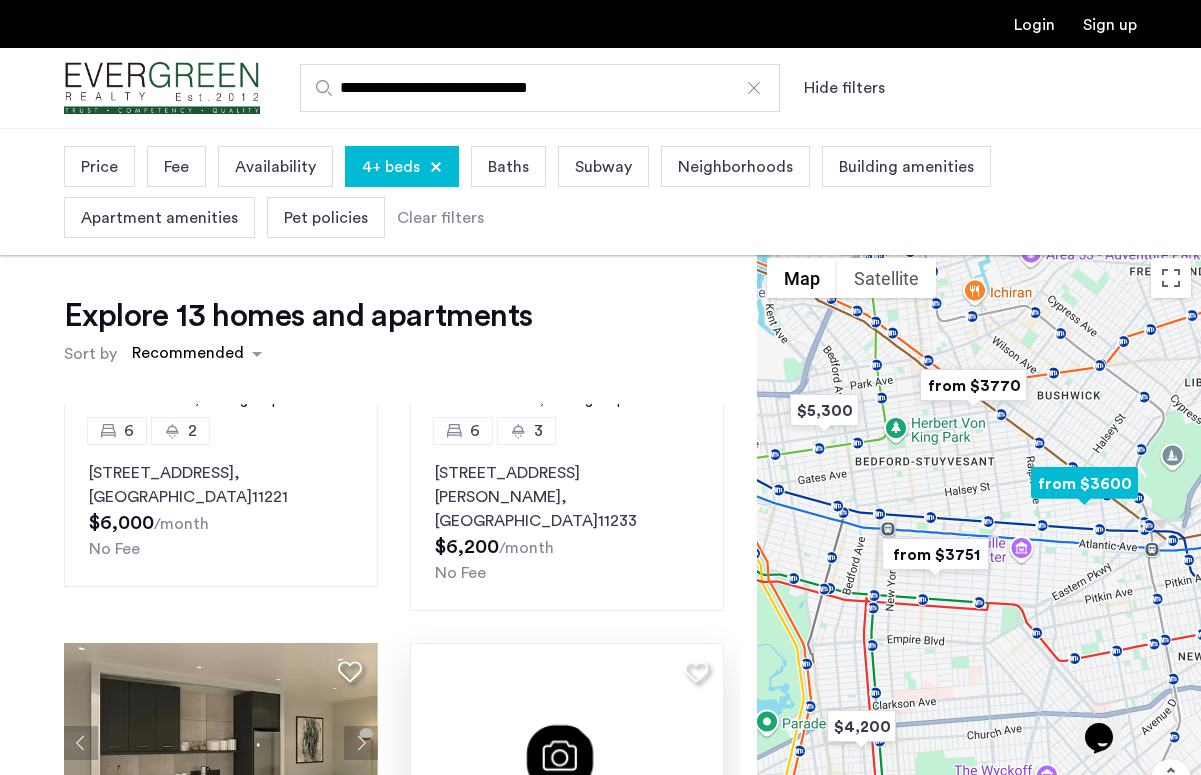 scroll, scrollTop: 0, scrollLeft: 0, axis: both 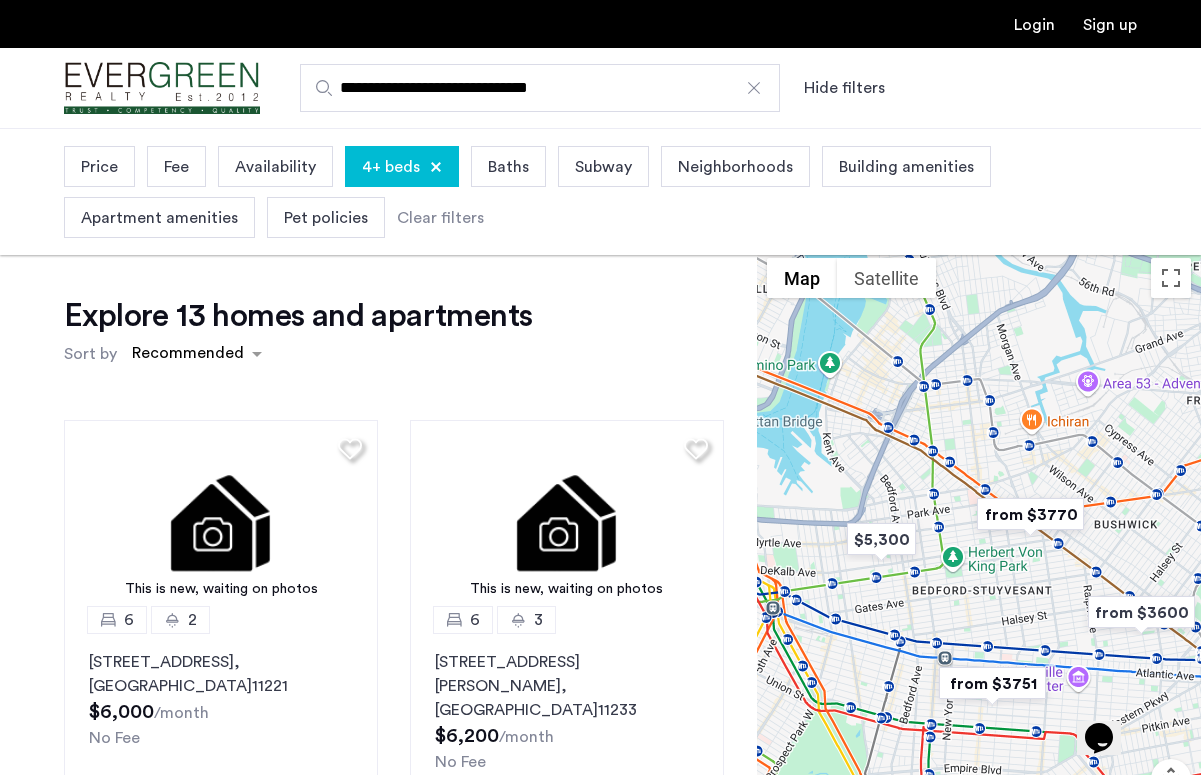 drag, startPoint x: 889, startPoint y: 459, endPoint x: 951, endPoint y: 596, distance: 150.37619 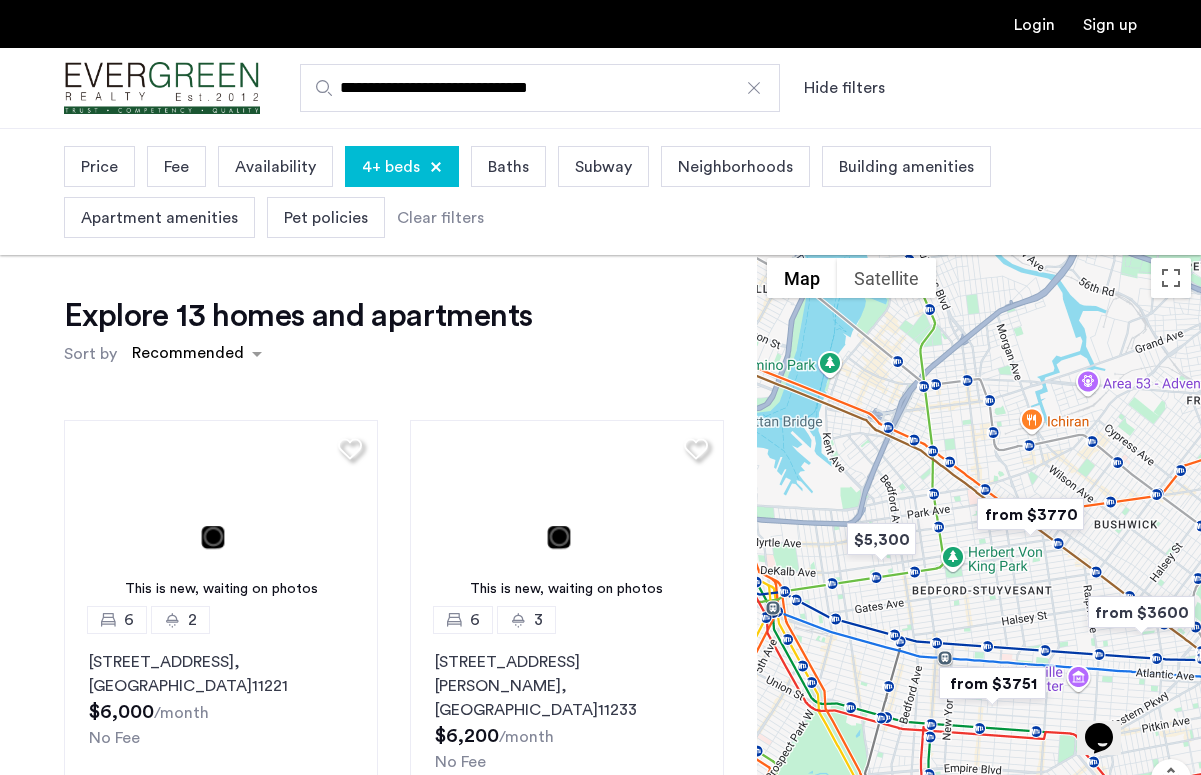 click at bounding box center [979, 571] 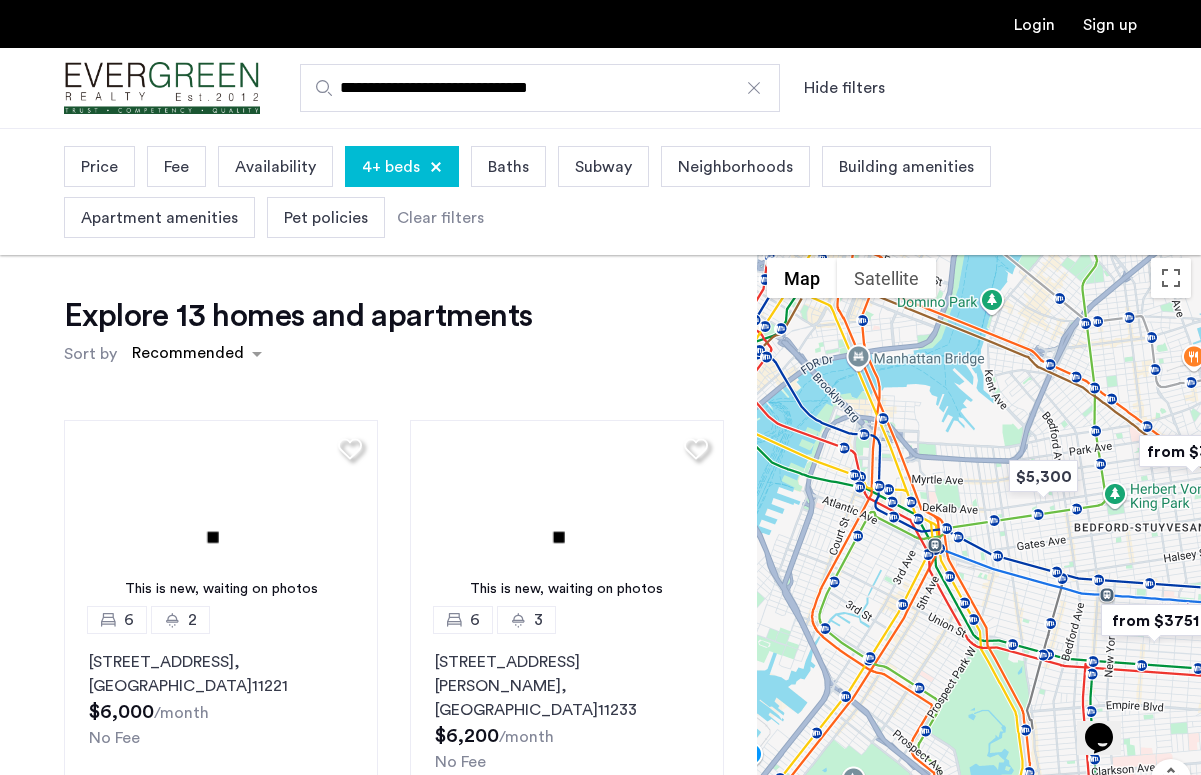 drag, startPoint x: 911, startPoint y: 577, endPoint x: 1077, endPoint y: 511, distance: 178.6393 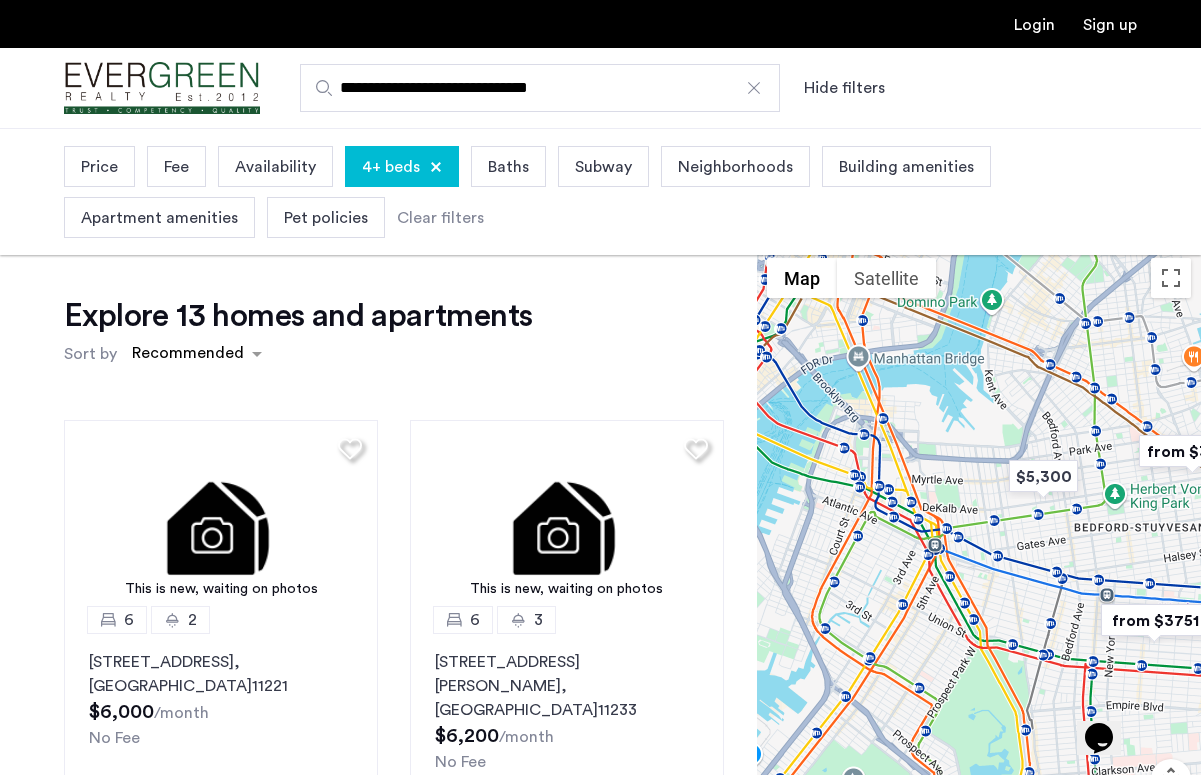 click at bounding box center (979, 571) 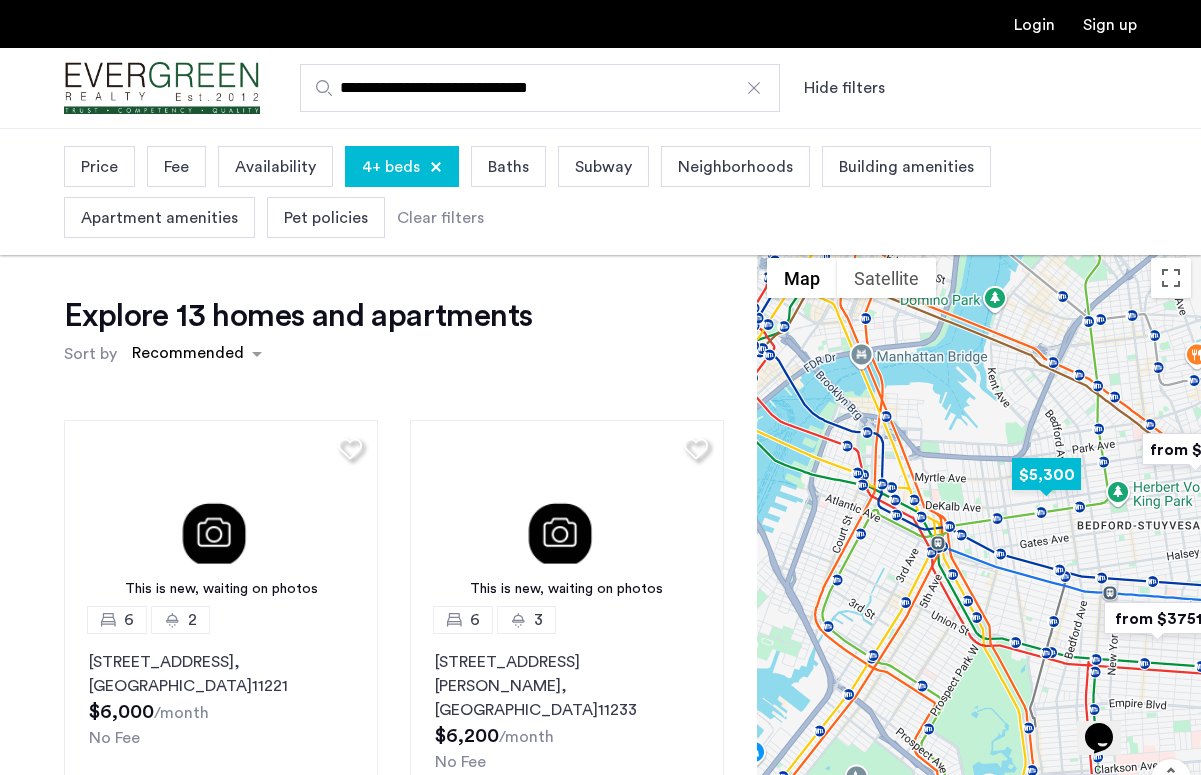 click at bounding box center [1046, 474] 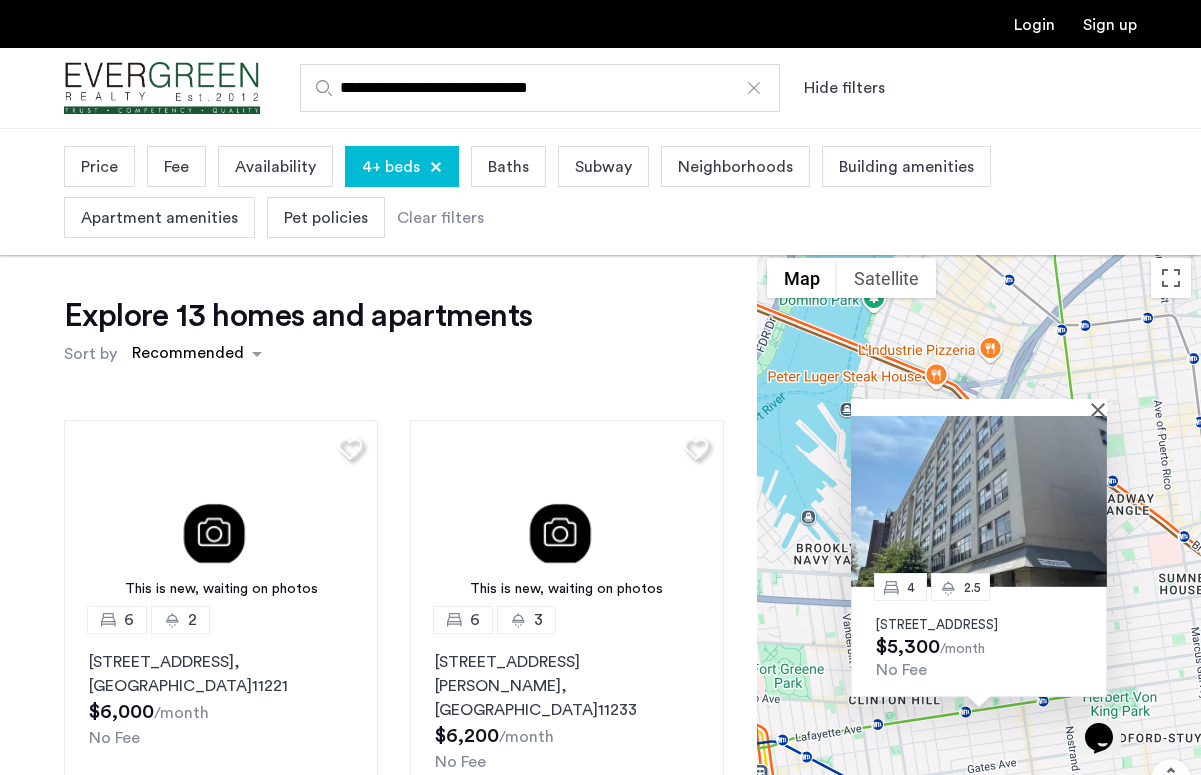 click on "978 Kent Avenue, Brooklyn, ..., Unit 1B, Brooklyn, NY 11205" at bounding box center [979, 625] 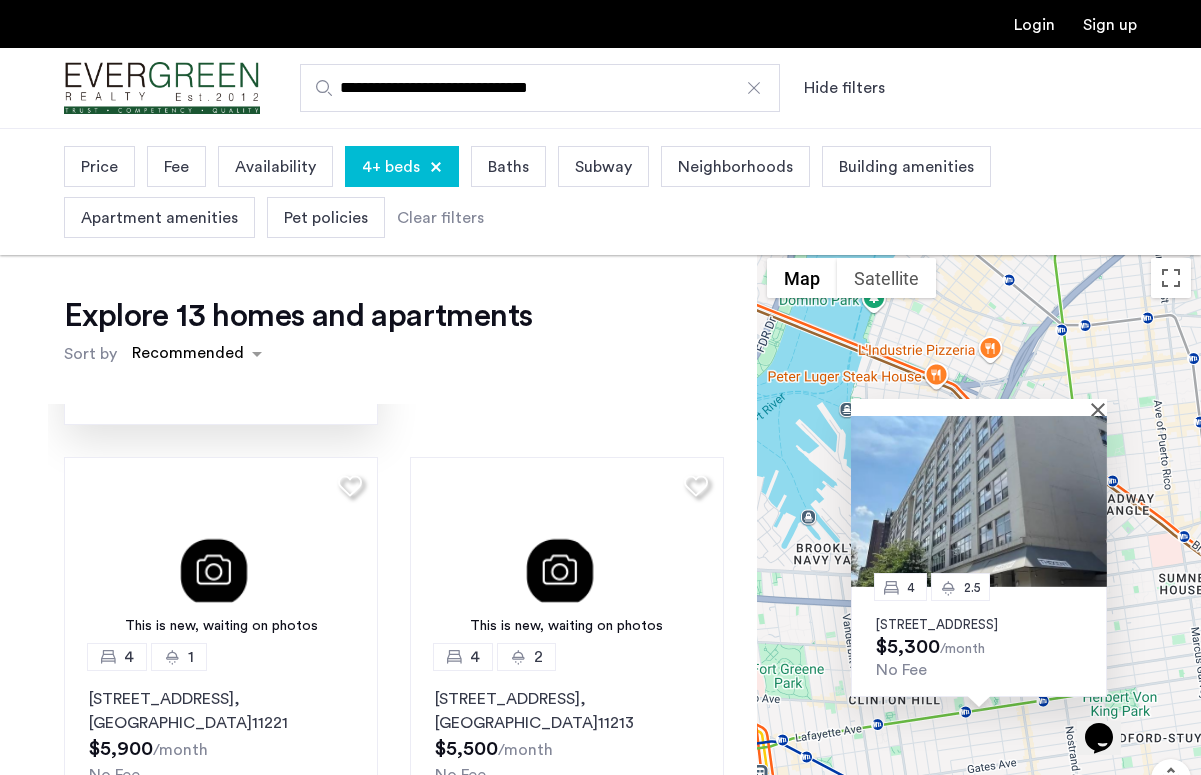 scroll, scrollTop: 1650, scrollLeft: 0, axis: vertical 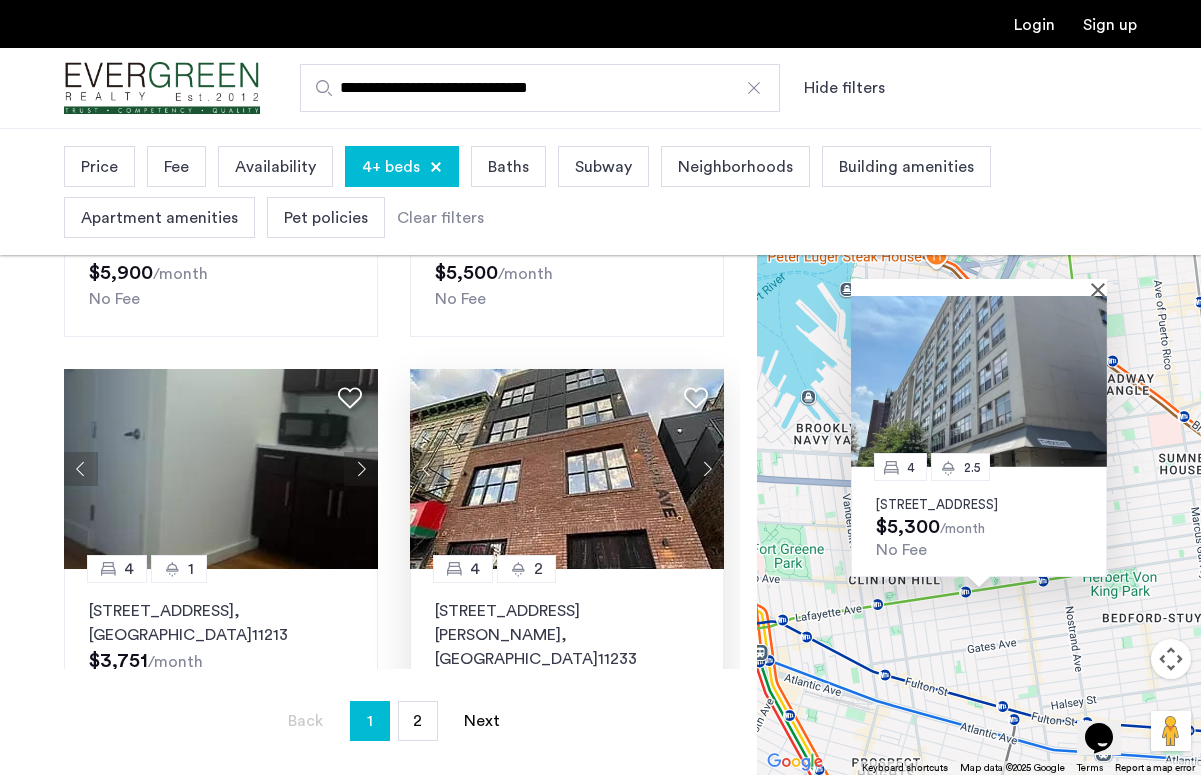 click 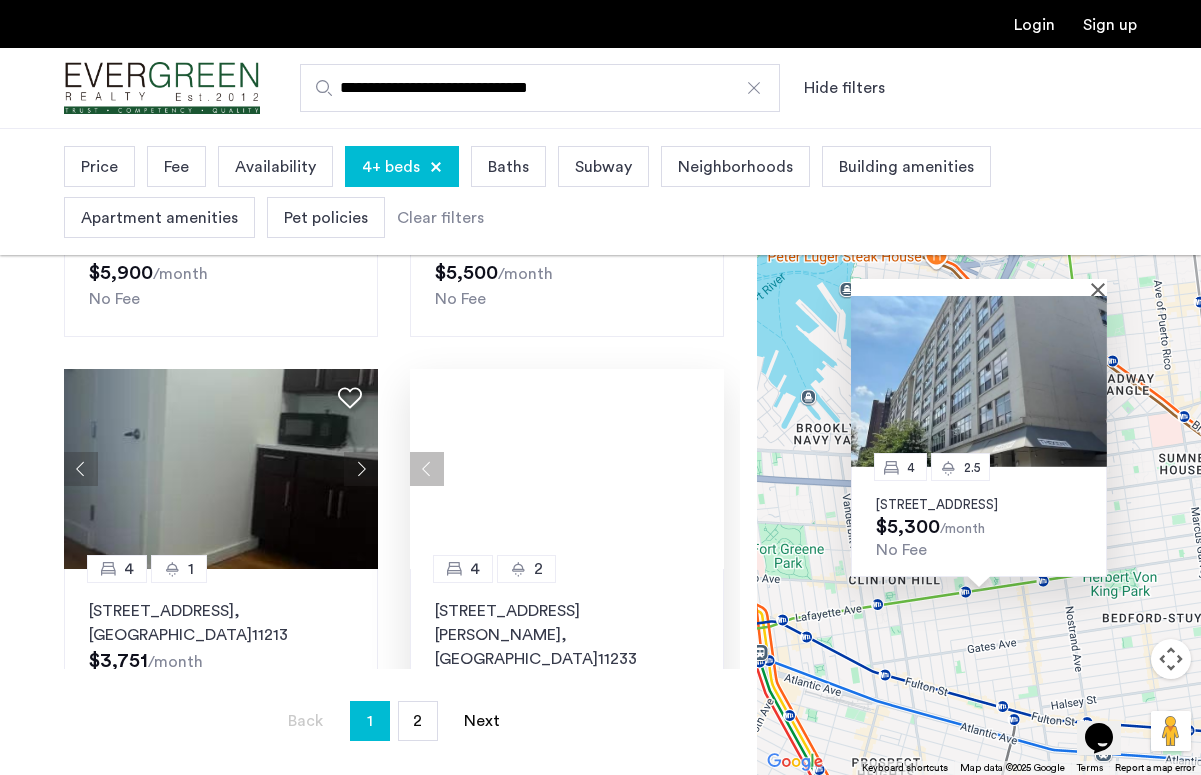 click 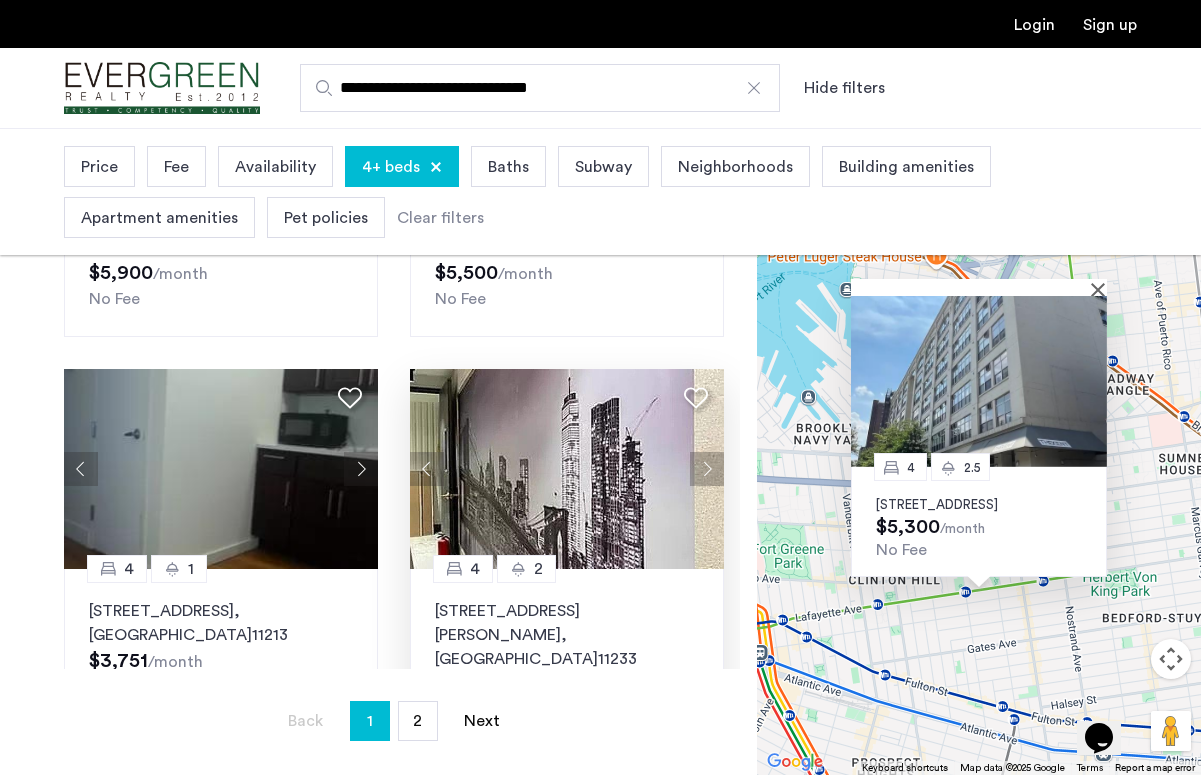 click 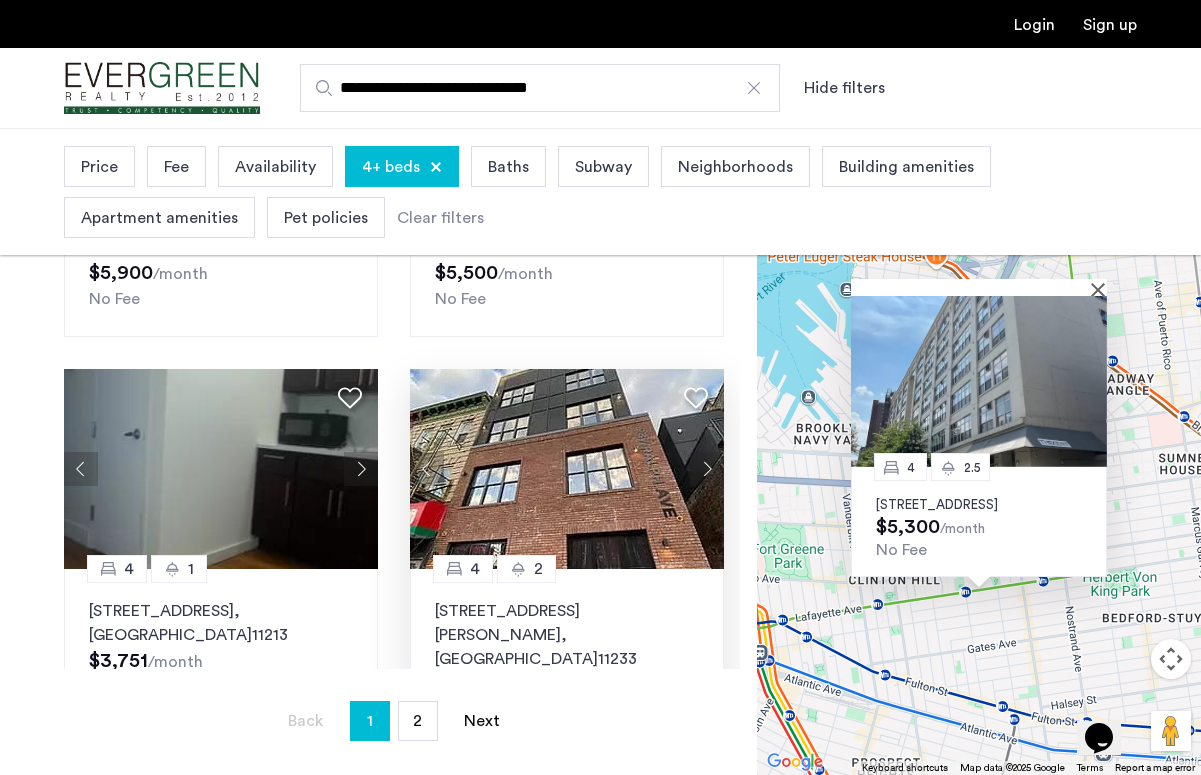 click 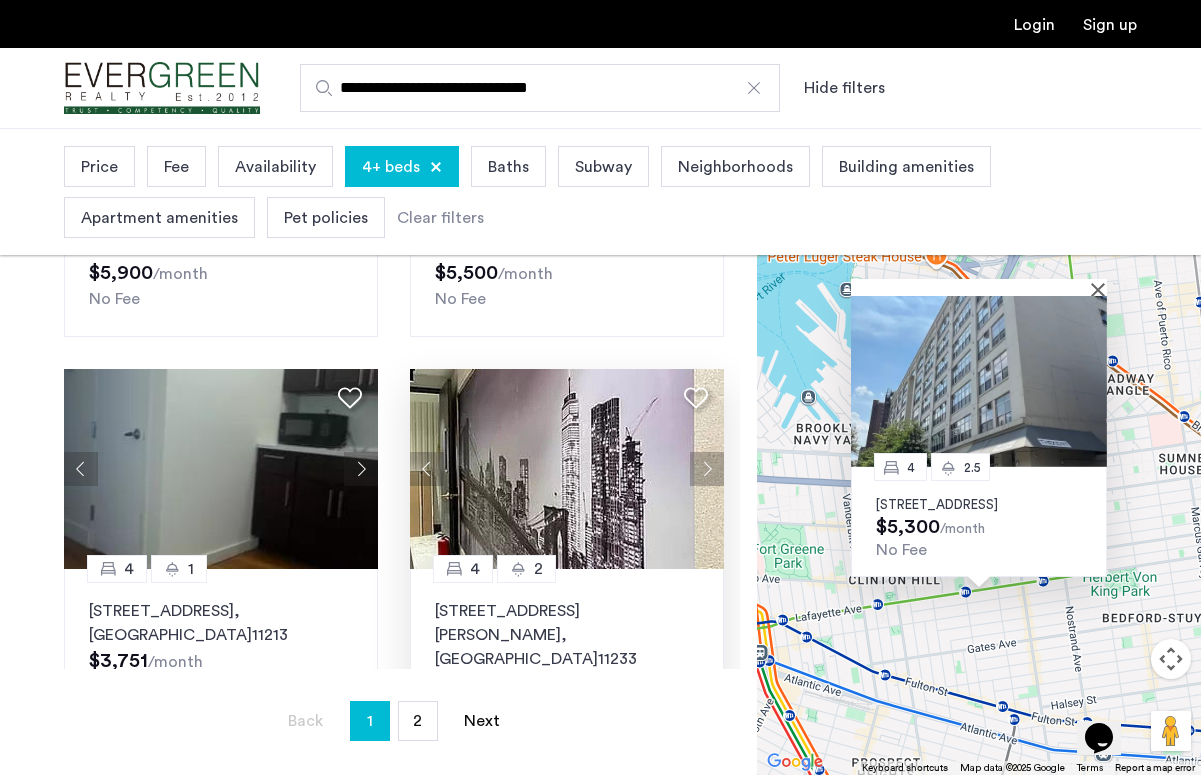 click 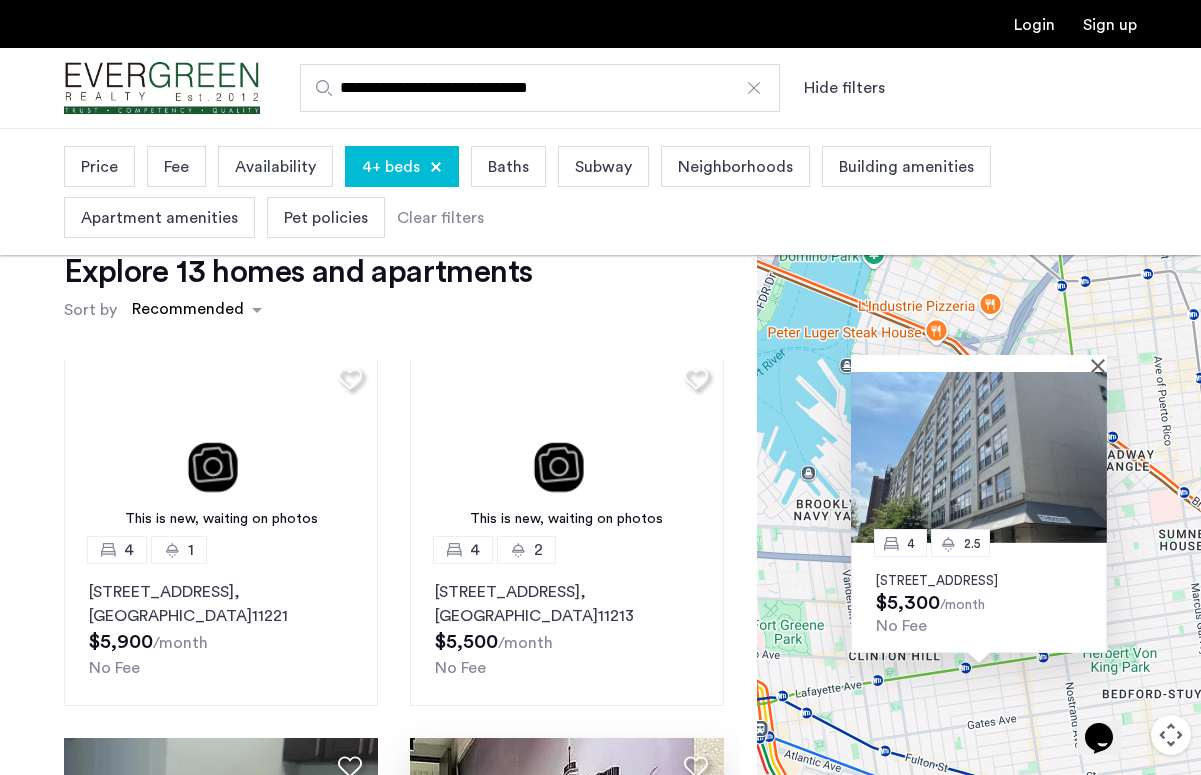 scroll, scrollTop: 0, scrollLeft: 0, axis: both 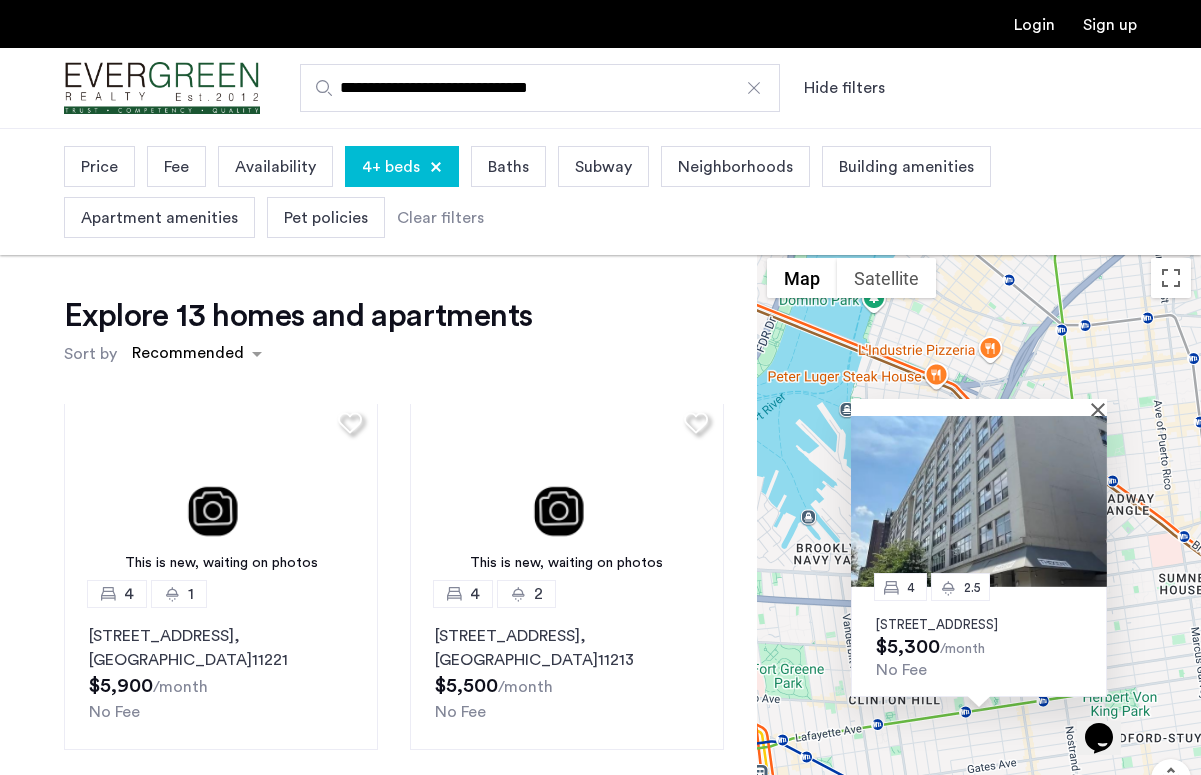 click at bounding box center [436, 167] 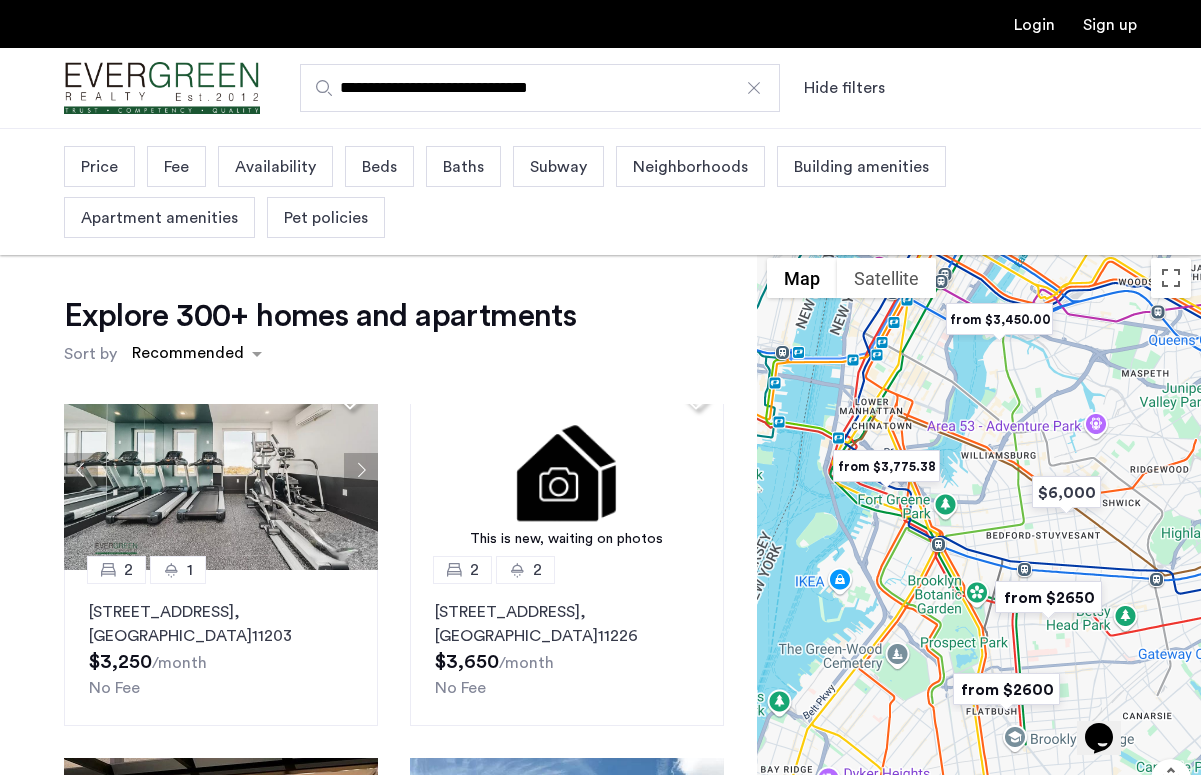 click on "Beds" at bounding box center [379, 167] 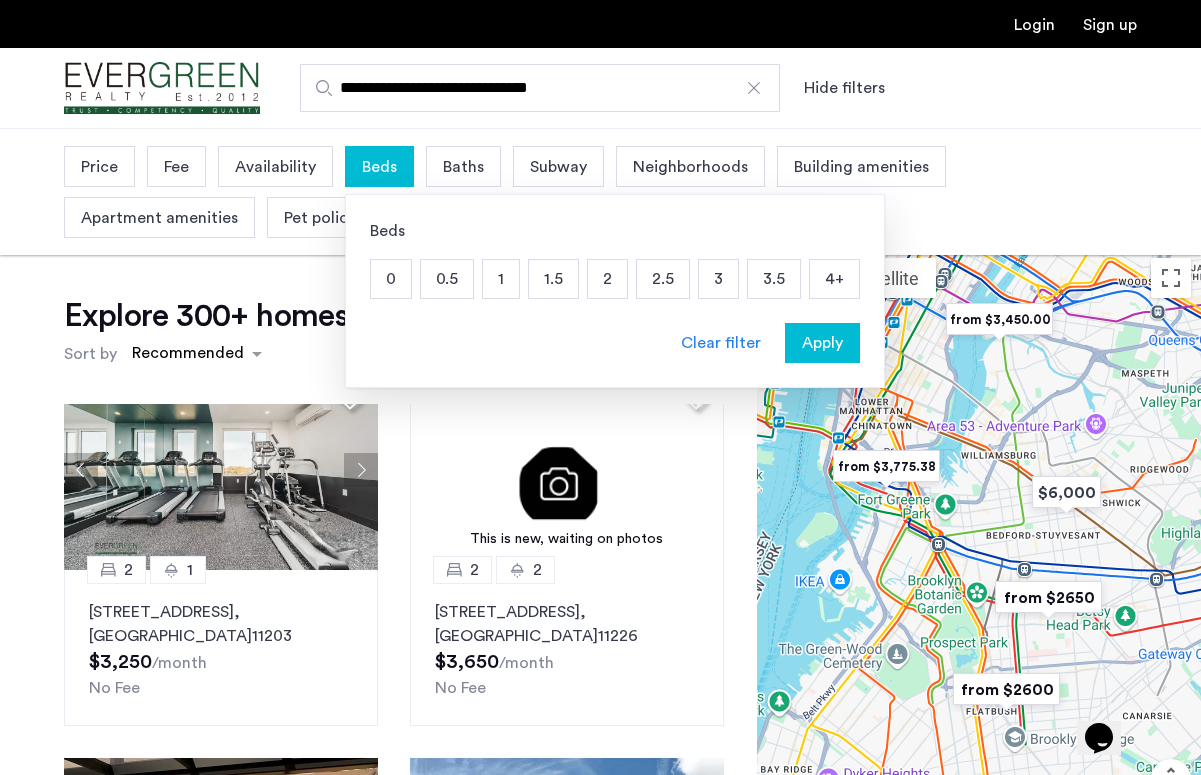 click on "2" at bounding box center [607, 279] 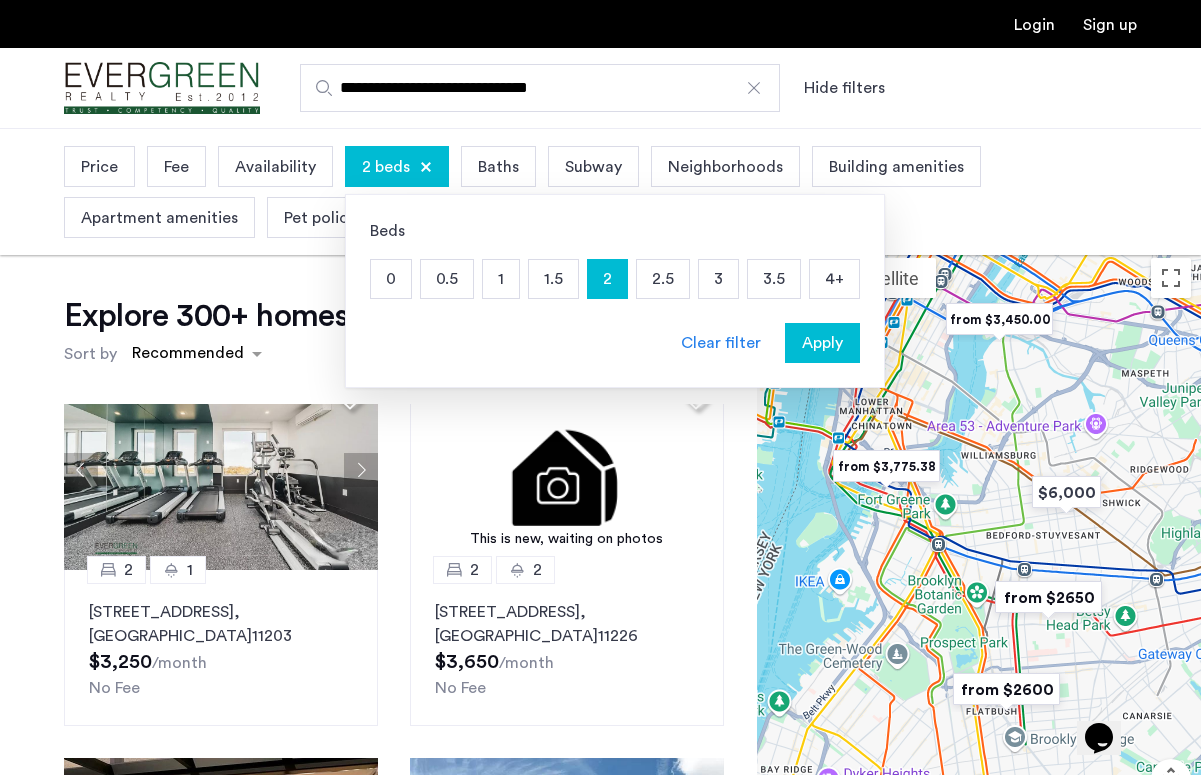click on "Apply" at bounding box center [822, 343] 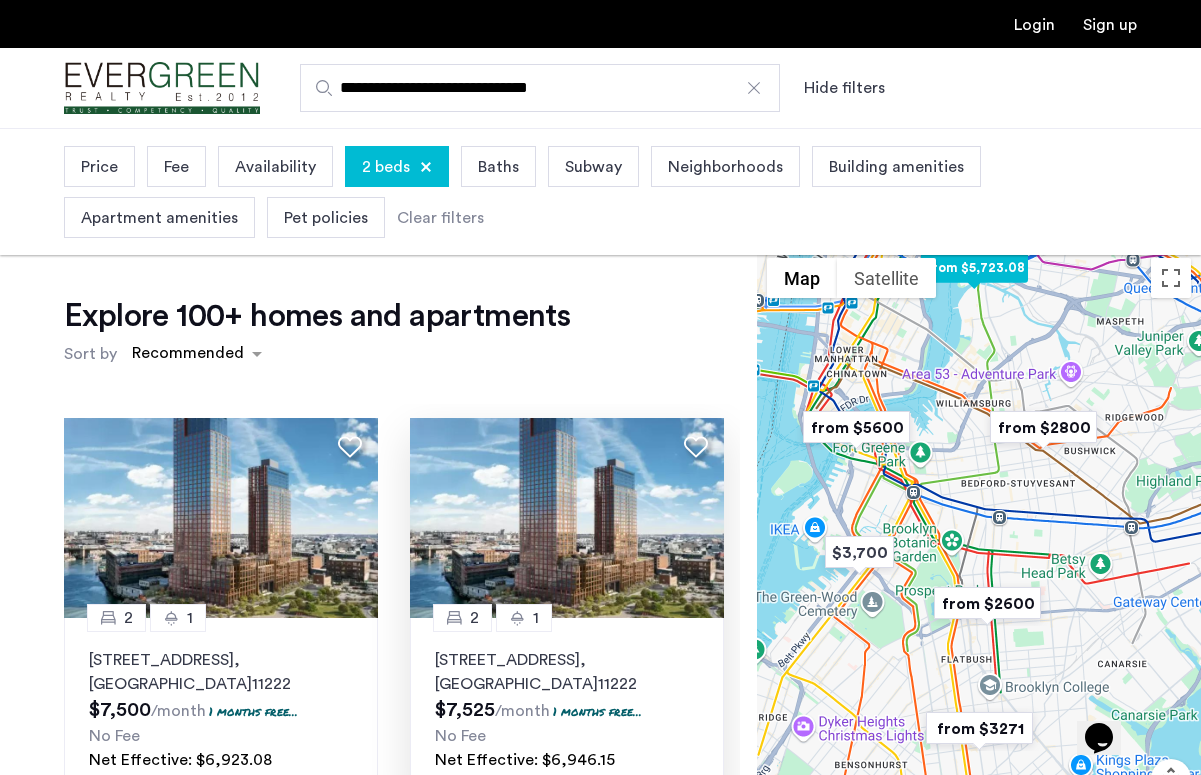 scroll, scrollTop: 1772, scrollLeft: 0, axis: vertical 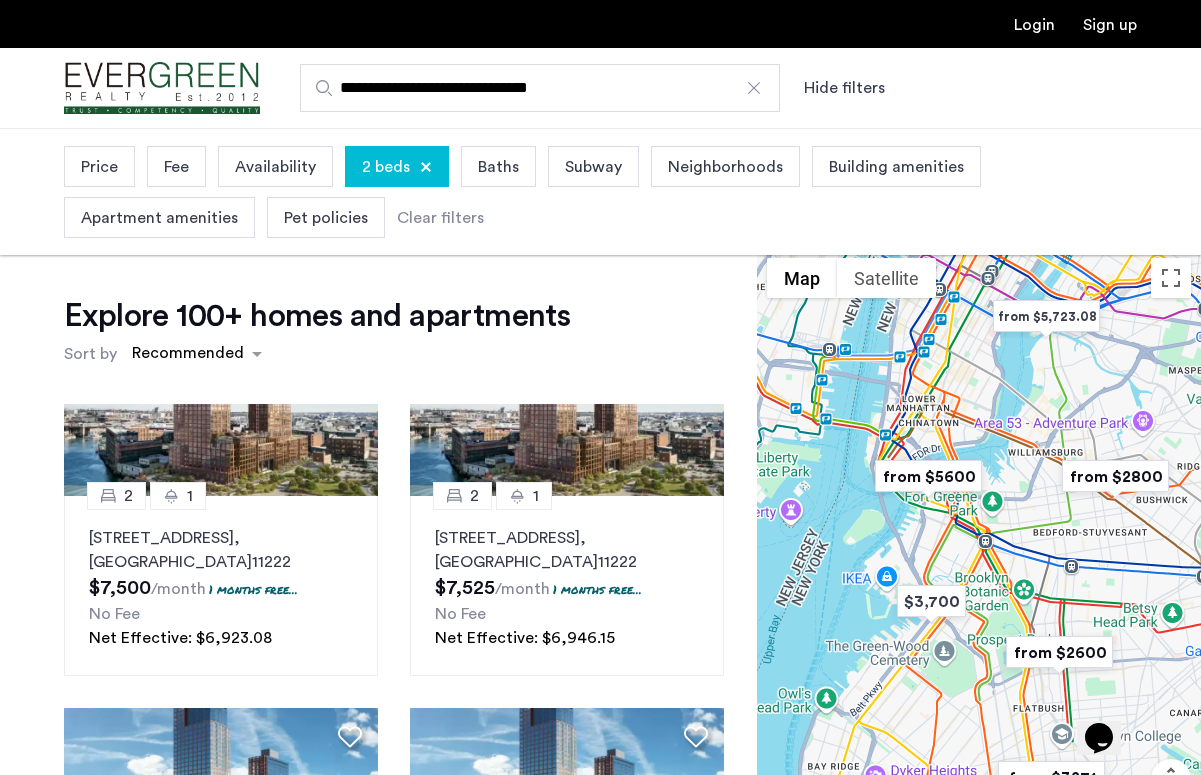 drag, startPoint x: 856, startPoint y: 464, endPoint x: 930, endPoint y: 516, distance: 90.44335 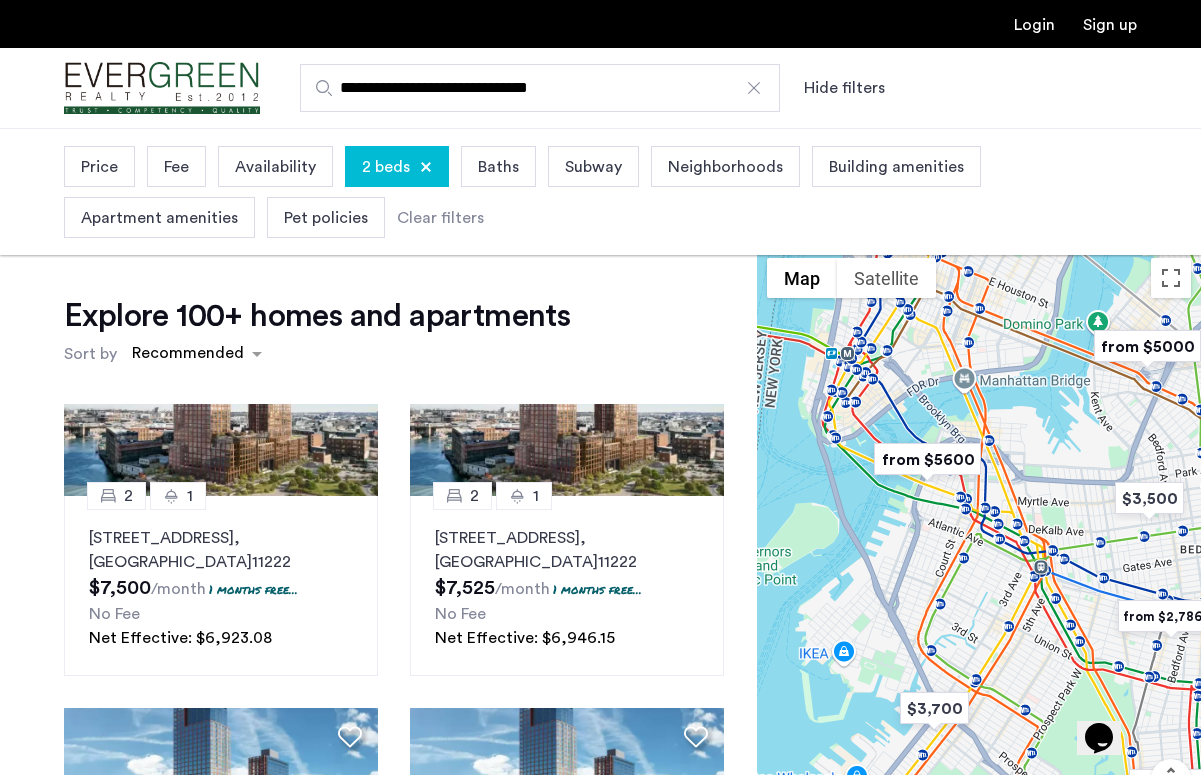 click at bounding box center [927, 459] 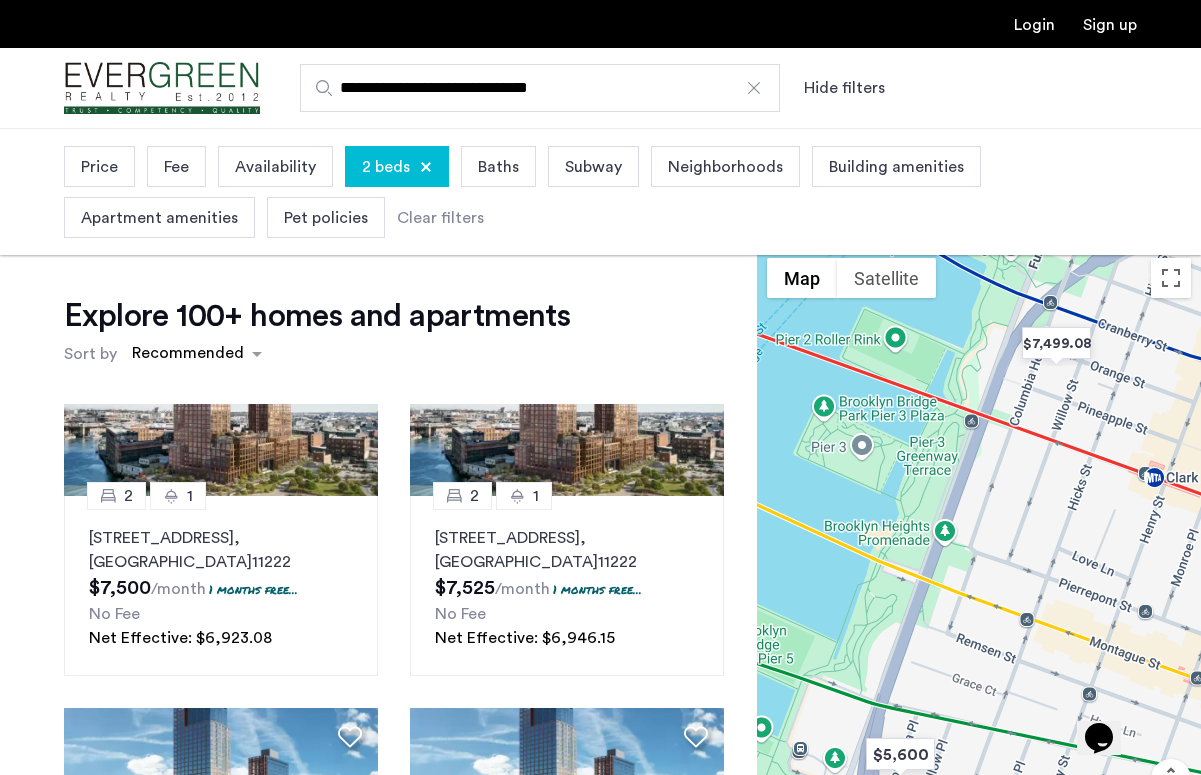 click on "To navigate, press the arrow keys." at bounding box center (979, 571) 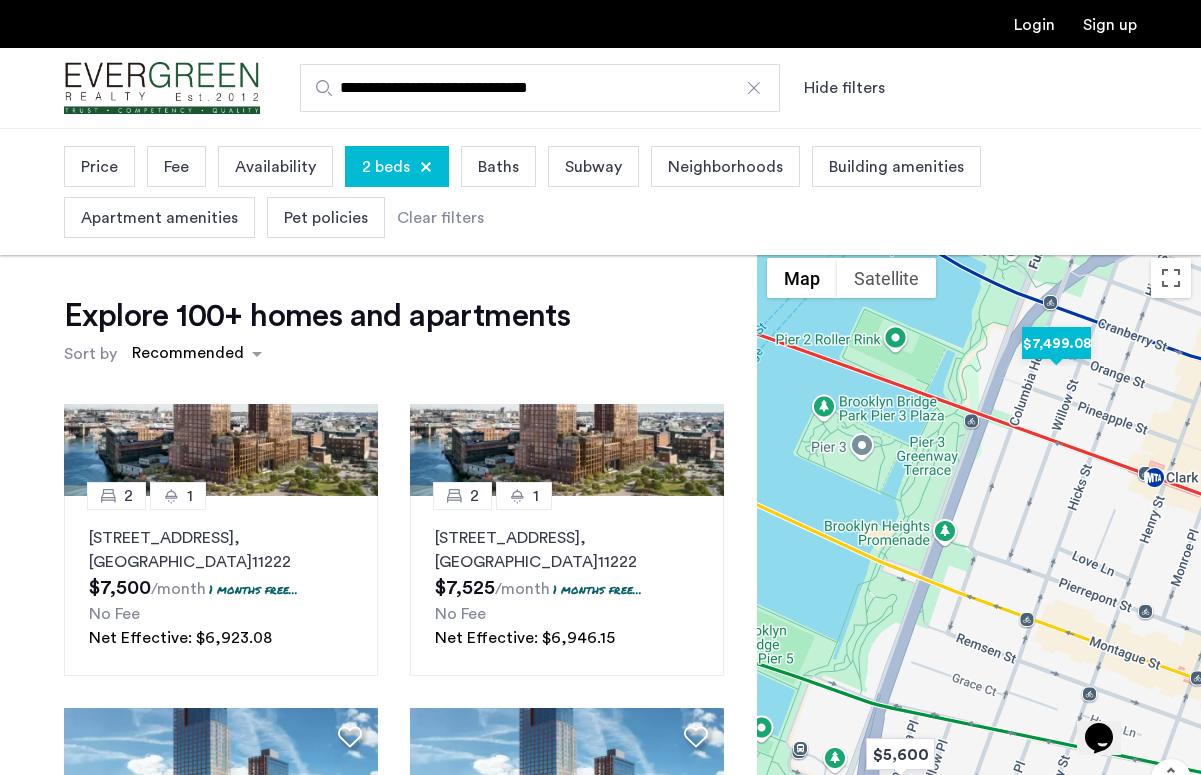 click at bounding box center [1056, 343] 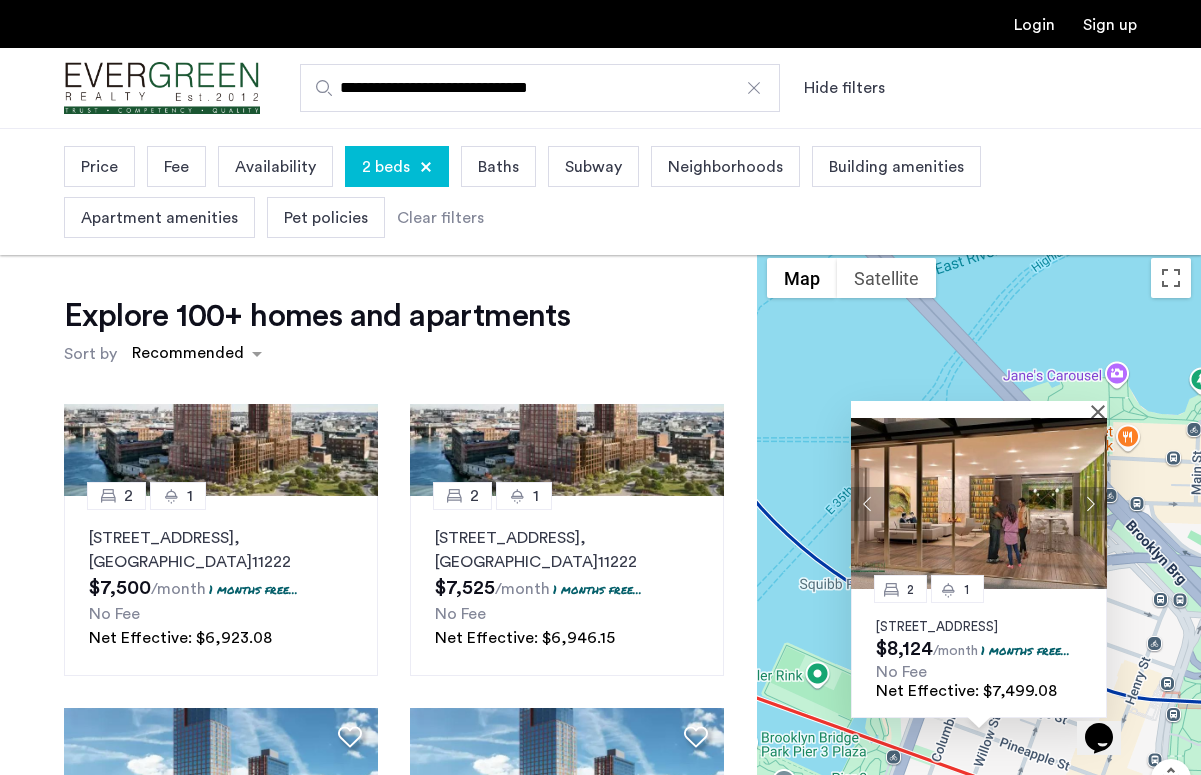 click on "2 1  107 Columbia Heights, Unit 1C, Brooklyn, NY 11201  $8,124  /month  1 months free...  No Fee Net Effective: $7,499.08" at bounding box center [979, 571] 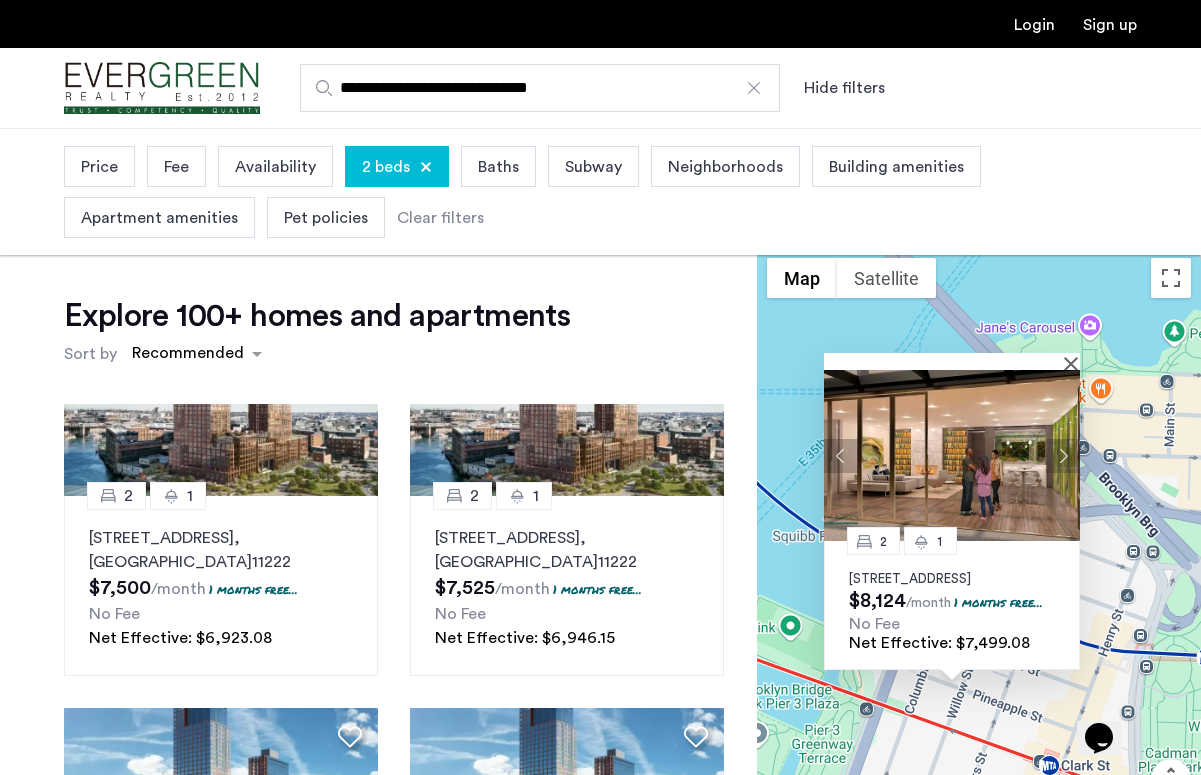 drag, startPoint x: 1157, startPoint y: 594, endPoint x: 1031, endPoint y: 320, distance: 301.5825 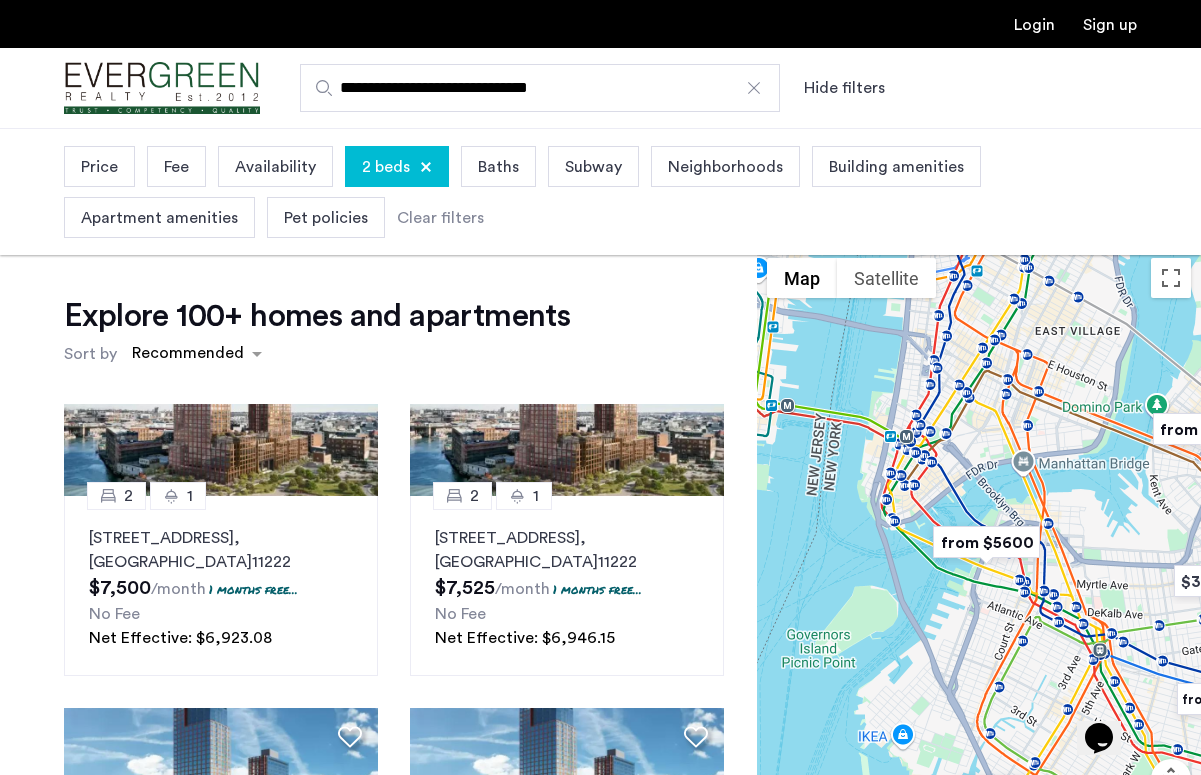 drag, startPoint x: 1054, startPoint y: 558, endPoint x: 866, endPoint y: 428, distance: 228.56946 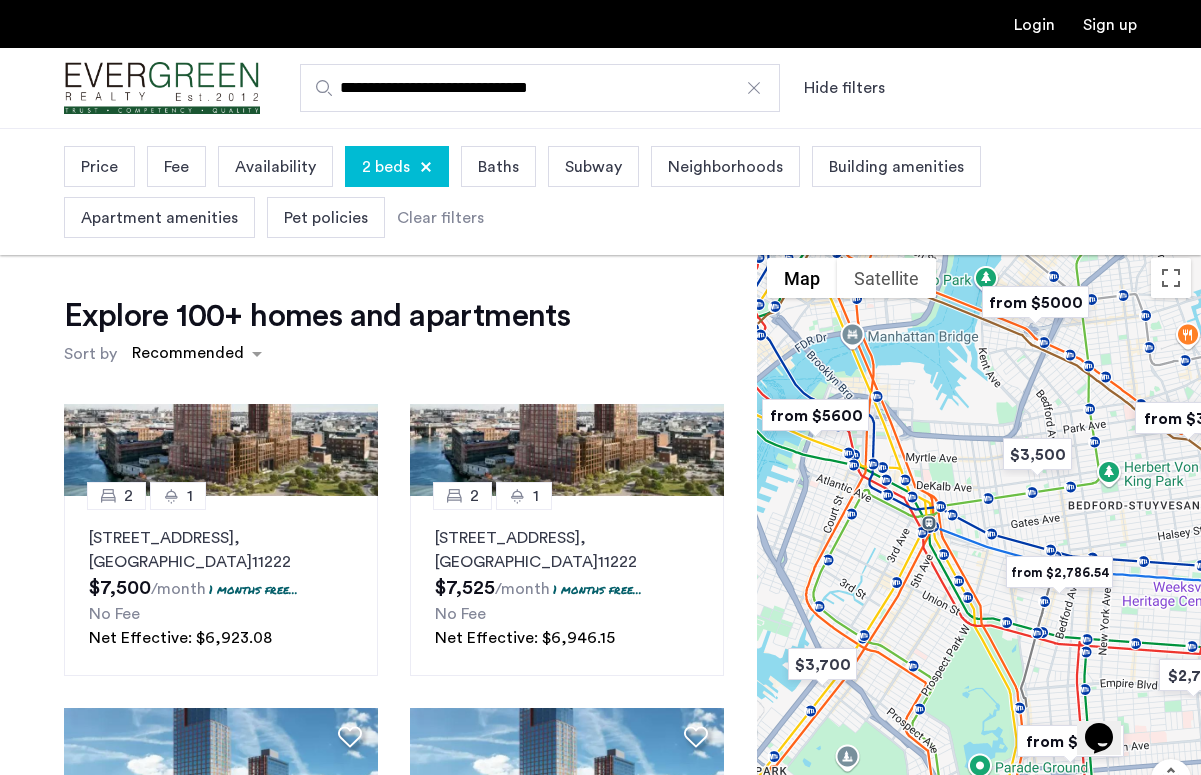 click at bounding box center (1059, 572) 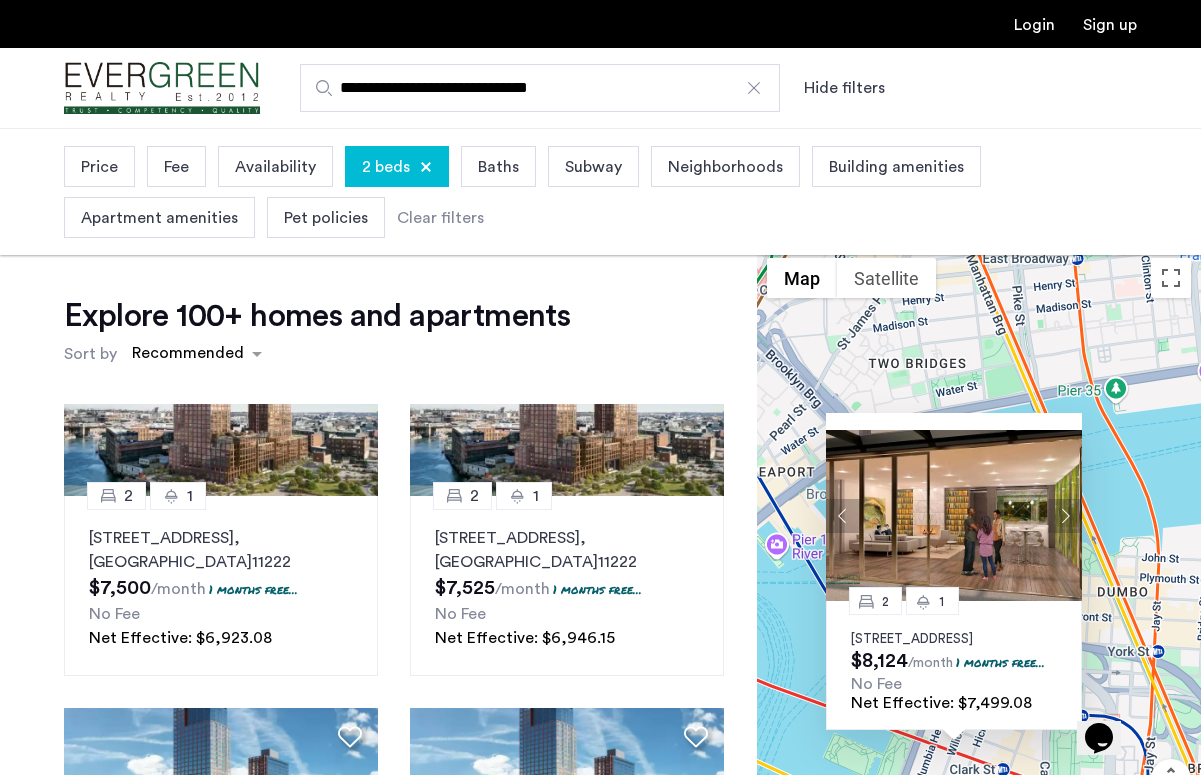 click on "107 Columbia Heights, Unit 1C, Brooklyn, NY 11201" at bounding box center (954, 639) 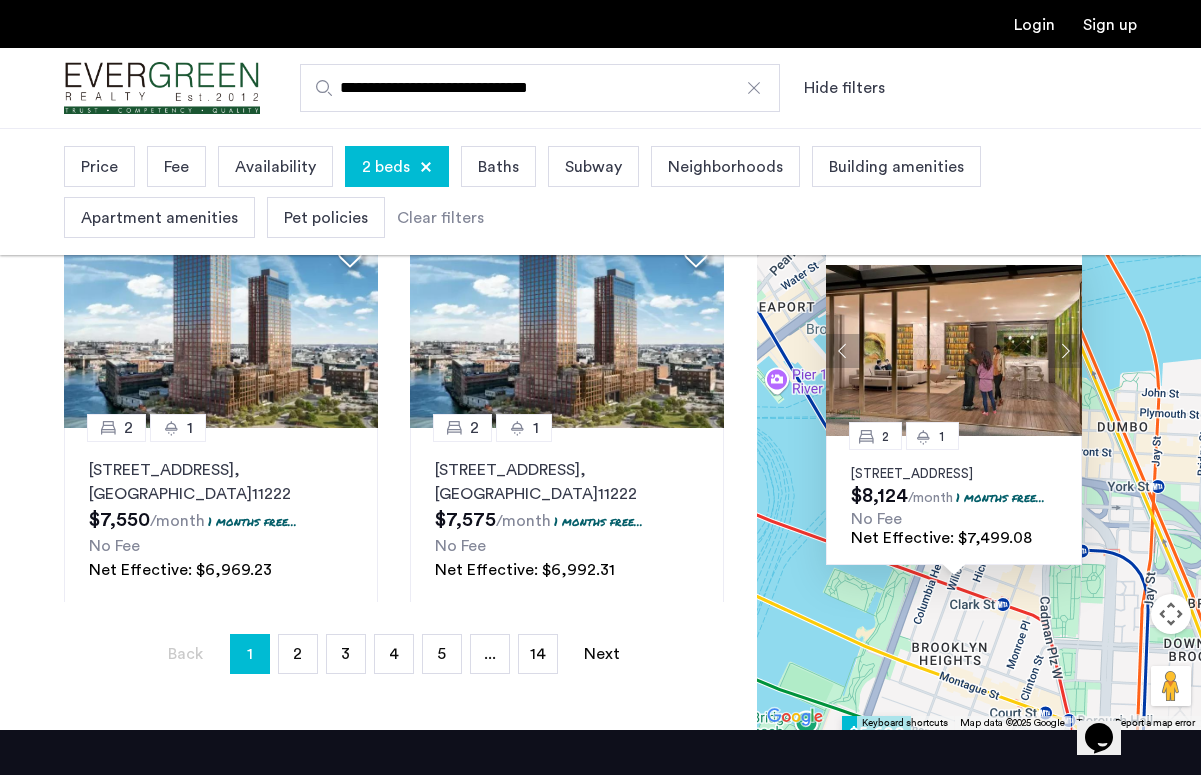 scroll, scrollTop: 726, scrollLeft: 0, axis: vertical 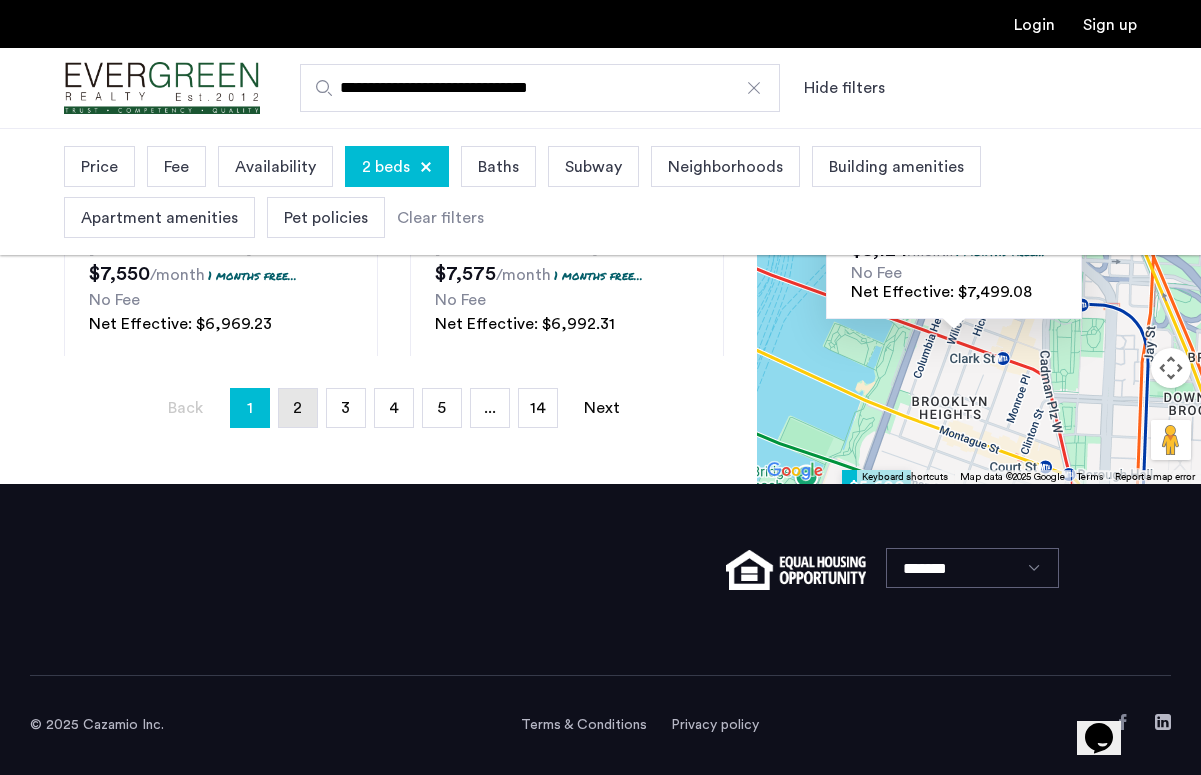 click on "page  2" at bounding box center (298, 408) 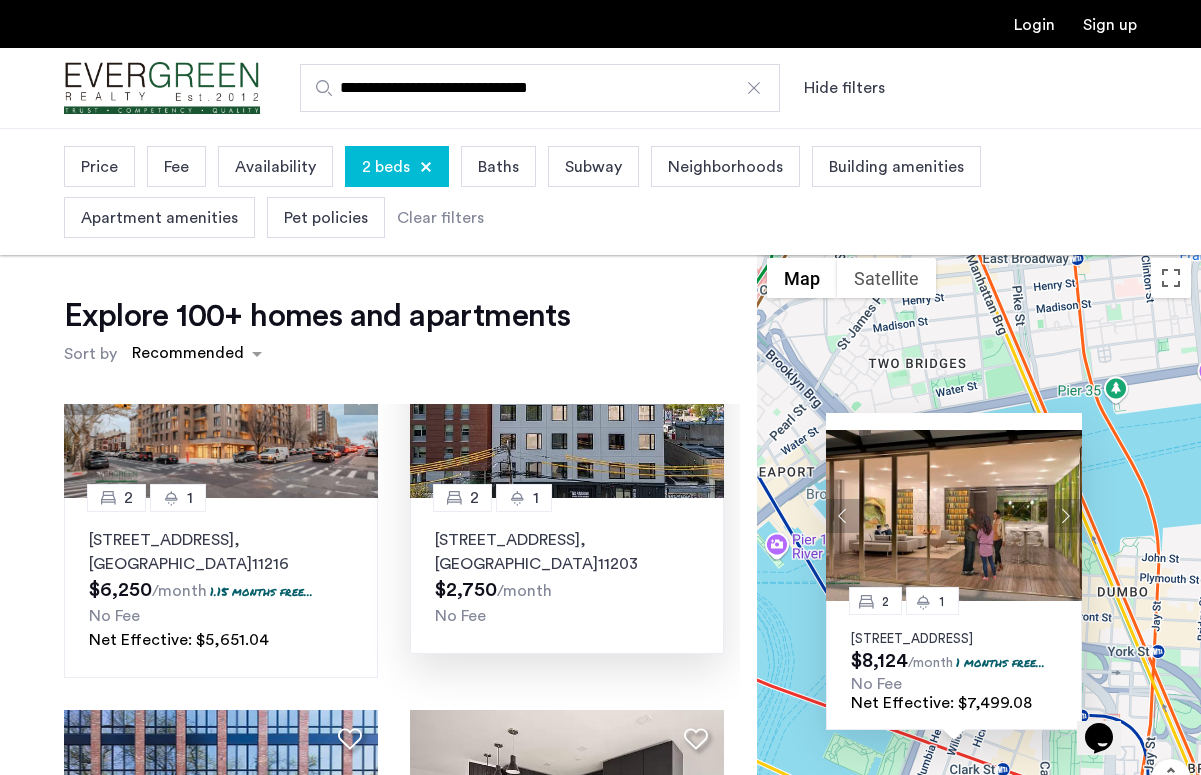 scroll, scrollTop: 26, scrollLeft: 0, axis: vertical 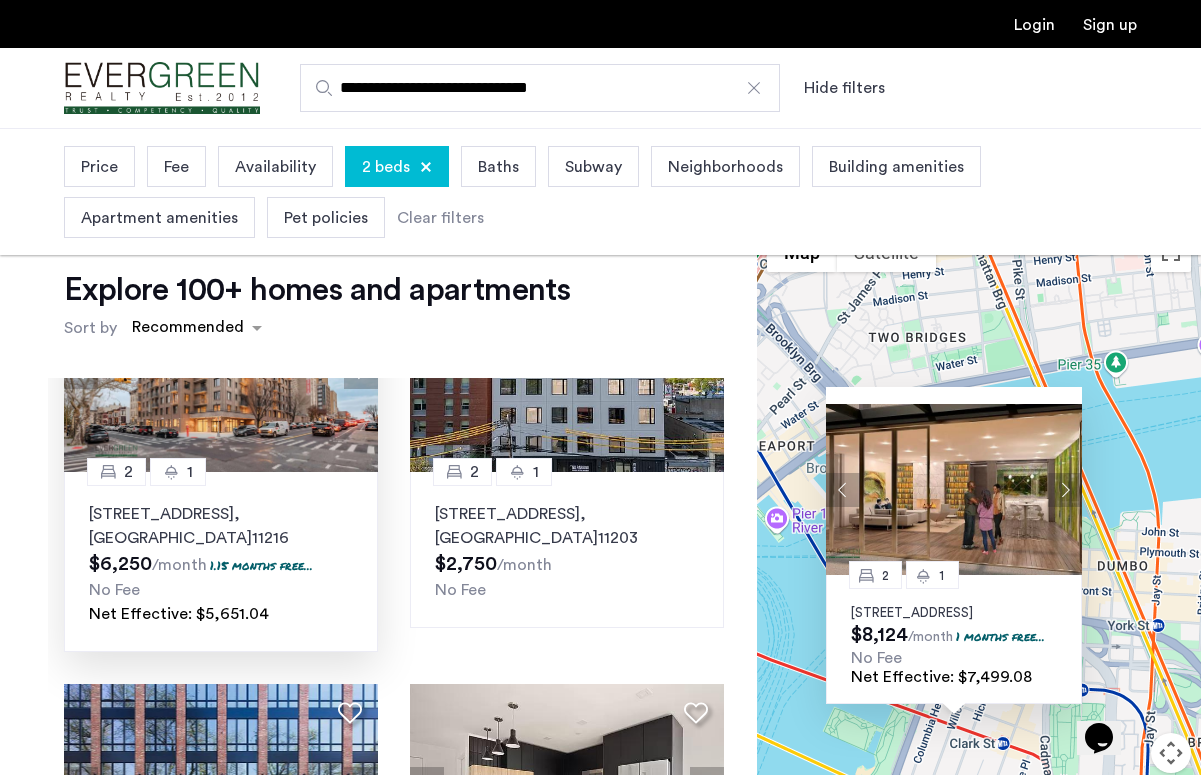 click on "1499 Bedford Avenue, Unit 7J, Brooklyn , NY  11216" 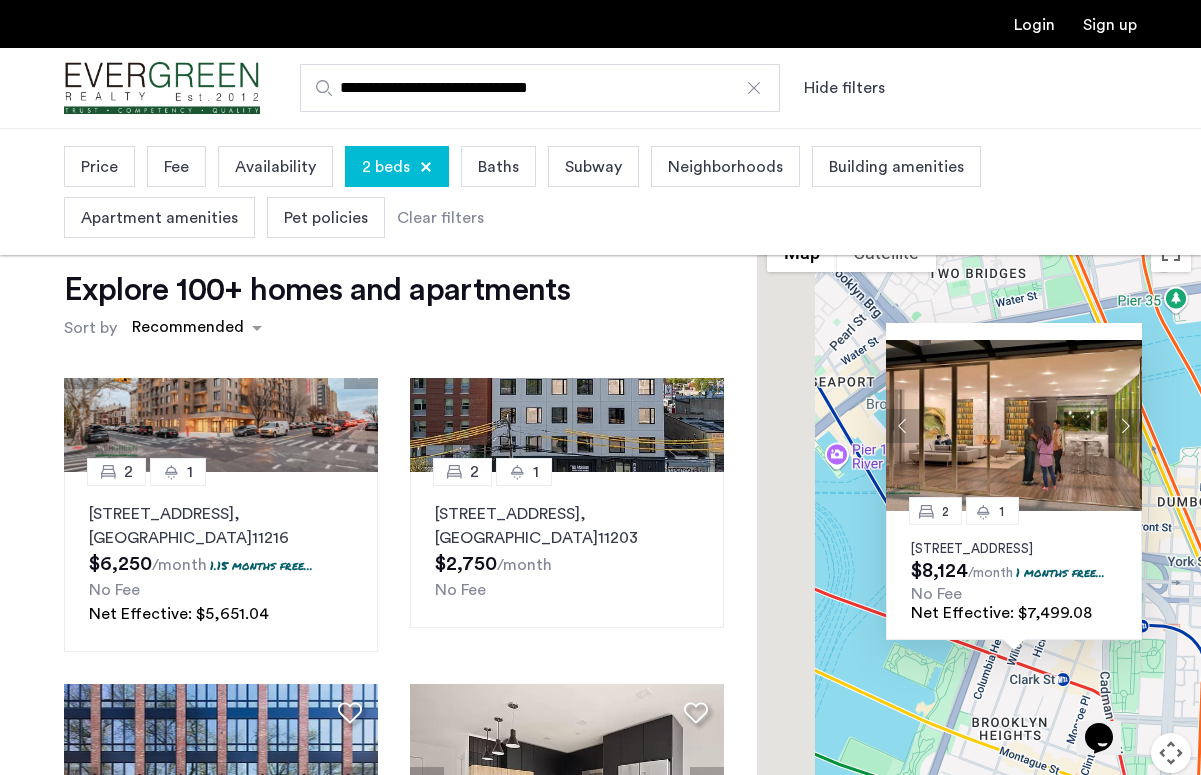 drag, startPoint x: 797, startPoint y: 597, endPoint x: 922, endPoint y: 465, distance: 181.79384 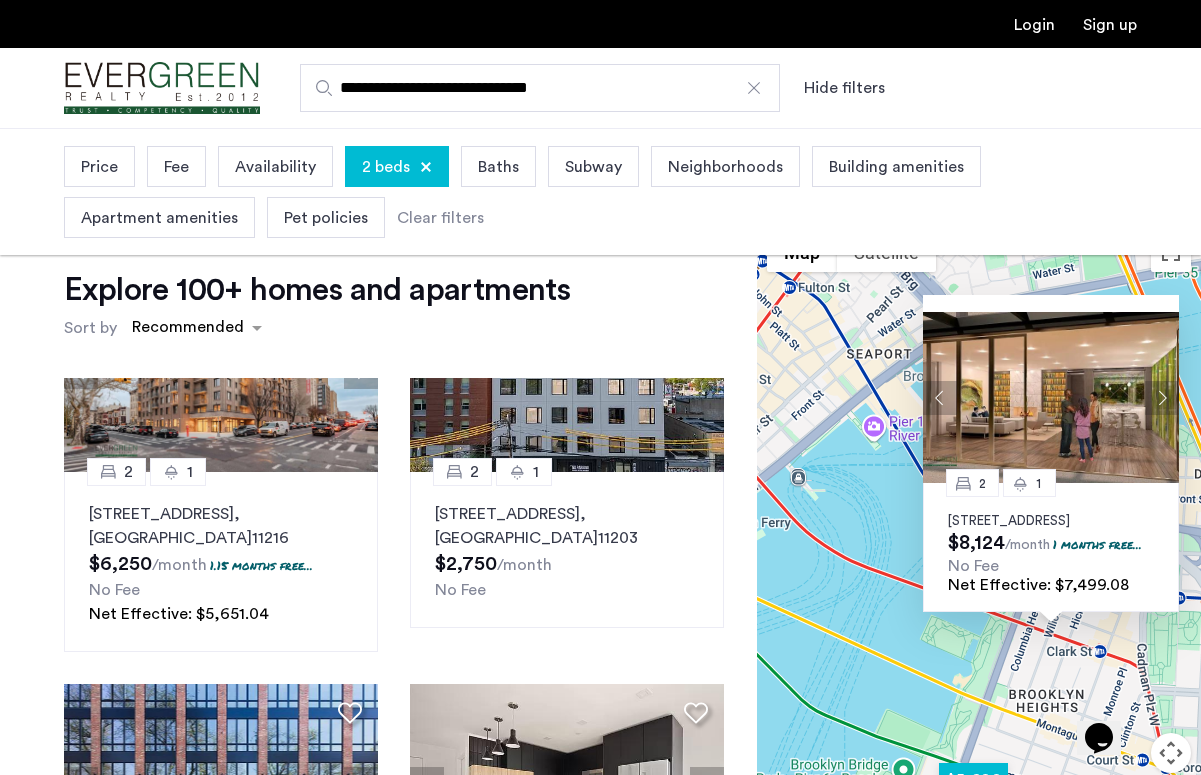 drag, startPoint x: 921, startPoint y: 467, endPoint x: 833, endPoint y: 606, distance: 164.51443 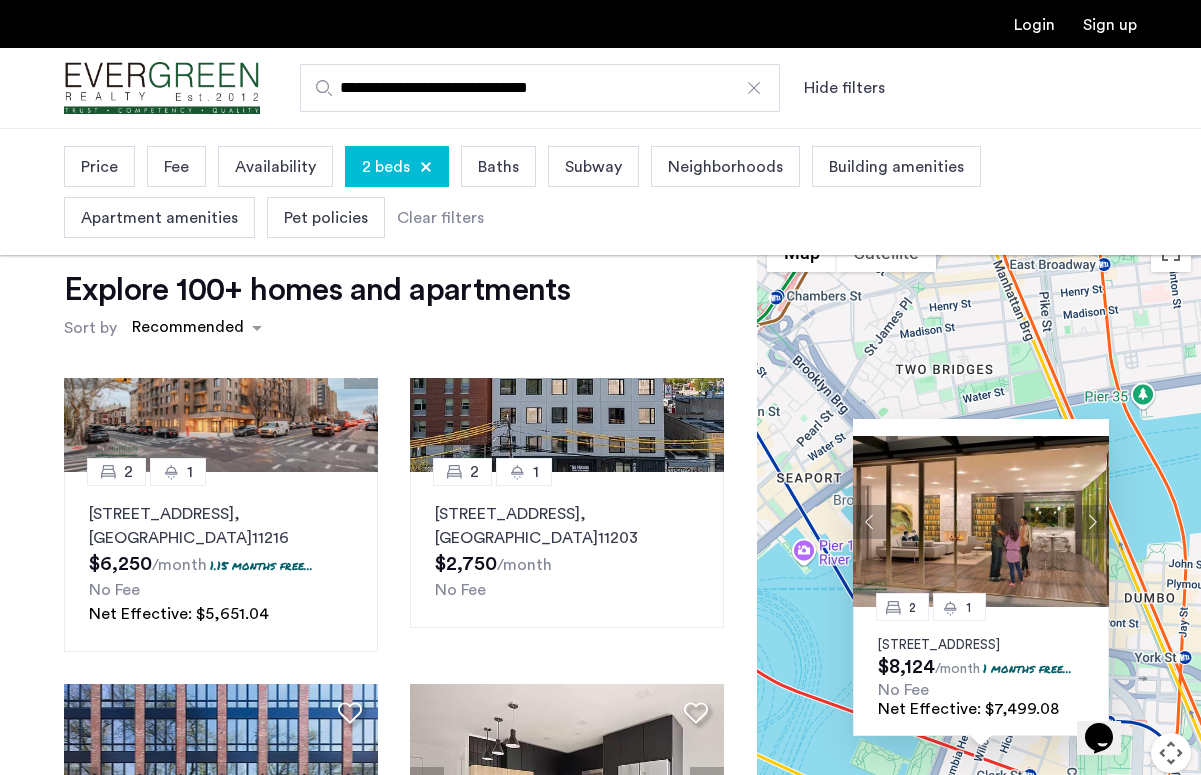 click on "2 1  107 Columbia Heights, Unit 1C, Brooklyn, NY 11201  $8,124  /month  1 months free...  No Fee Net Effective: $7,499.08" at bounding box center (979, 545) 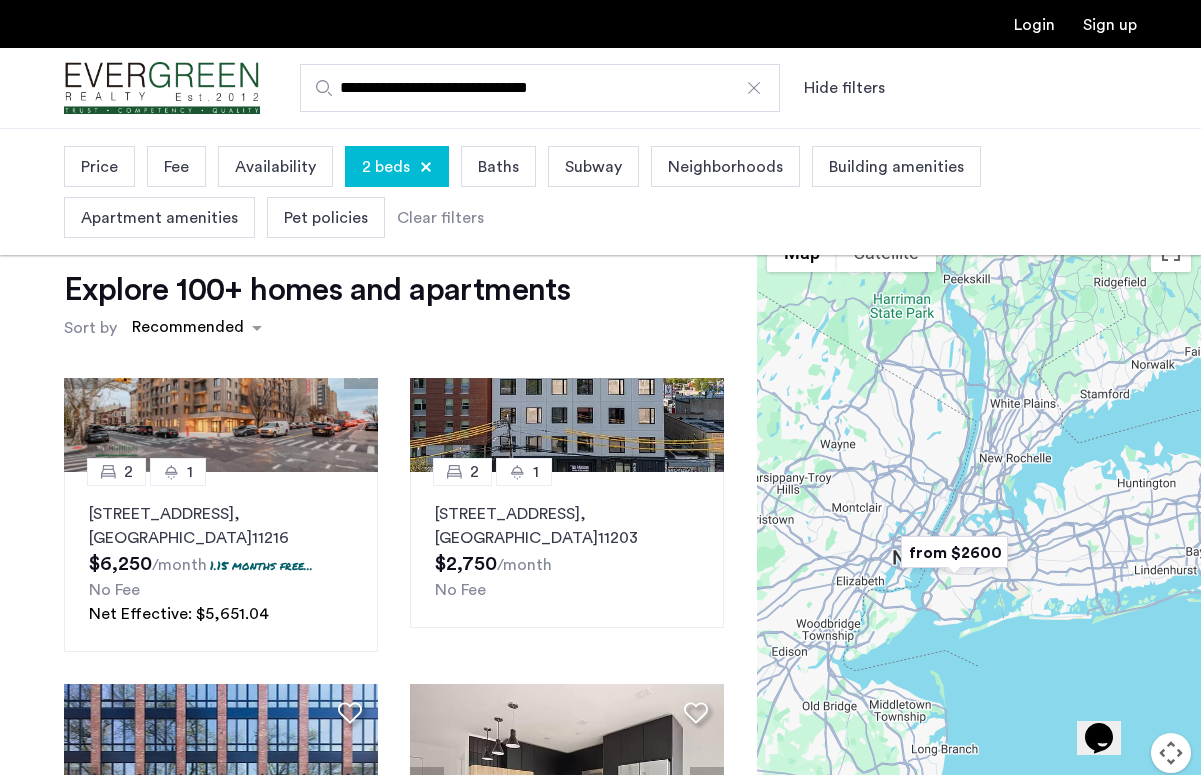 drag, startPoint x: 1125, startPoint y: 542, endPoint x: 1000, endPoint y: 587, distance: 132.8533 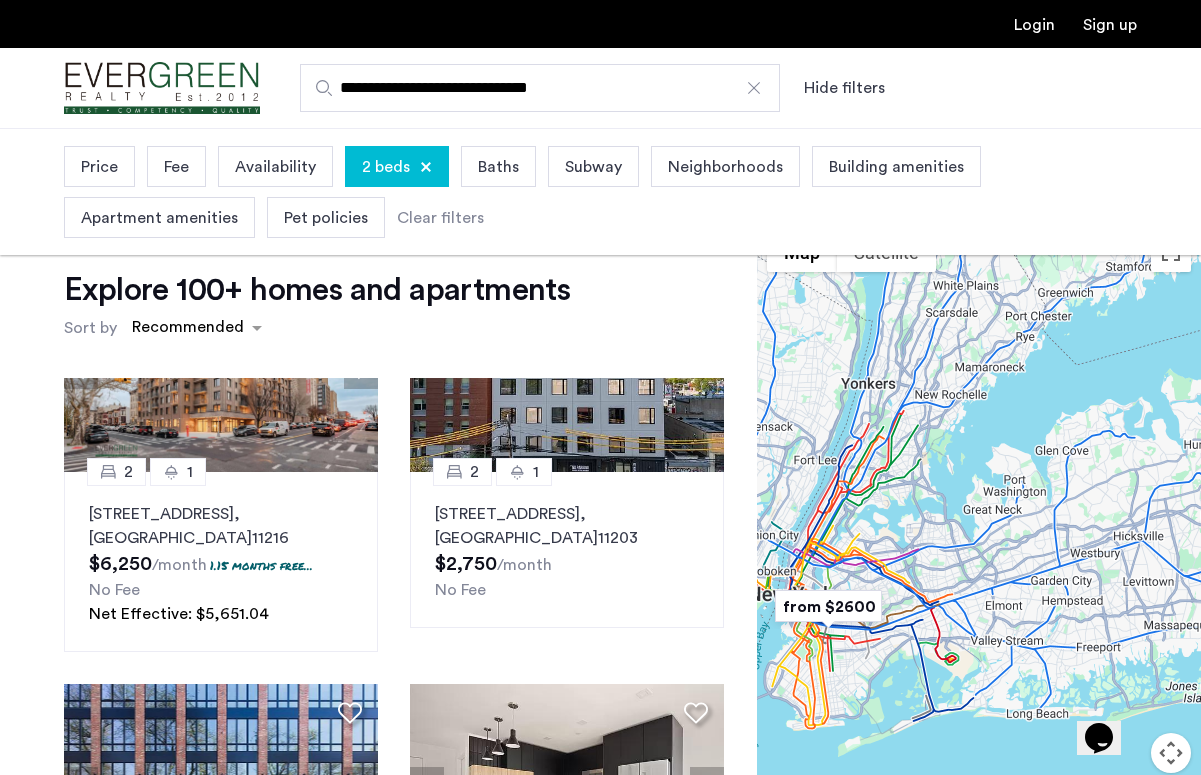 drag, startPoint x: 941, startPoint y: 503, endPoint x: 1149, endPoint y: 557, distance: 214.89532 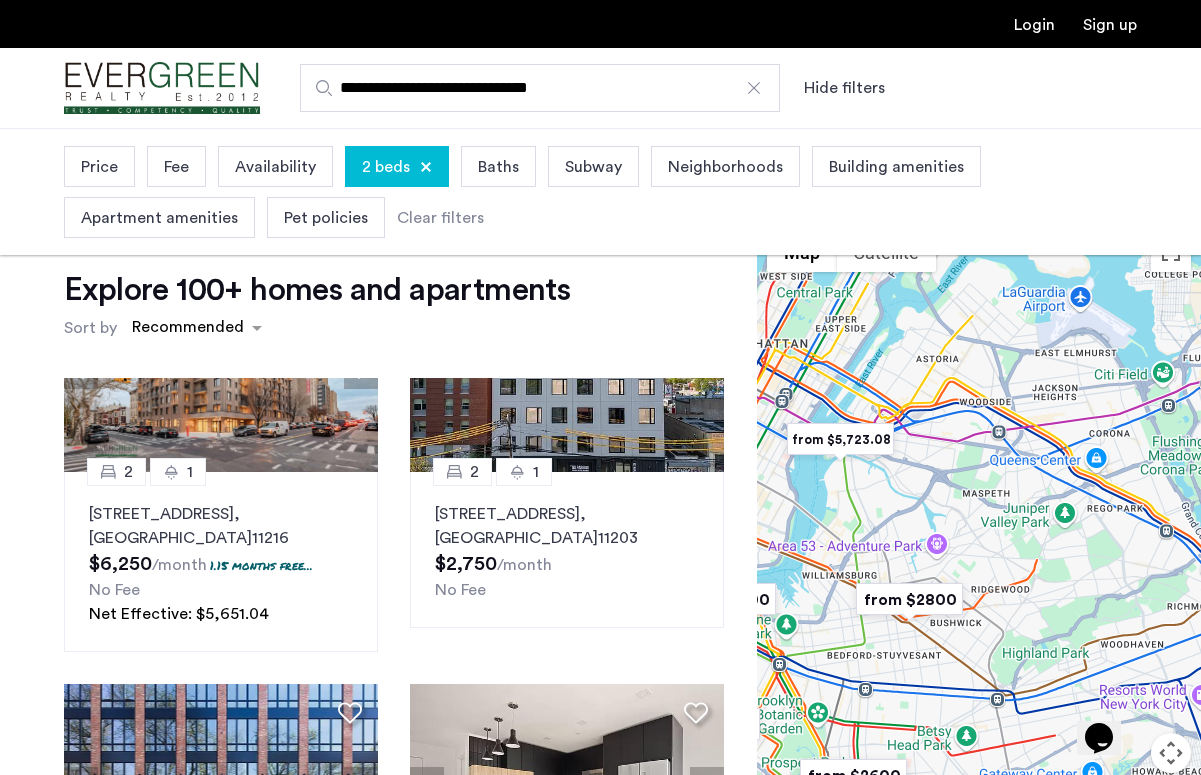 drag, startPoint x: 1039, startPoint y: 613, endPoint x: 993, endPoint y: 401, distance: 216.93317 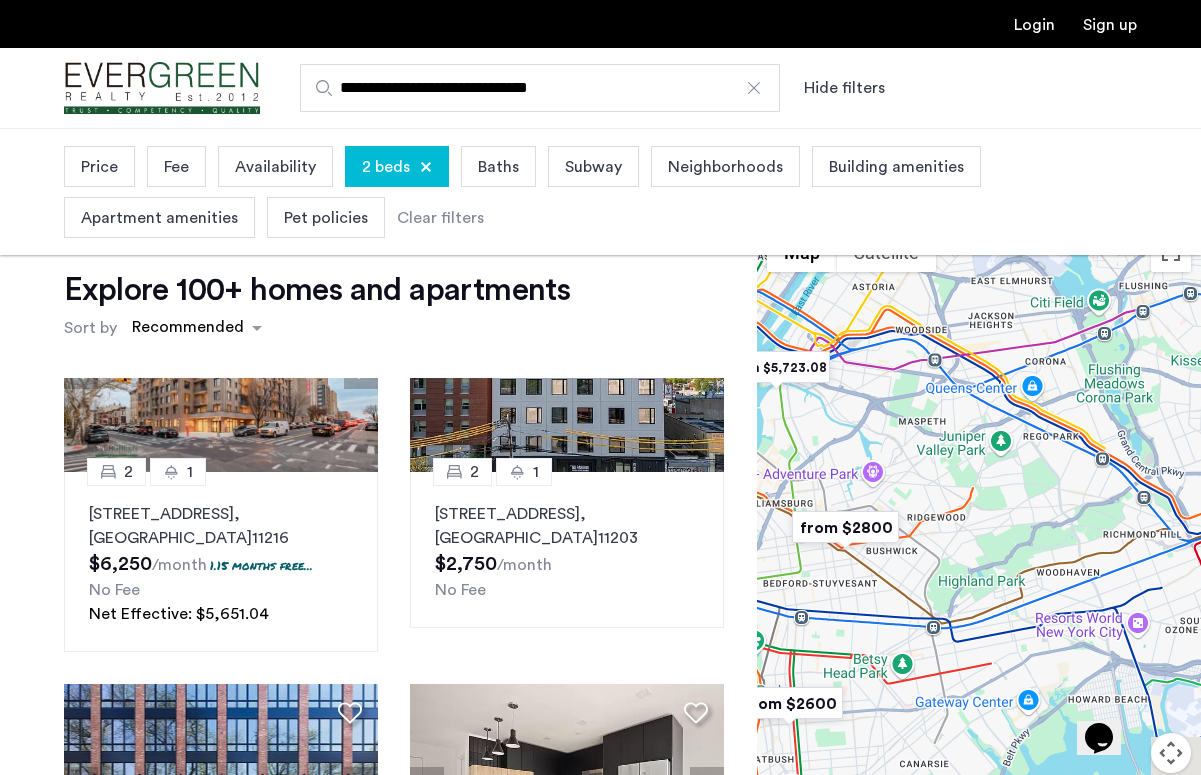 drag, startPoint x: 1008, startPoint y: 578, endPoint x: 944, endPoint y: 504, distance: 97.8366 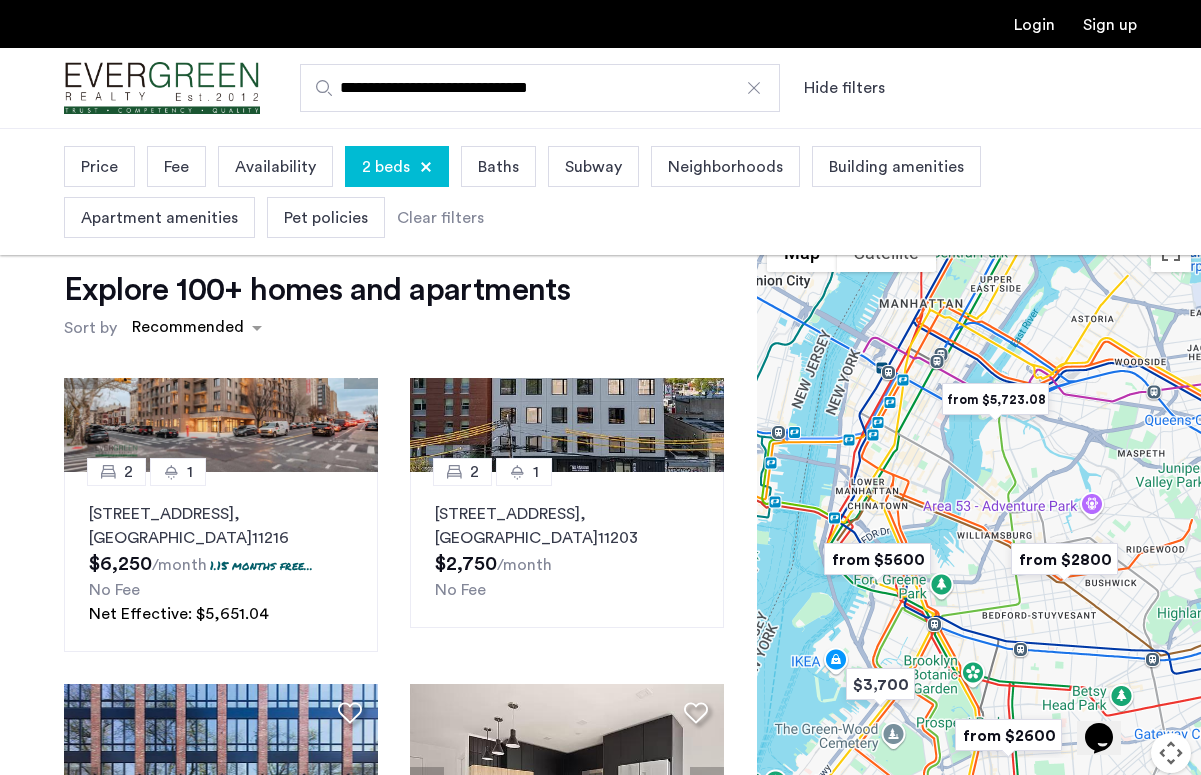drag, startPoint x: 863, startPoint y: 423, endPoint x: 1097, endPoint y: 406, distance: 234.61671 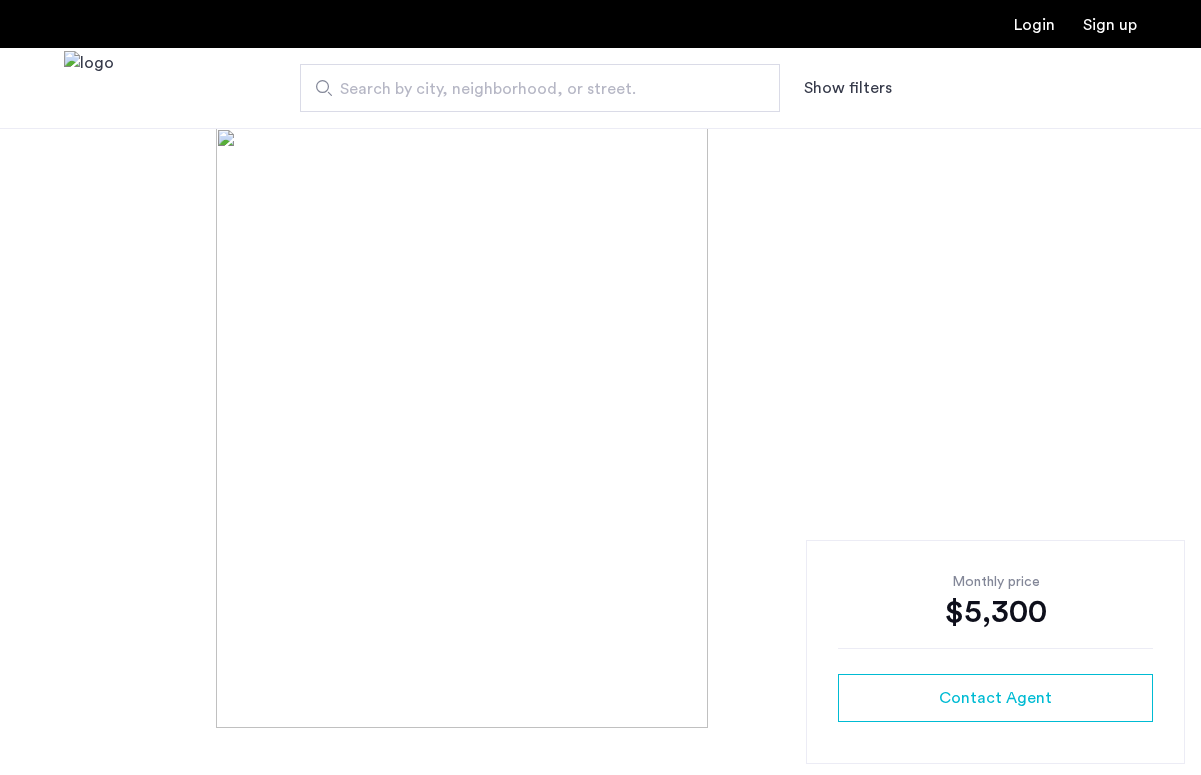 scroll, scrollTop: 0, scrollLeft: 0, axis: both 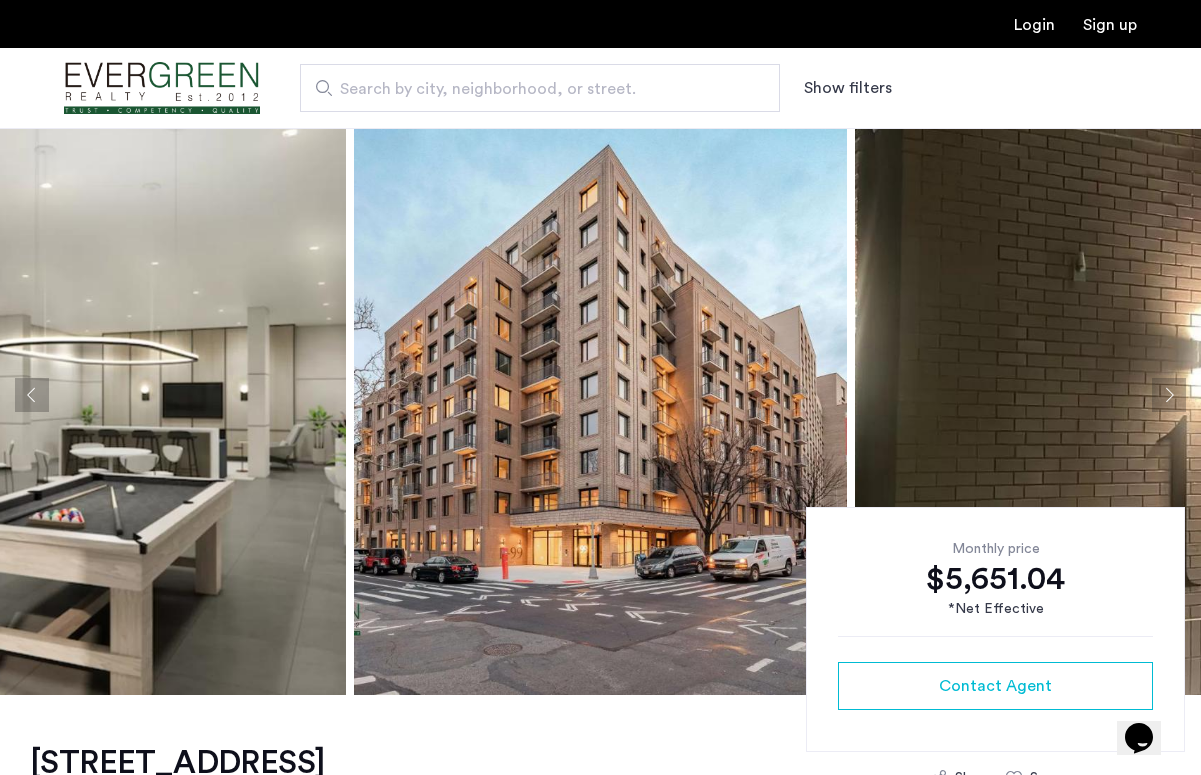 click 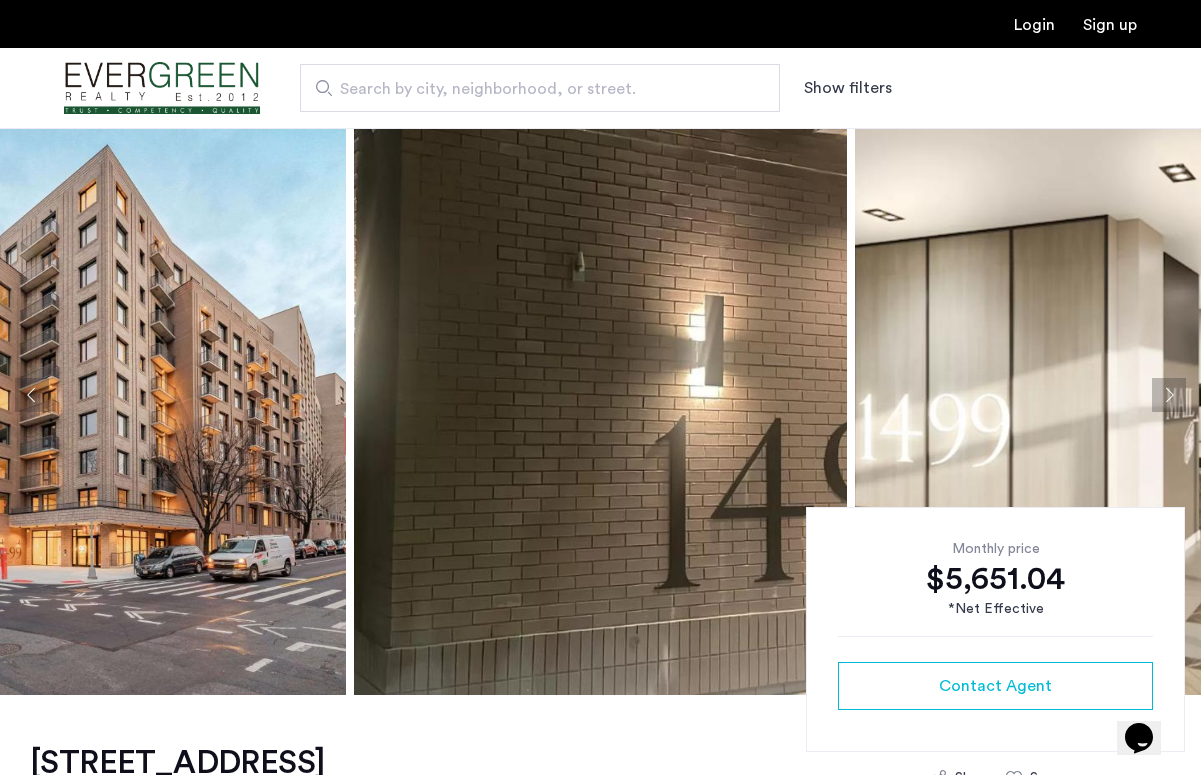 click 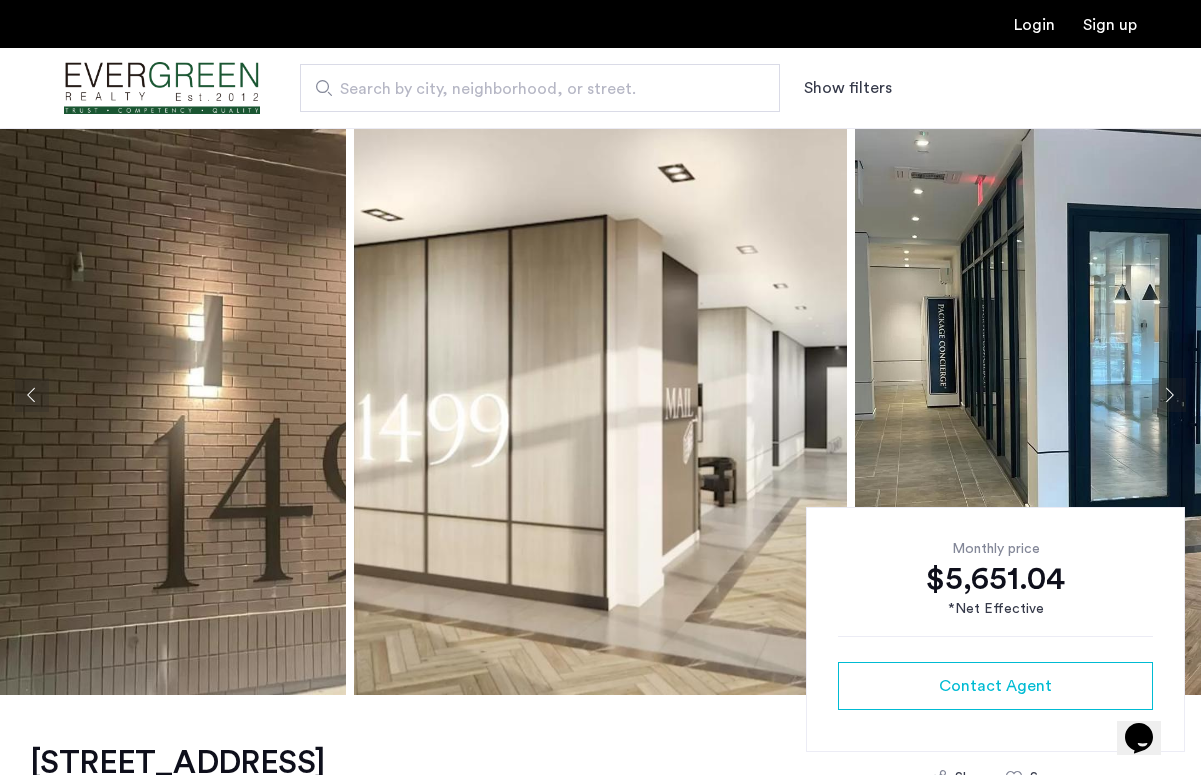 click 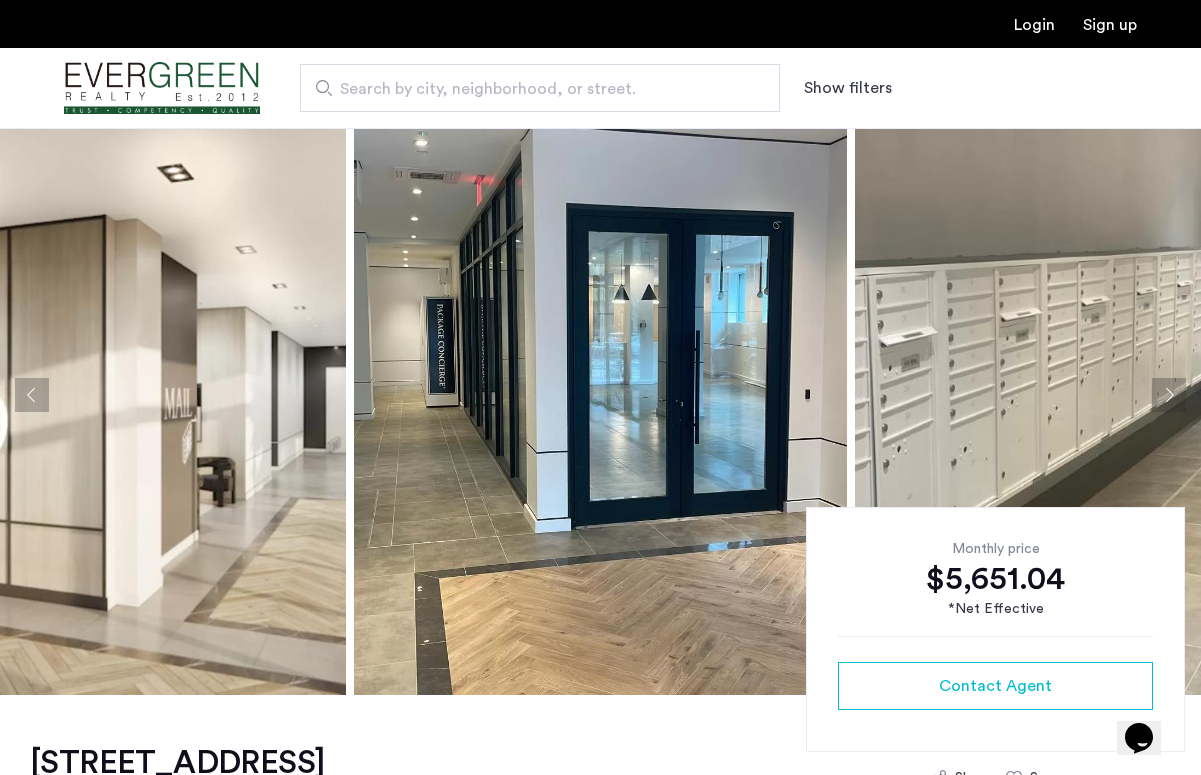 click 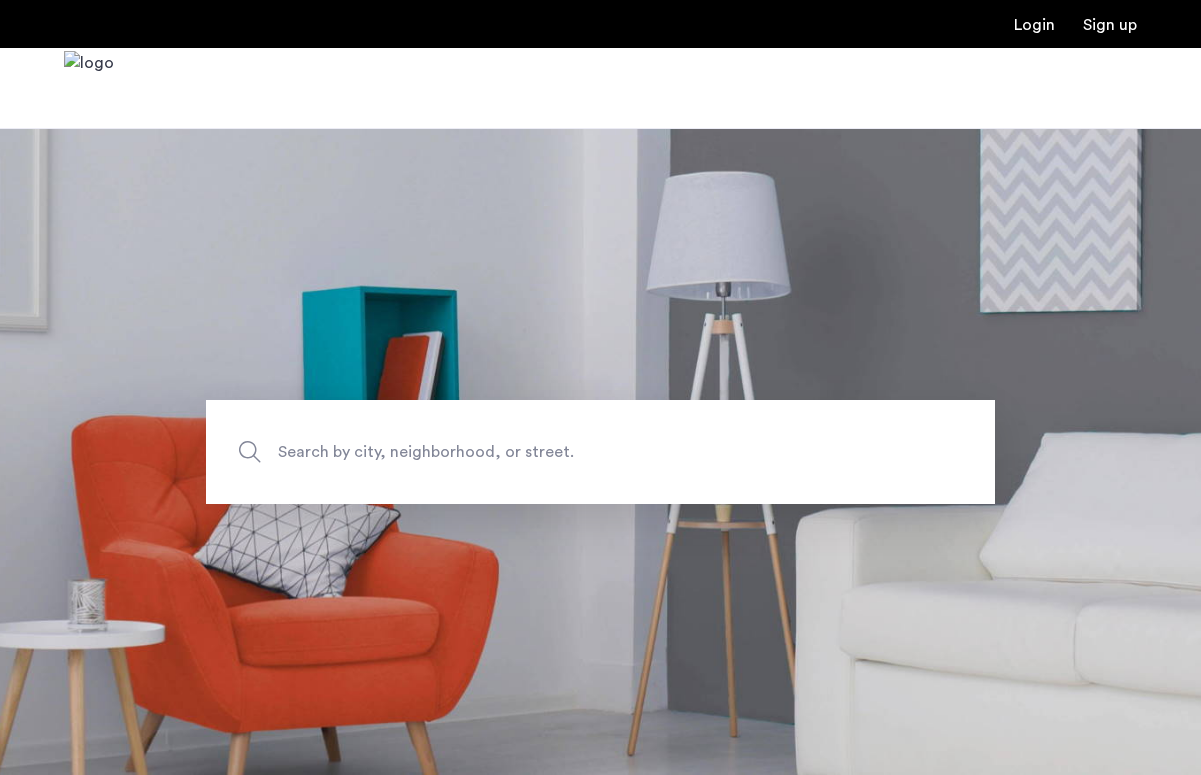 scroll, scrollTop: 0, scrollLeft: 0, axis: both 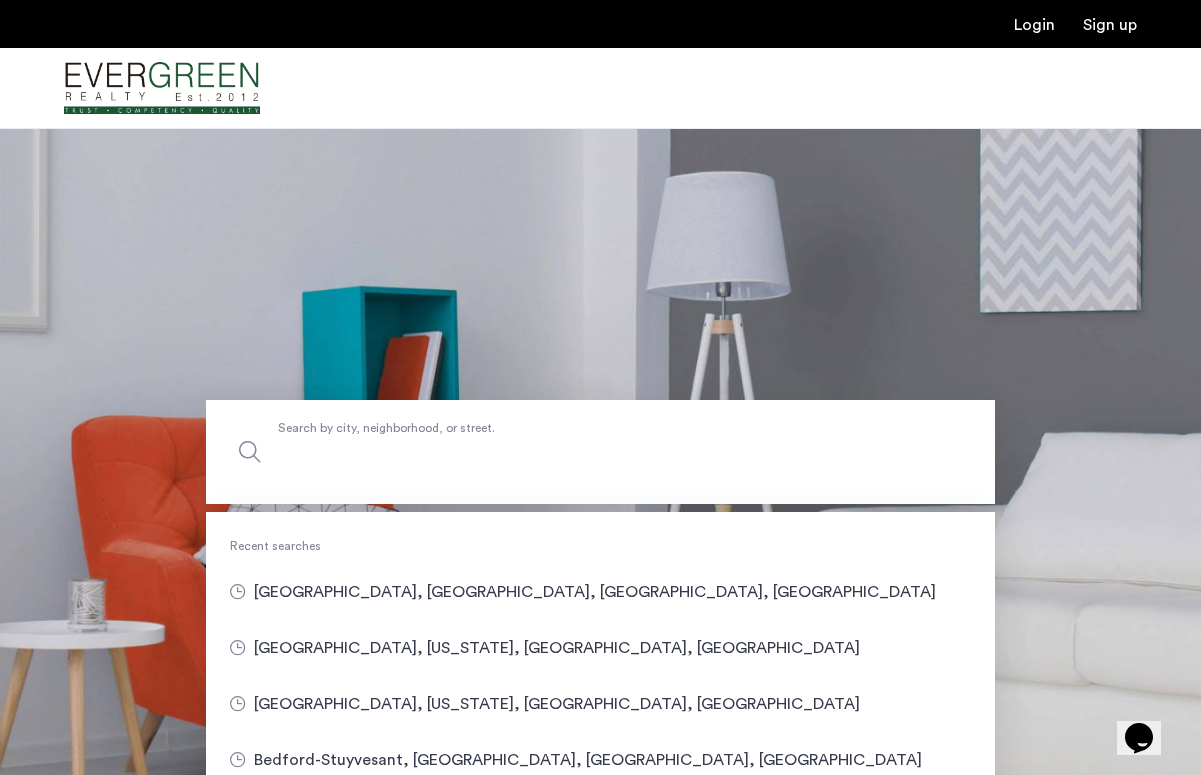click on "Search by city, neighborhood, or street." at bounding box center [600, 452] 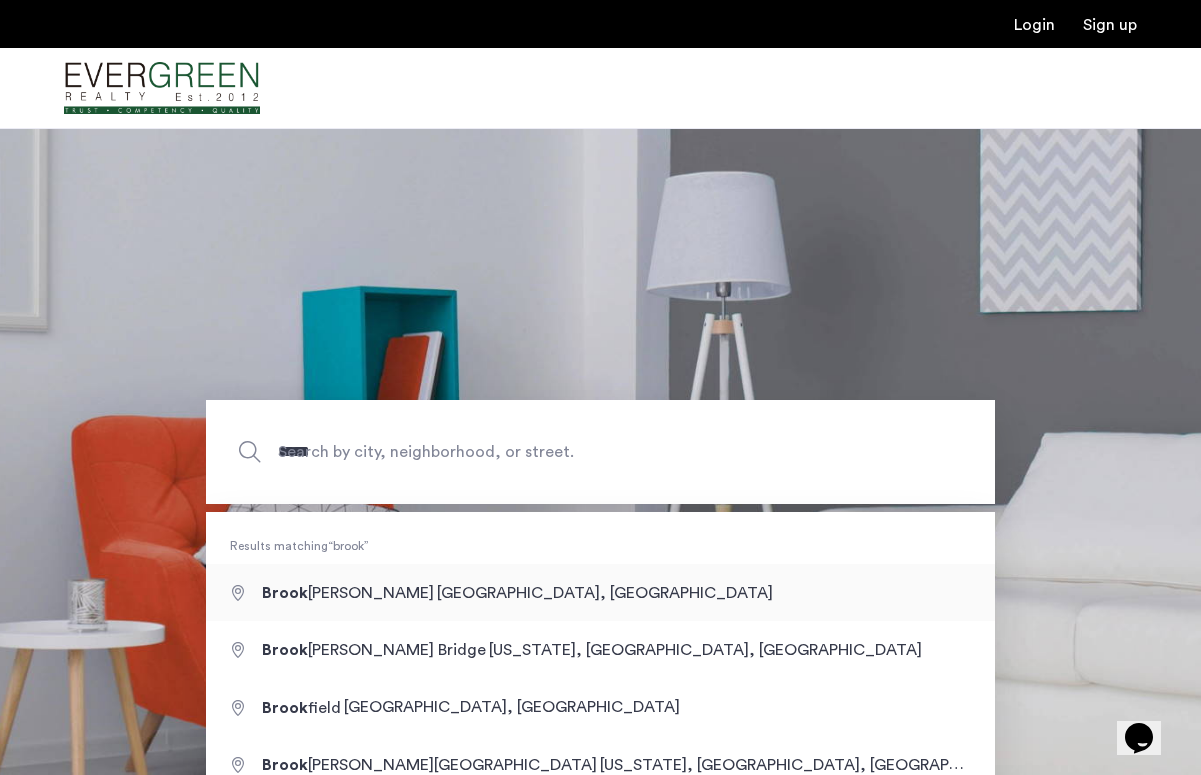 type on "**********" 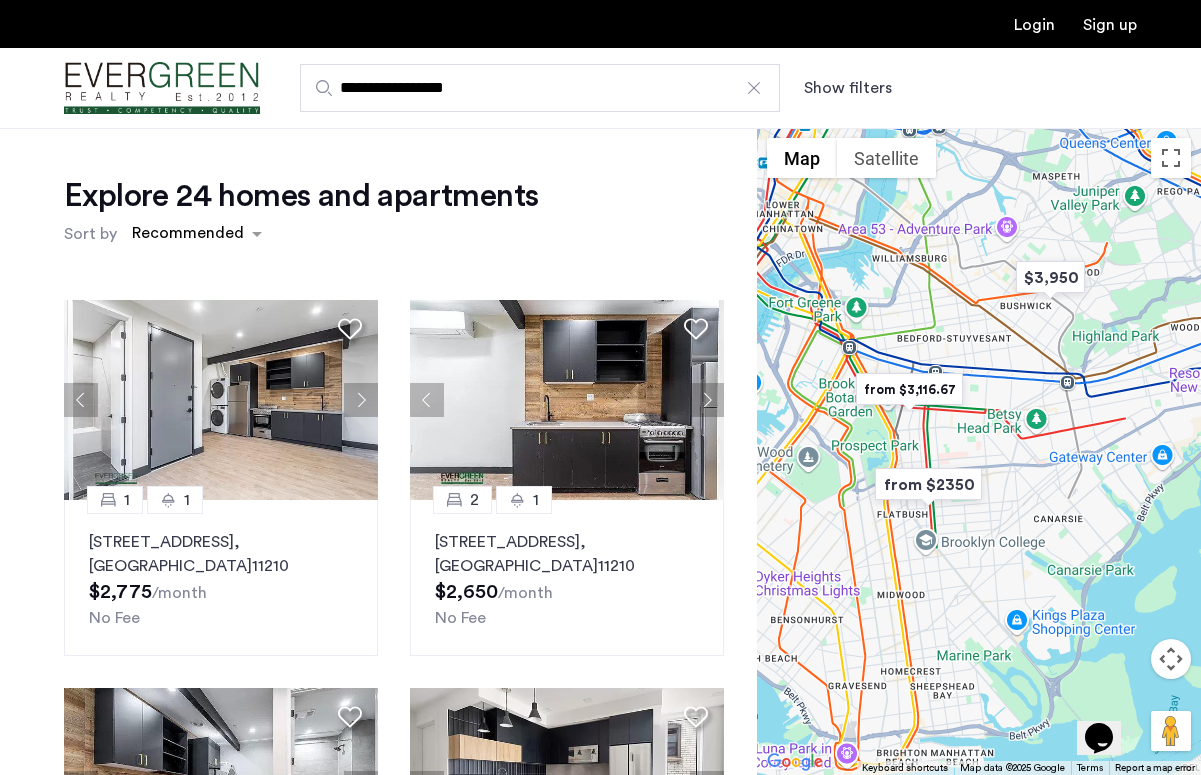 click on "Show filters" at bounding box center (848, 88) 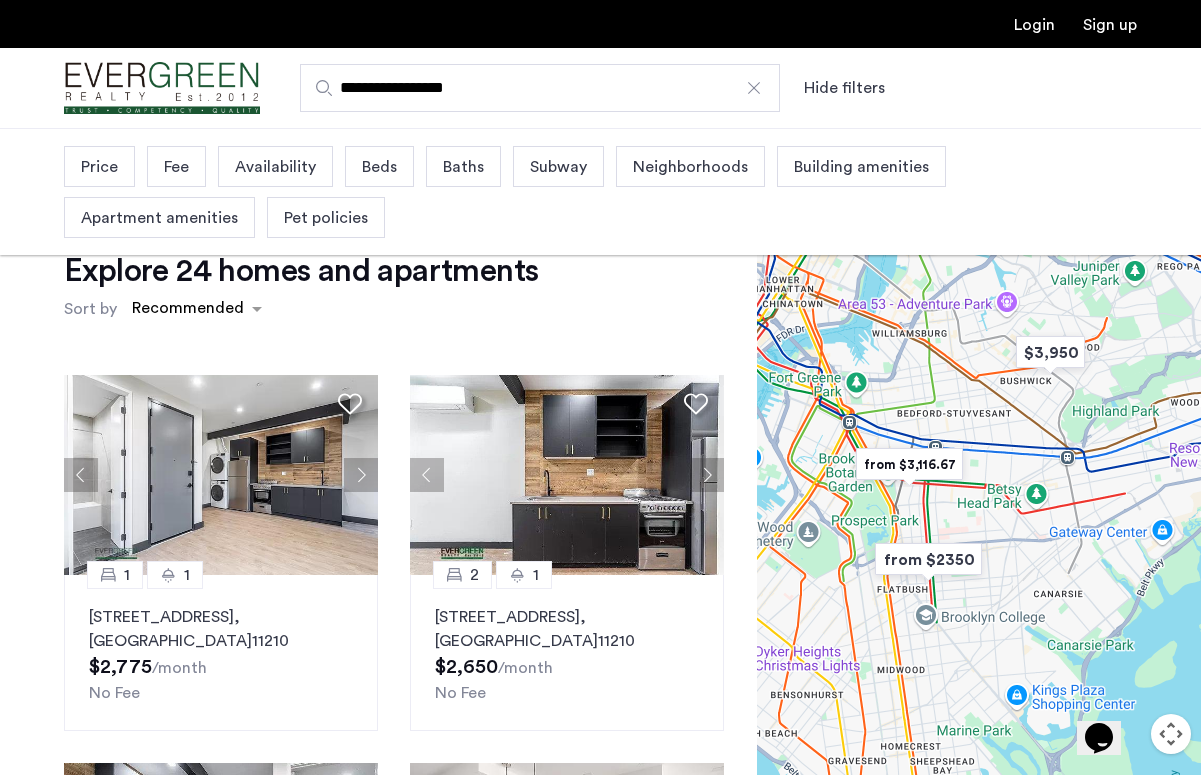 click on "Beds" at bounding box center (379, 166) 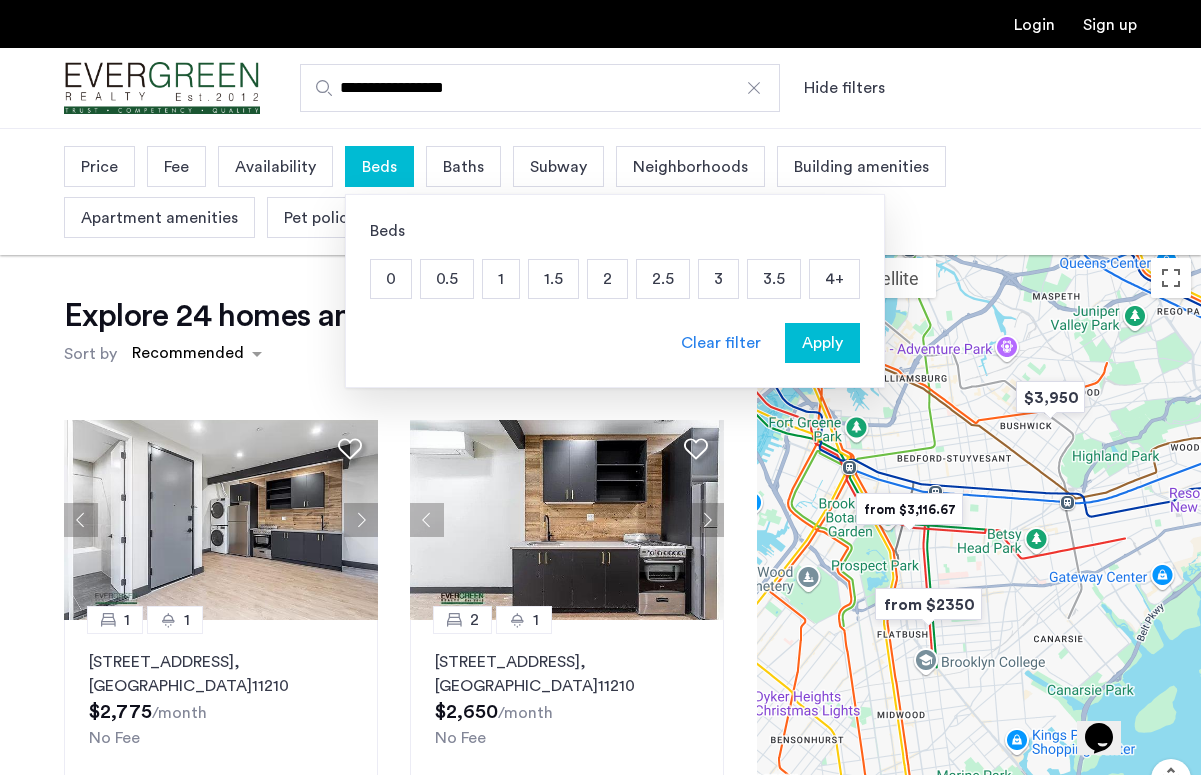 click on "4+" at bounding box center [834, 279] 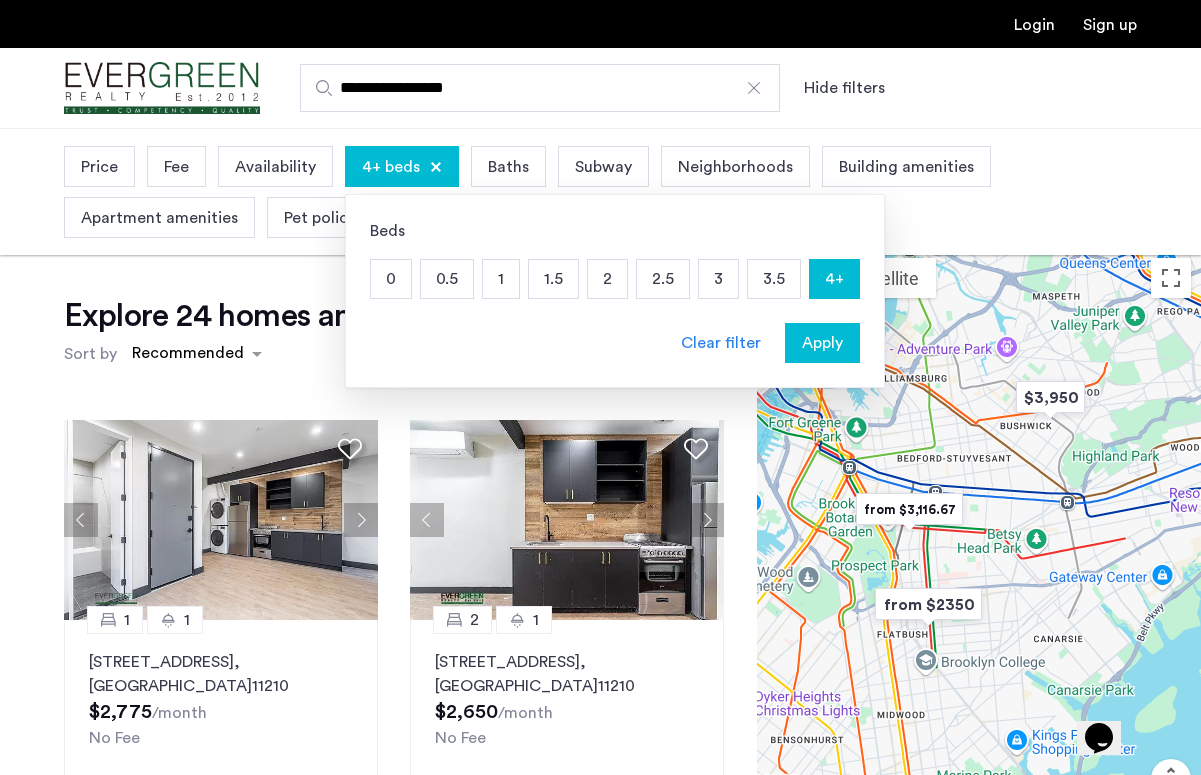 click on "Apply" at bounding box center (822, 343) 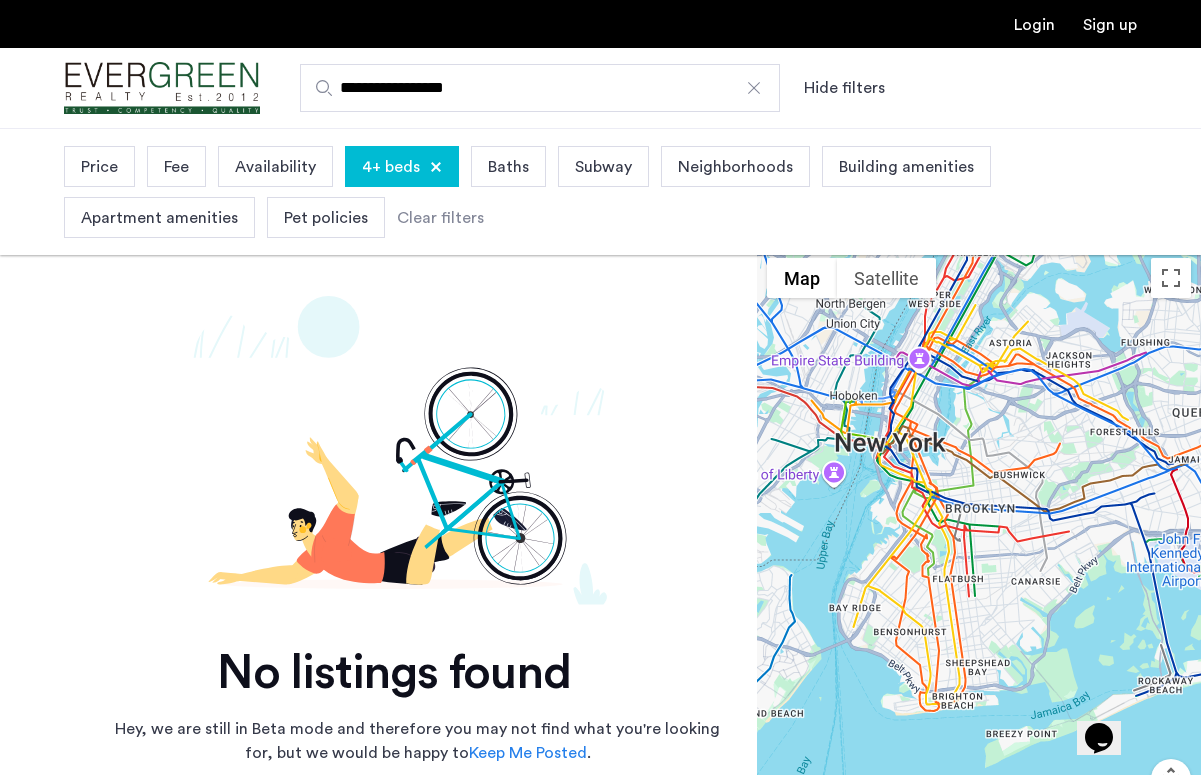 click on "4+ beds" at bounding box center [391, 167] 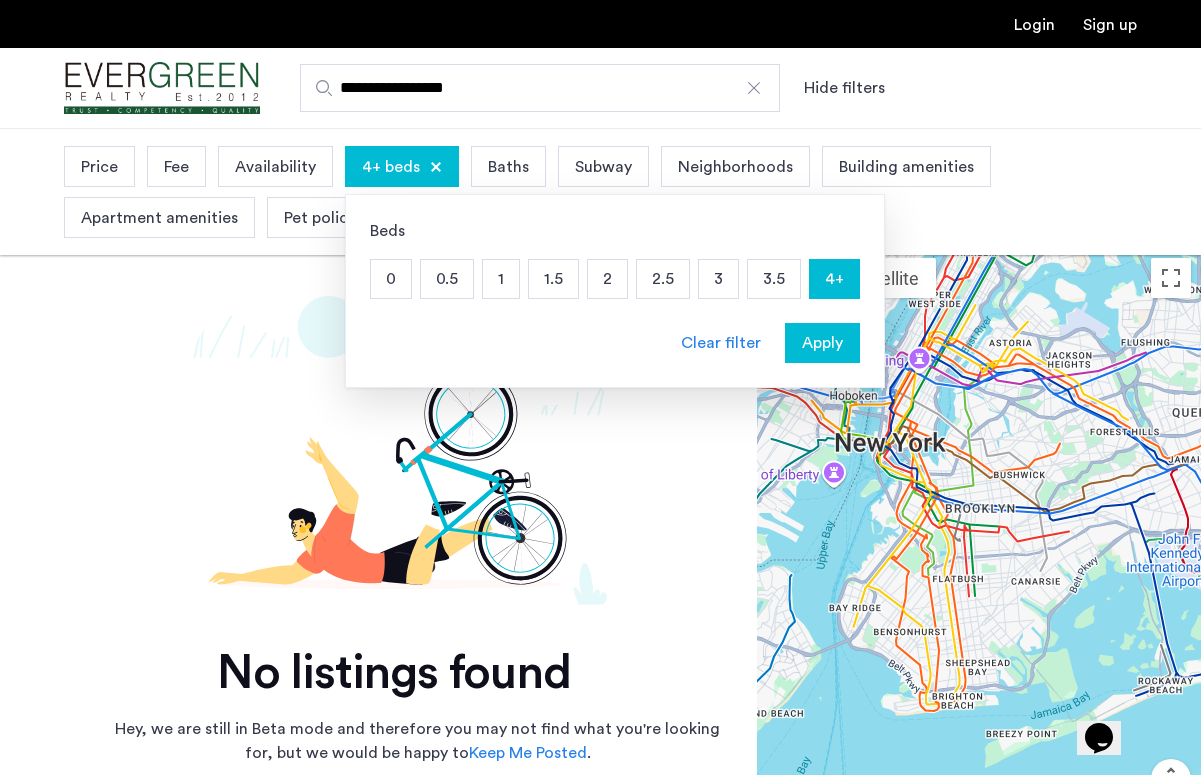 click on "3" at bounding box center [718, 279] 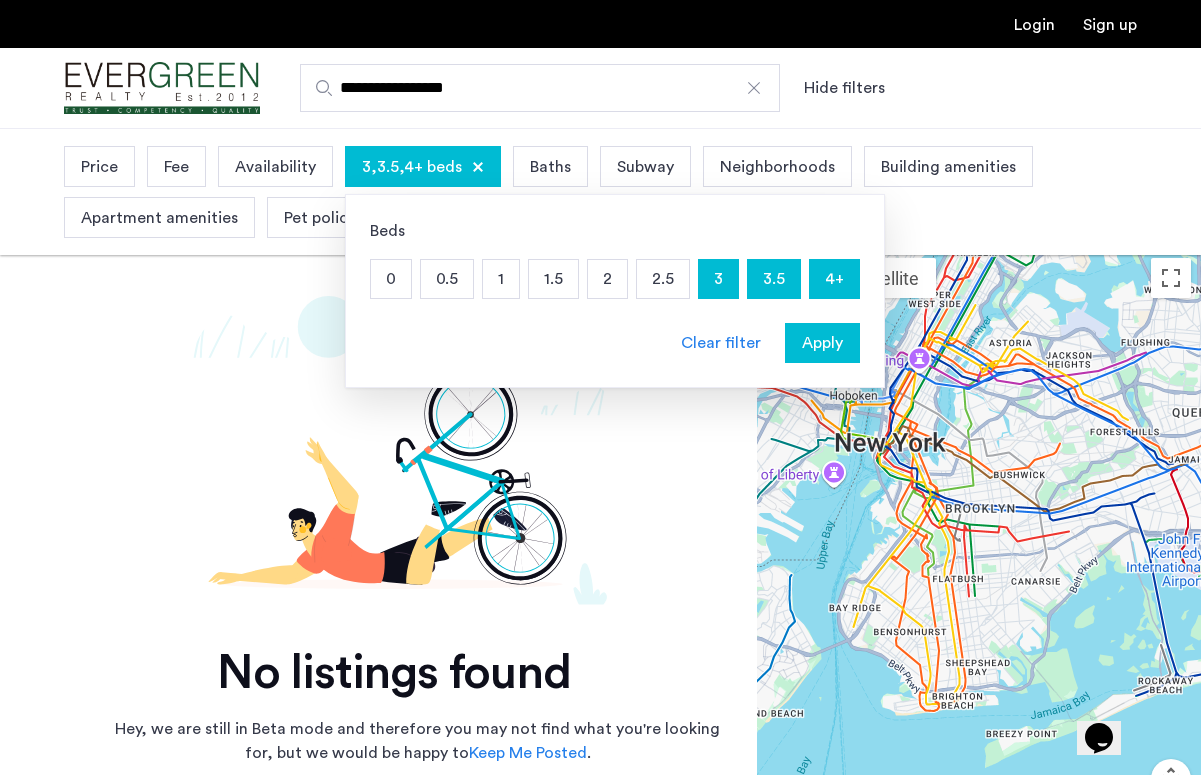 click on "3" at bounding box center (718, 279) 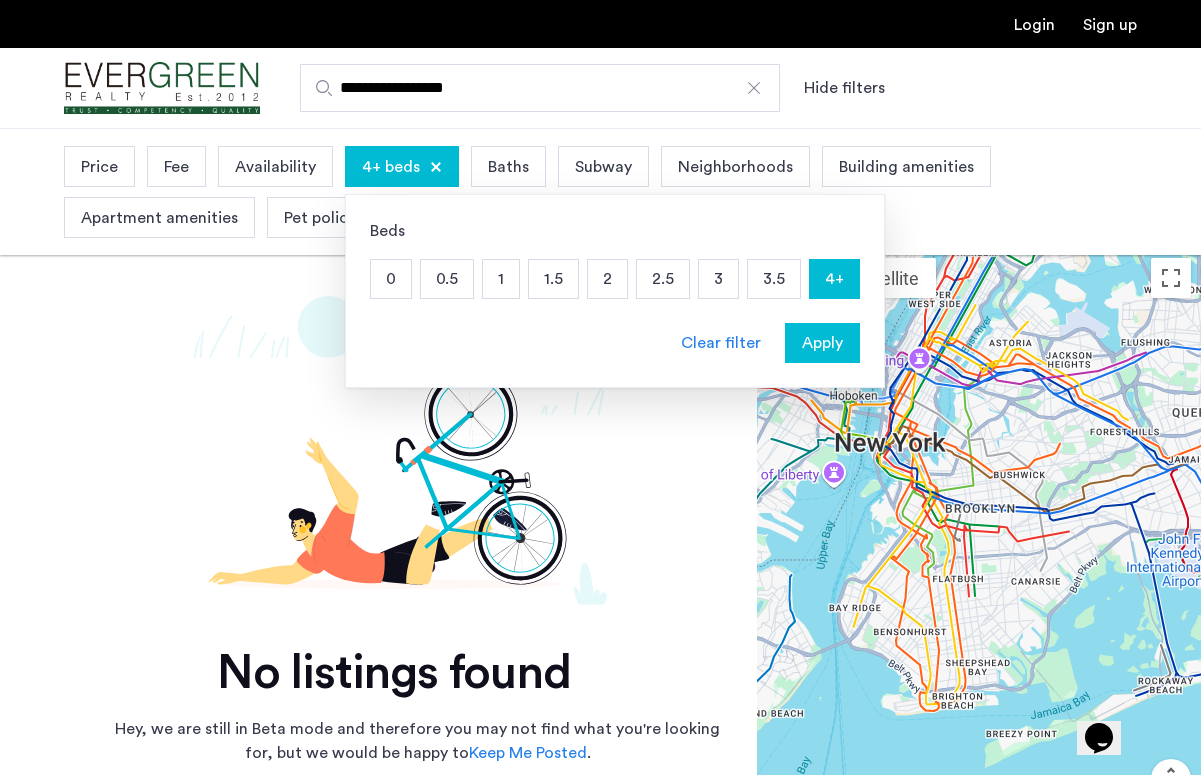 click on "3" at bounding box center [718, 279] 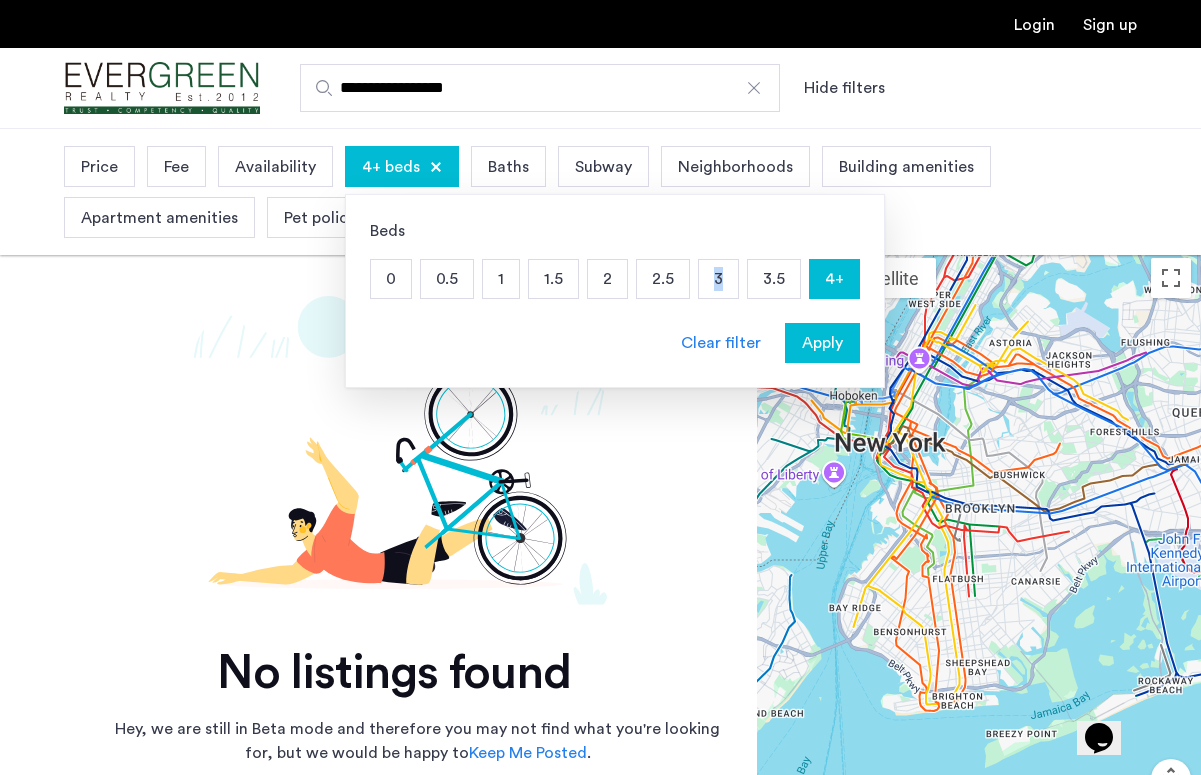 click on "4+" at bounding box center [834, 279] 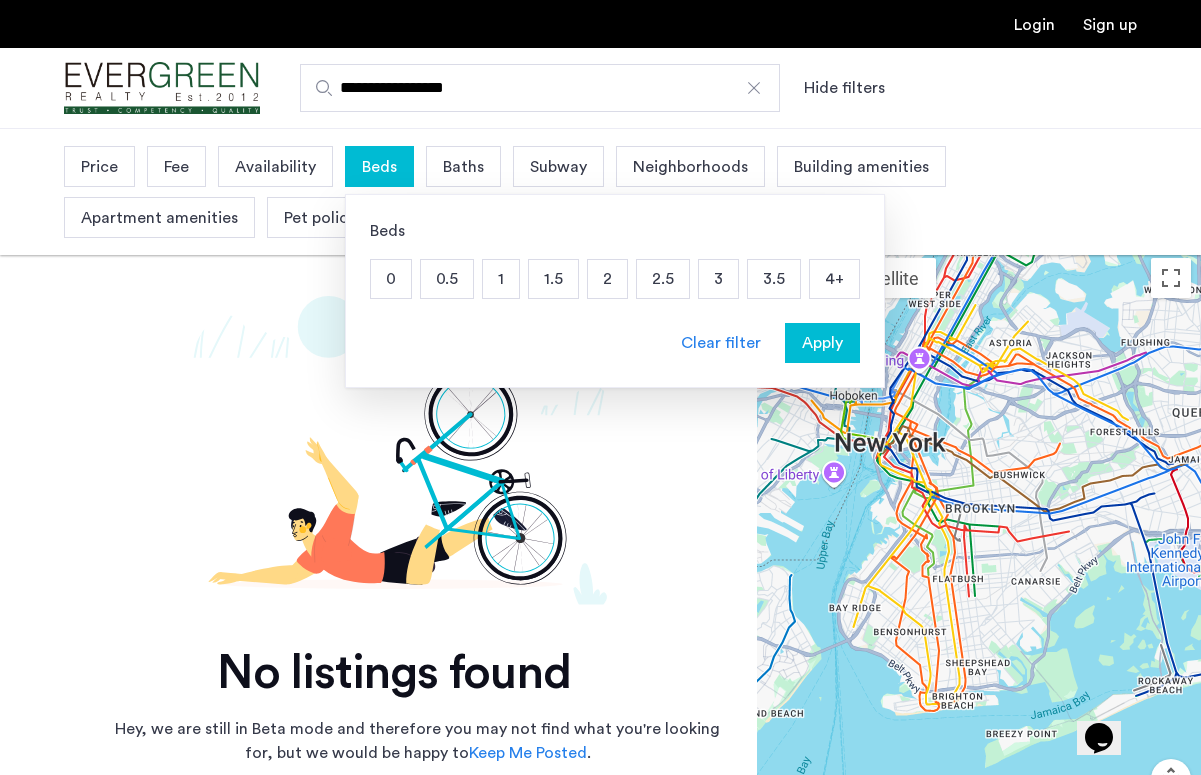 click on "2" at bounding box center [607, 279] 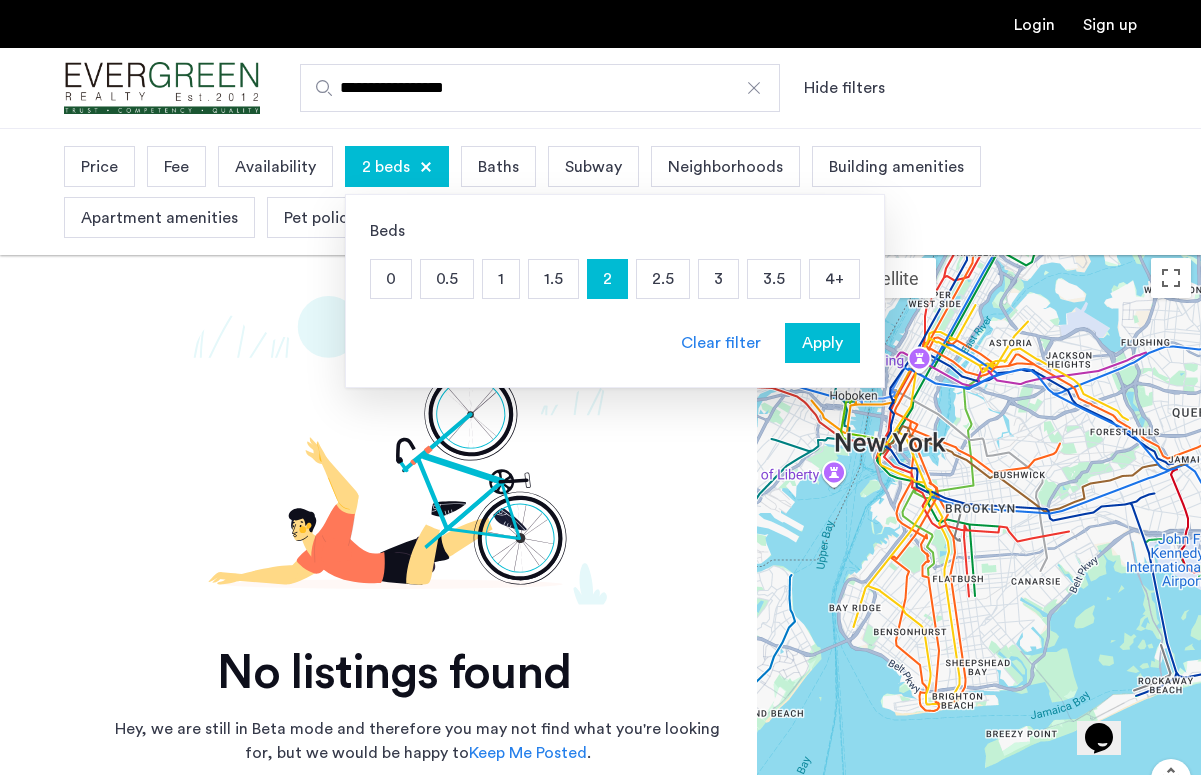 click on "Apply" at bounding box center [822, 343] 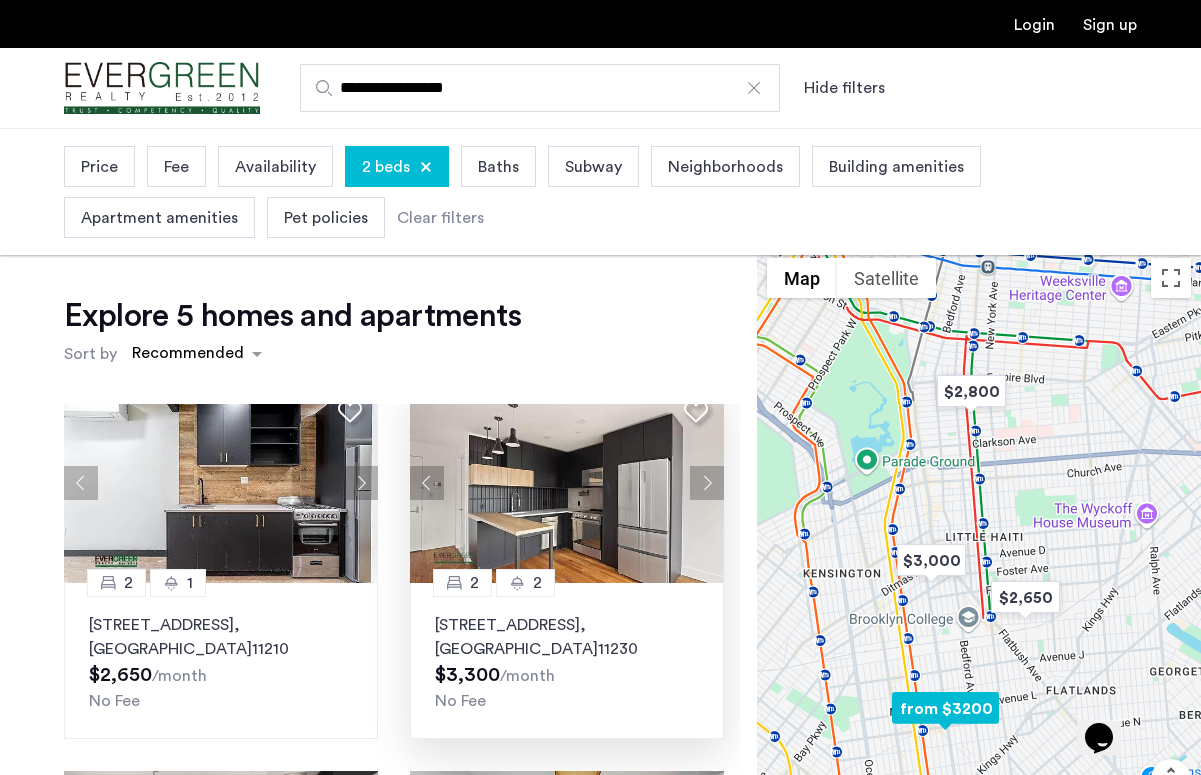 scroll, scrollTop: 38, scrollLeft: 0, axis: vertical 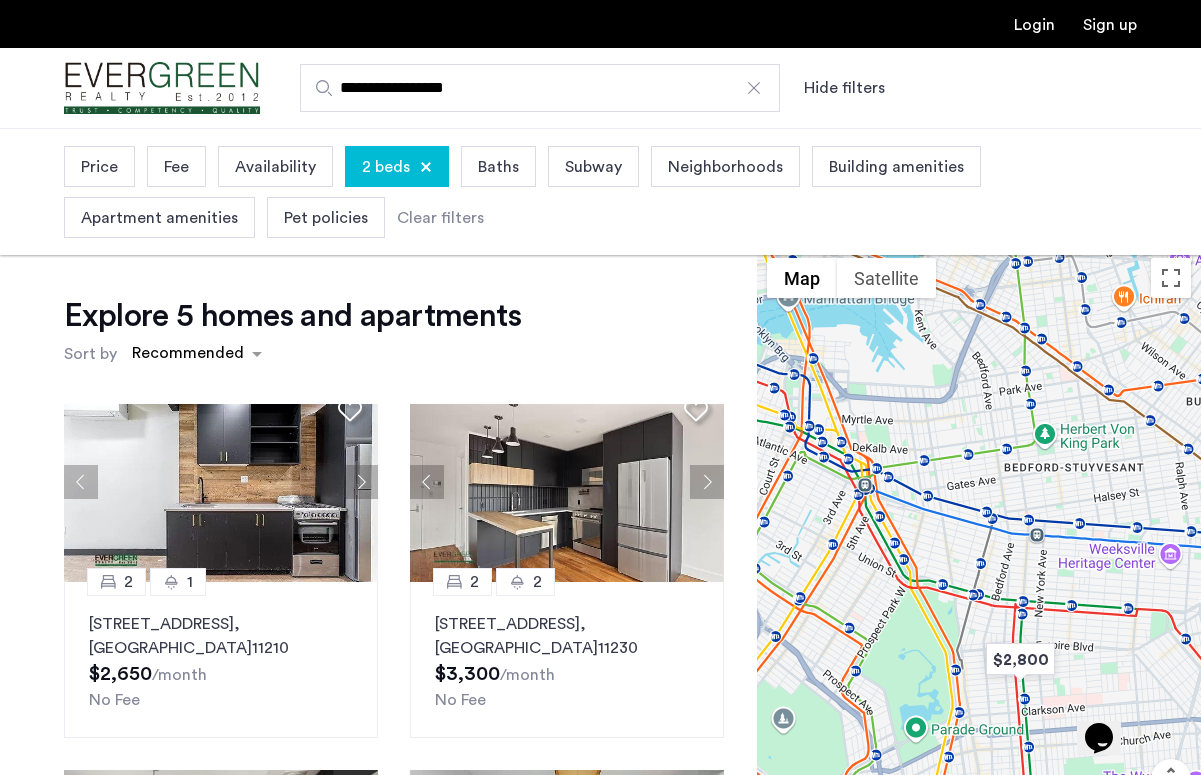 drag, startPoint x: 891, startPoint y: 414, endPoint x: 901, endPoint y: 718, distance: 304.16443 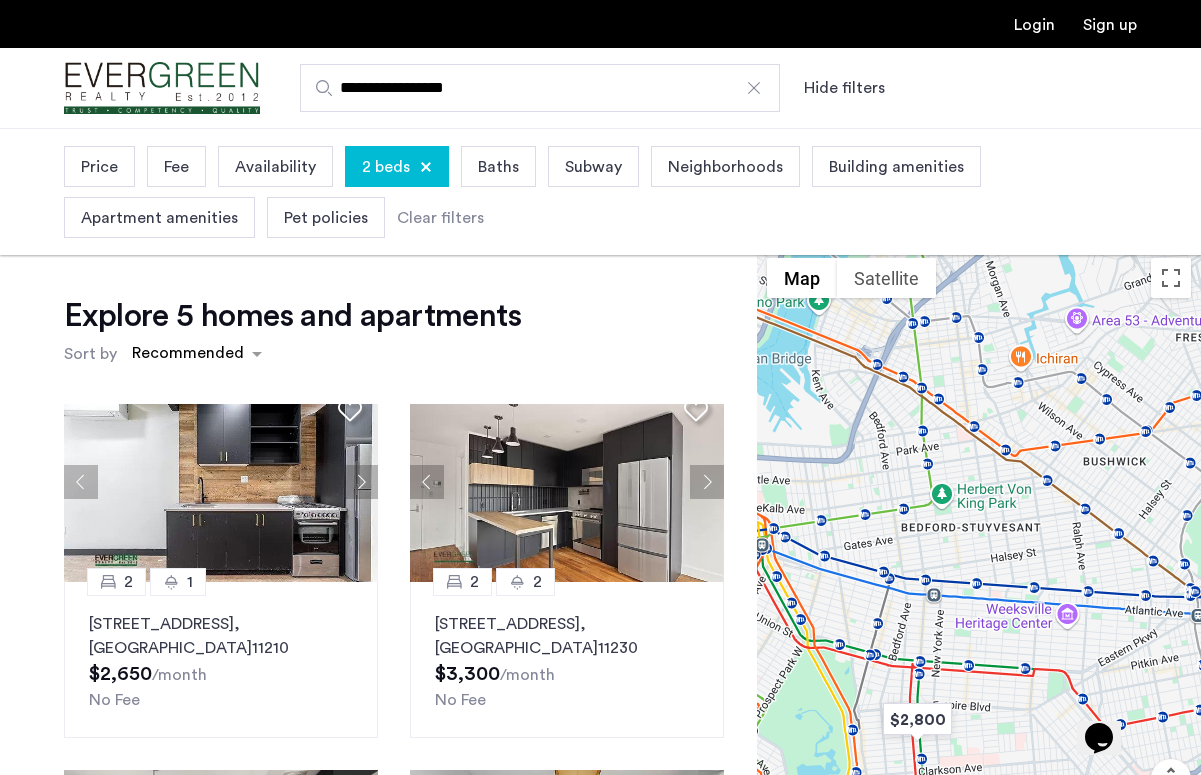 drag, startPoint x: 953, startPoint y: 502, endPoint x: 899, endPoint y: 558, distance: 77.7946 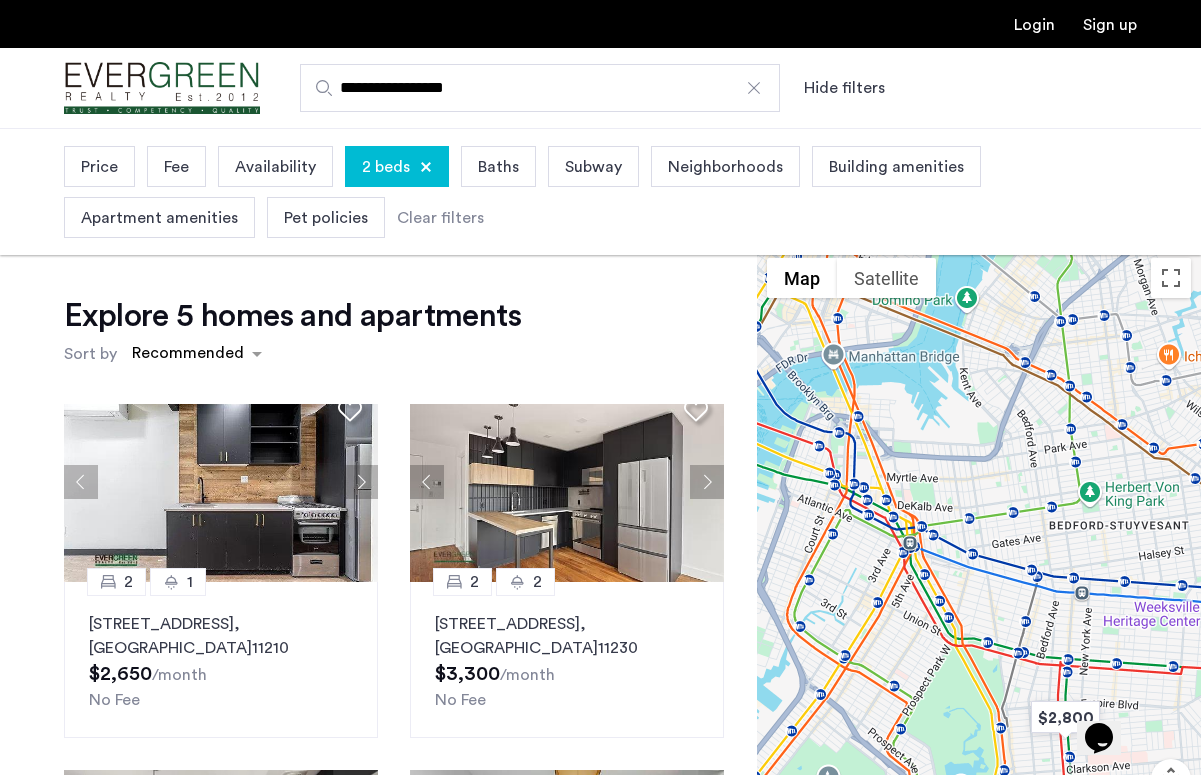 drag, startPoint x: 867, startPoint y: 497, endPoint x: 1034, endPoint y: 497, distance: 167 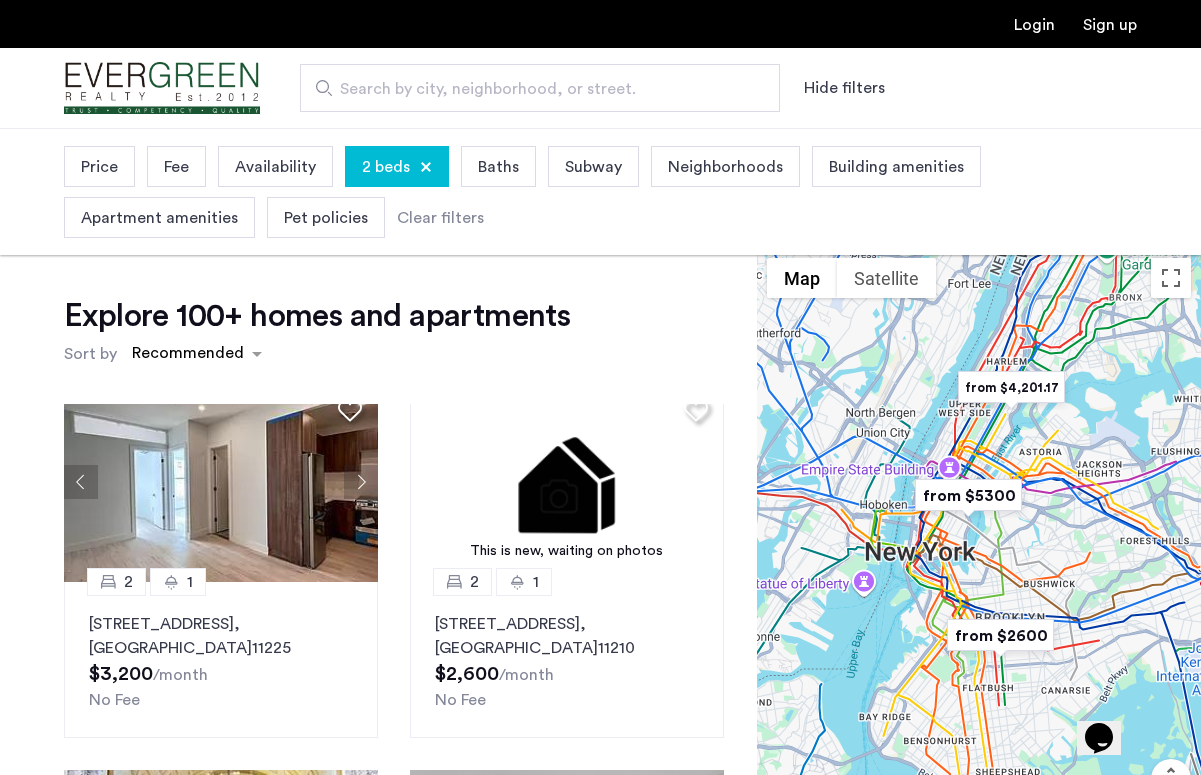 click on "Search by city, neighborhood, or street." at bounding box center [532, 89] 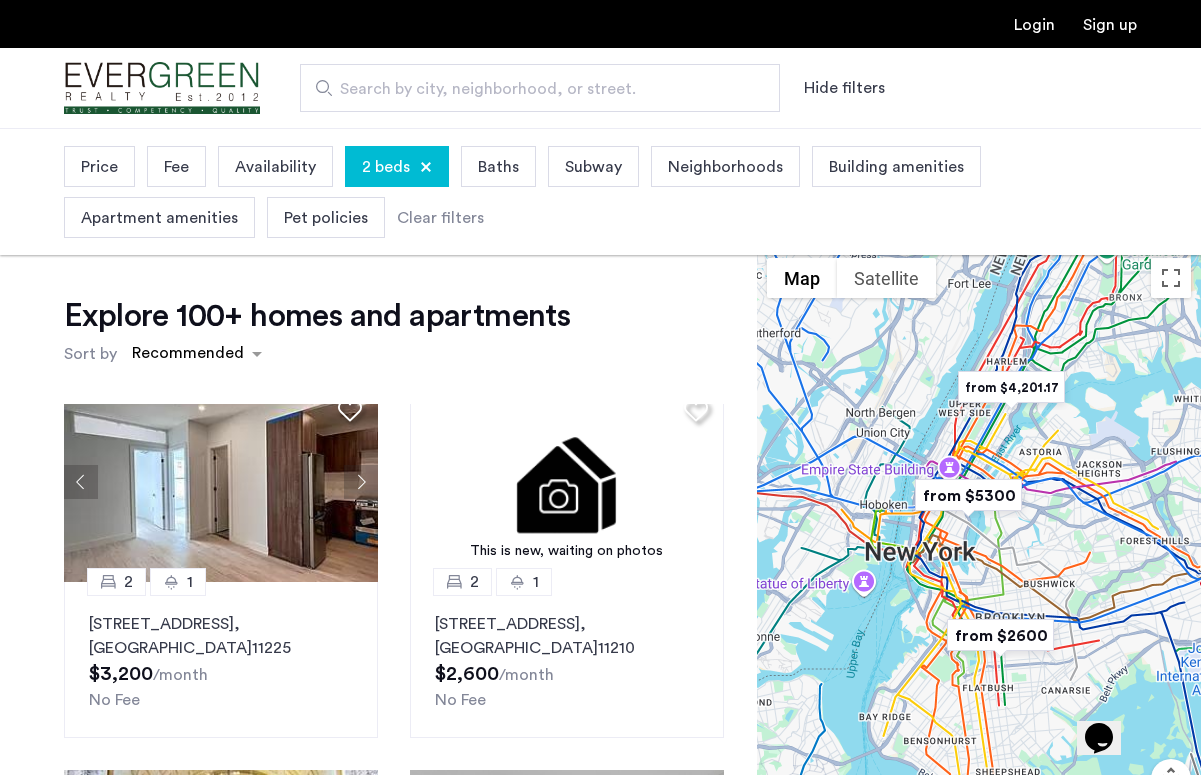 click on "Search by city, neighborhood, or street." at bounding box center (540, 88) 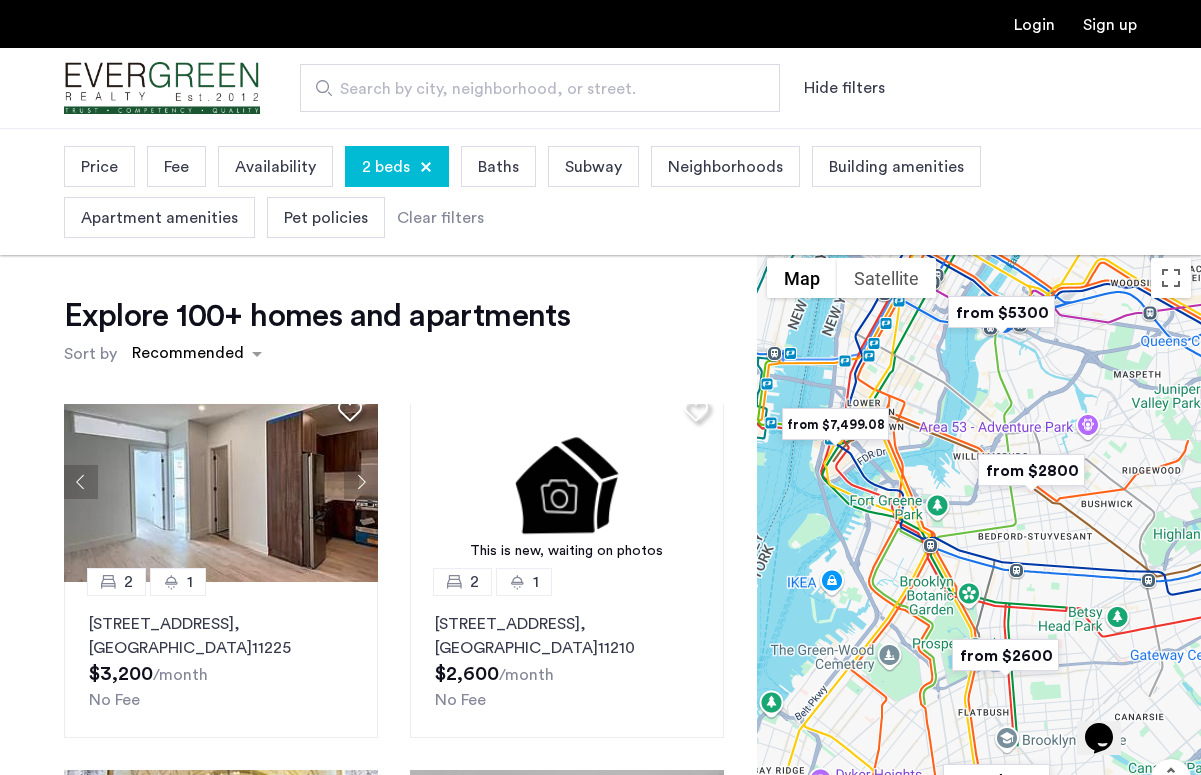 drag, startPoint x: 1101, startPoint y: 642, endPoint x: 966, endPoint y: 394, distance: 282.36325 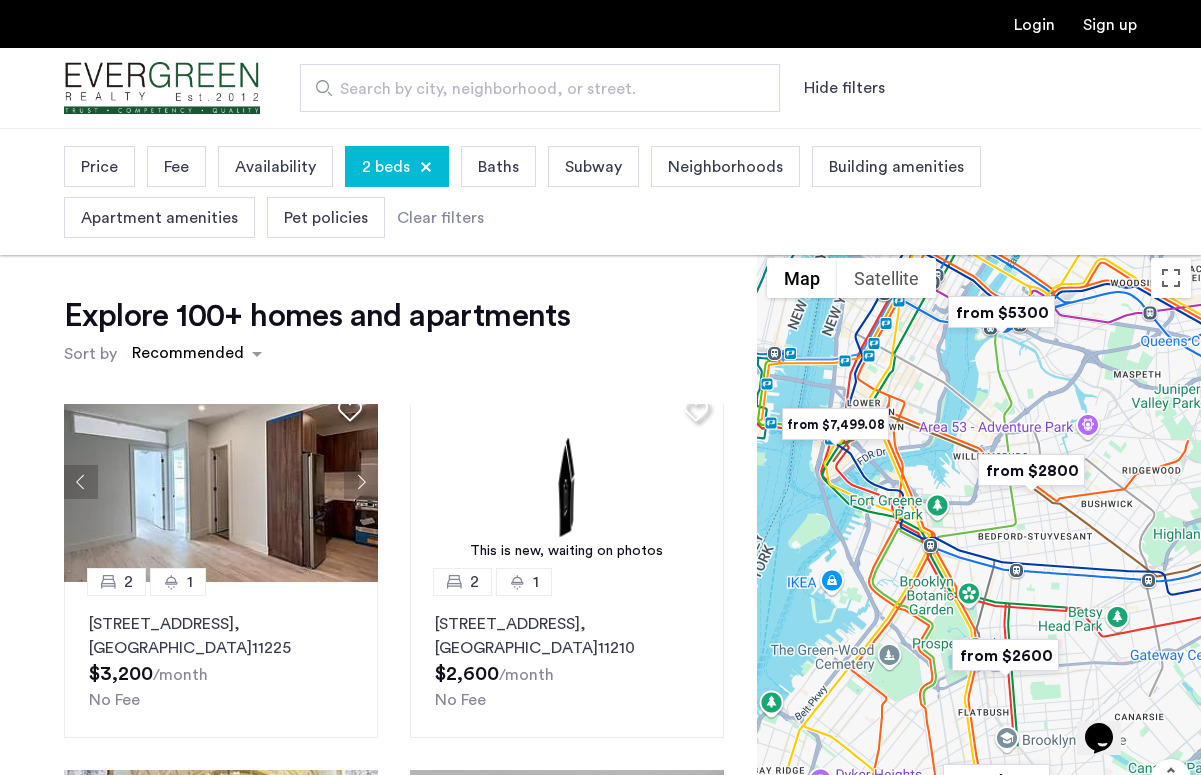 click at bounding box center (979, 571) 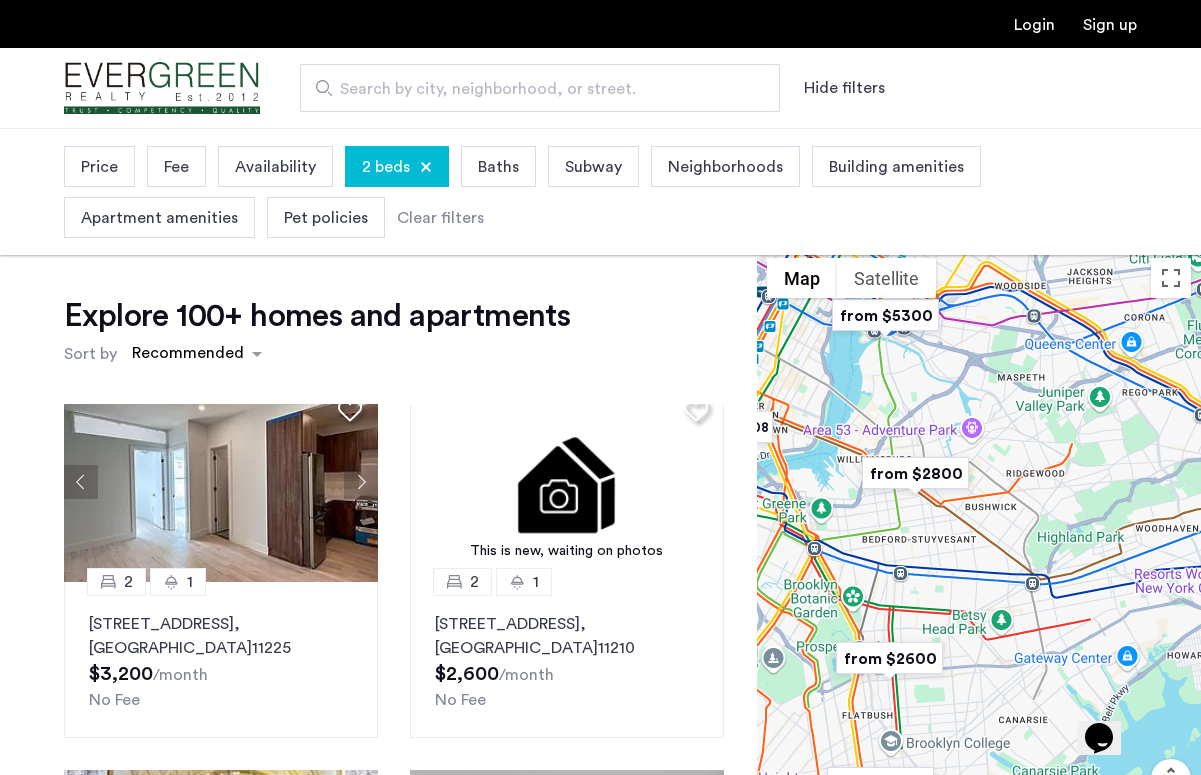 drag, startPoint x: 1051, startPoint y: 446, endPoint x: 908, endPoint y: 449, distance: 143.03146 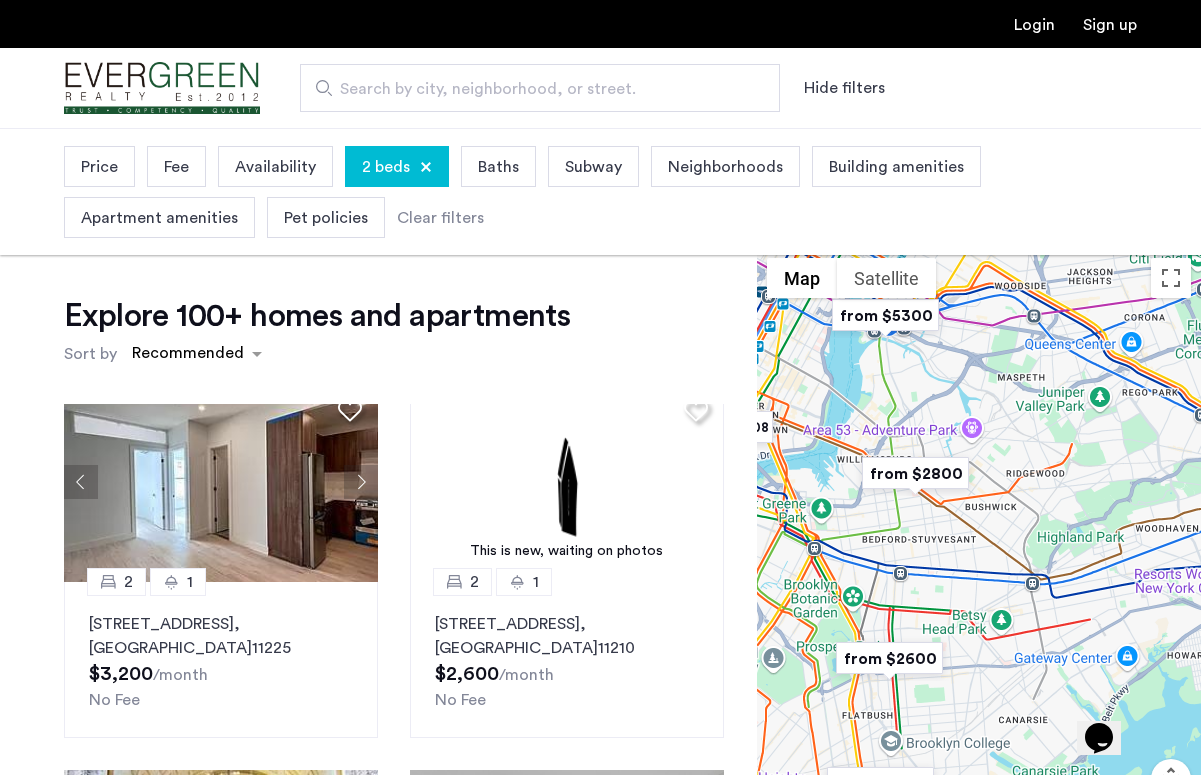 click at bounding box center [979, 571] 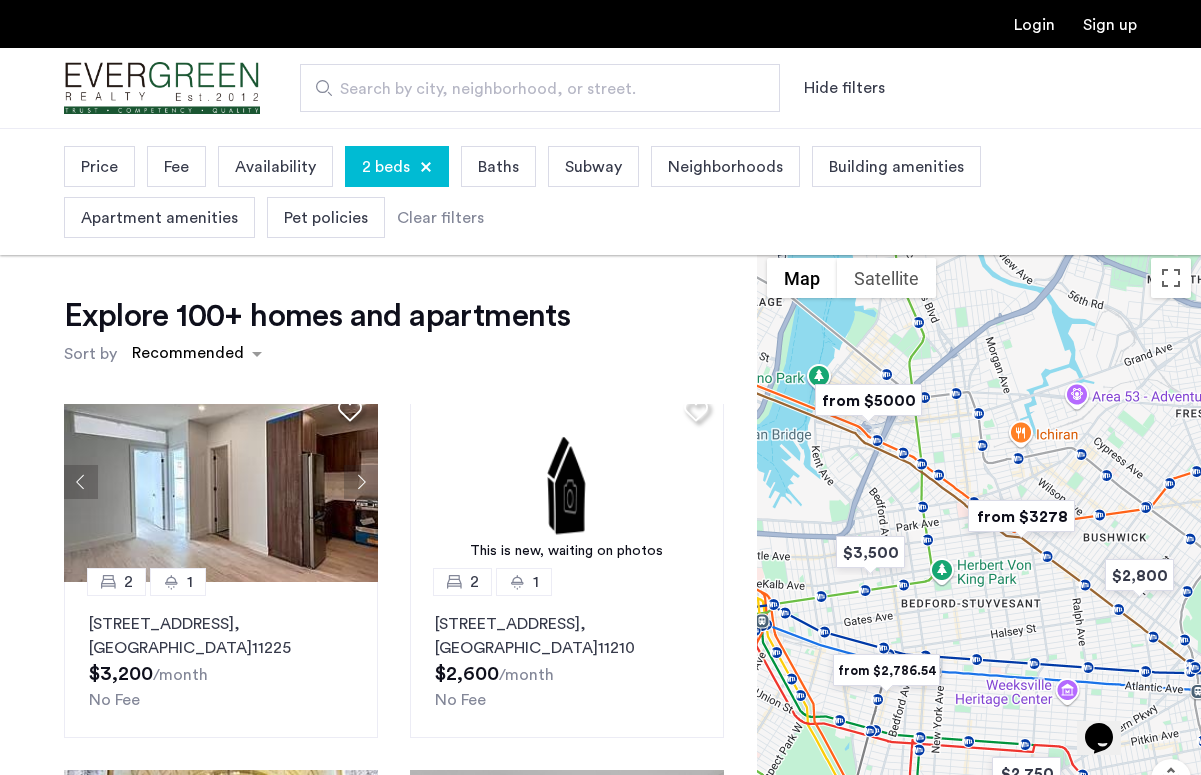 drag, startPoint x: 926, startPoint y: 523, endPoint x: 1023, endPoint y: 497, distance: 100.4241 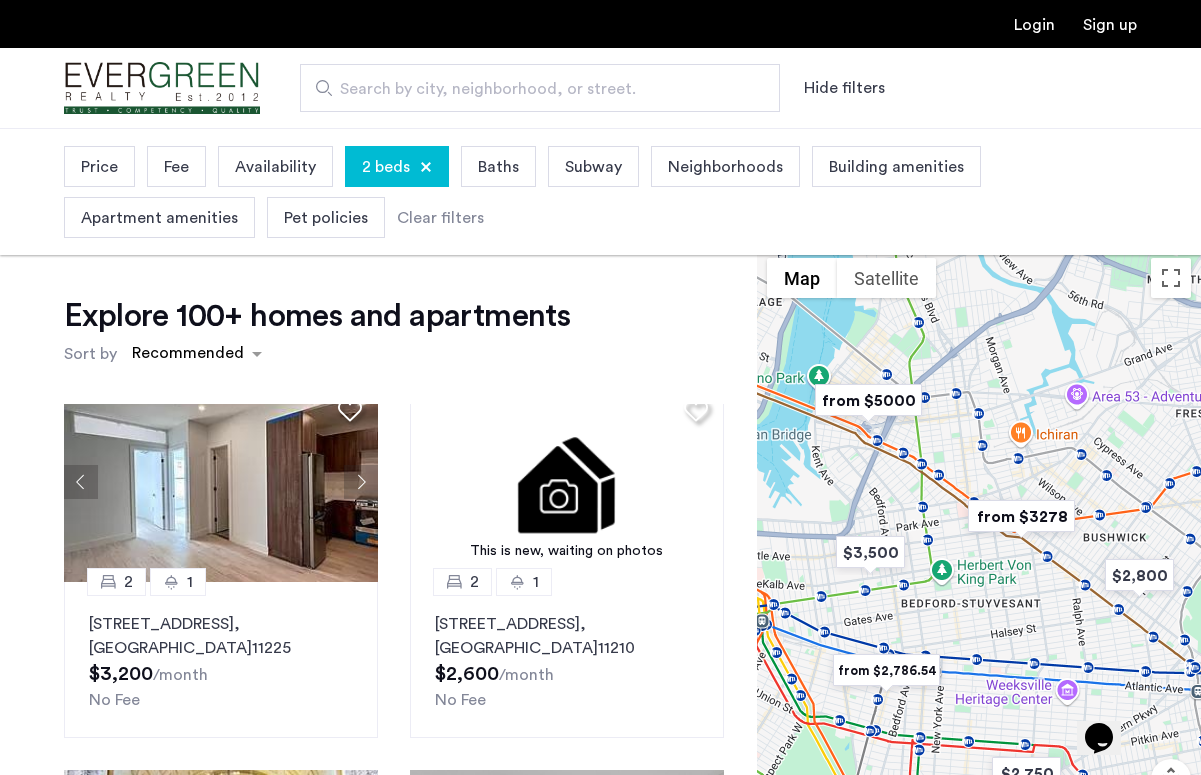 click at bounding box center [1021, 516] 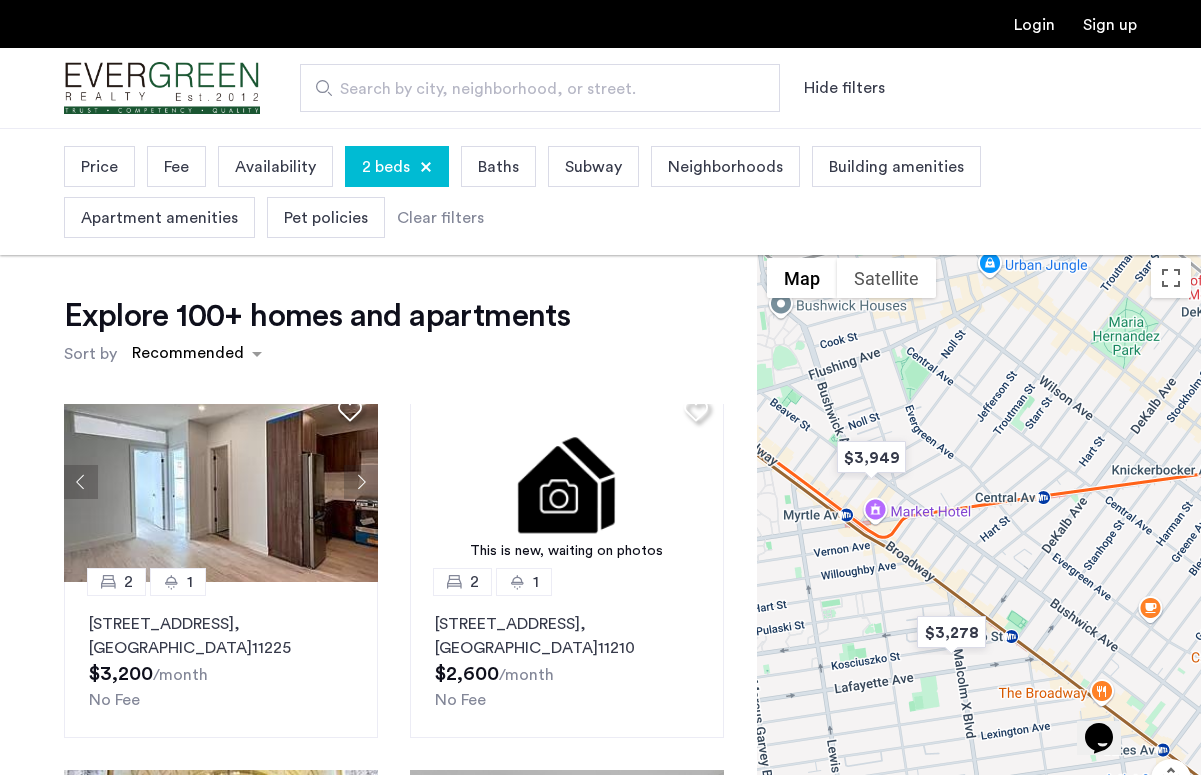drag, startPoint x: 938, startPoint y: 617, endPoint x: 780, endPoint y: 476, distance: 211.76639 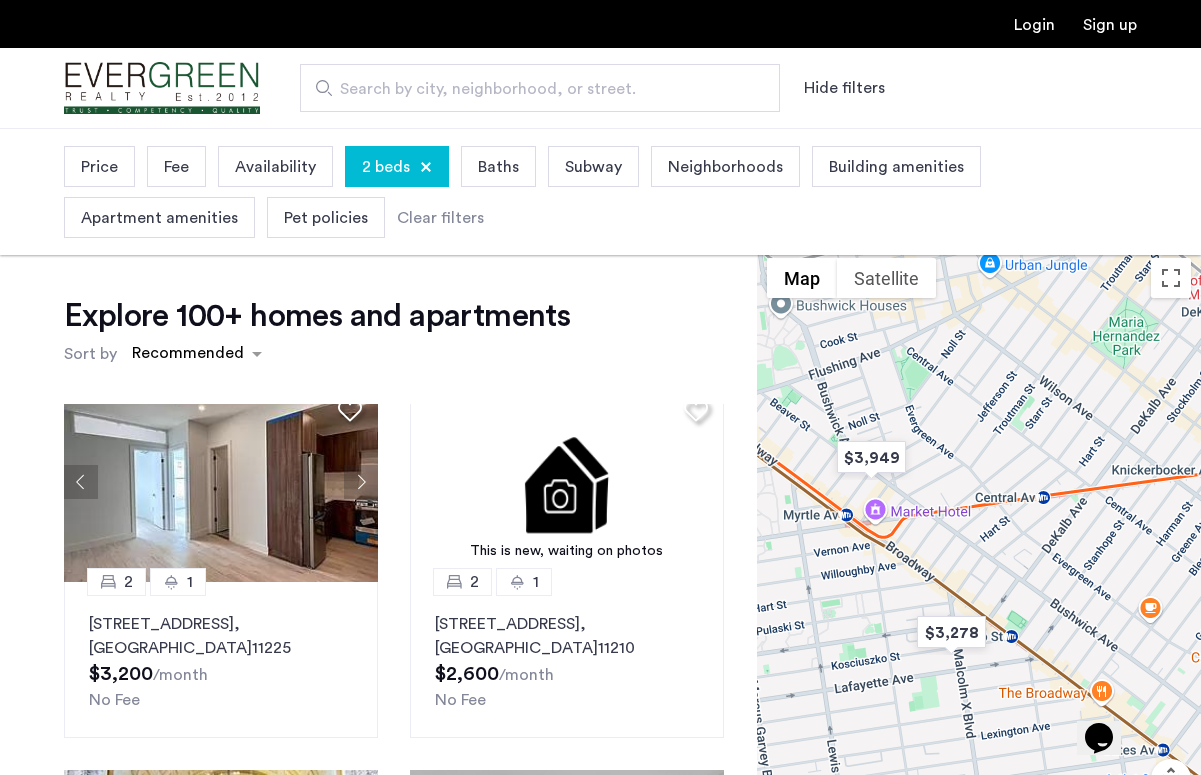 click on "To navigate, press the arrow keys." at bounding box center [979, 571] 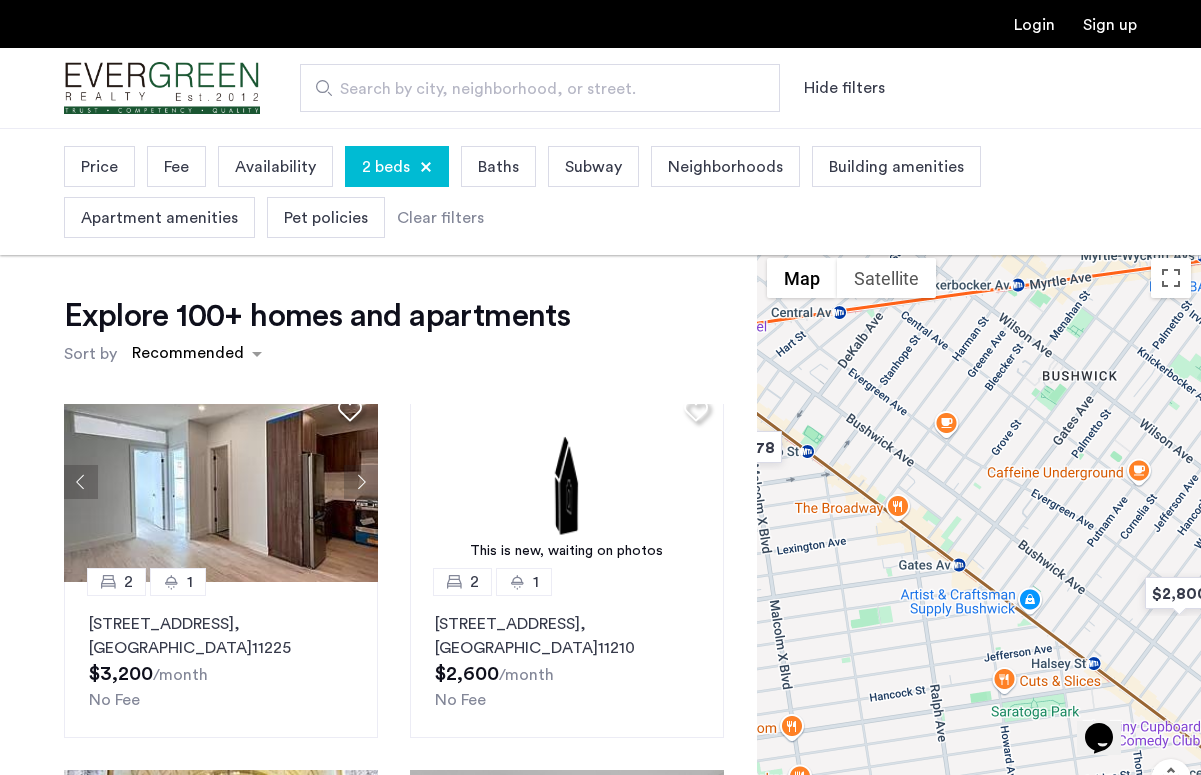 drag, startPoint x: 953, startPoint y: 627, endPoint x: 786, endPoint y: 516, distance: 200.5243 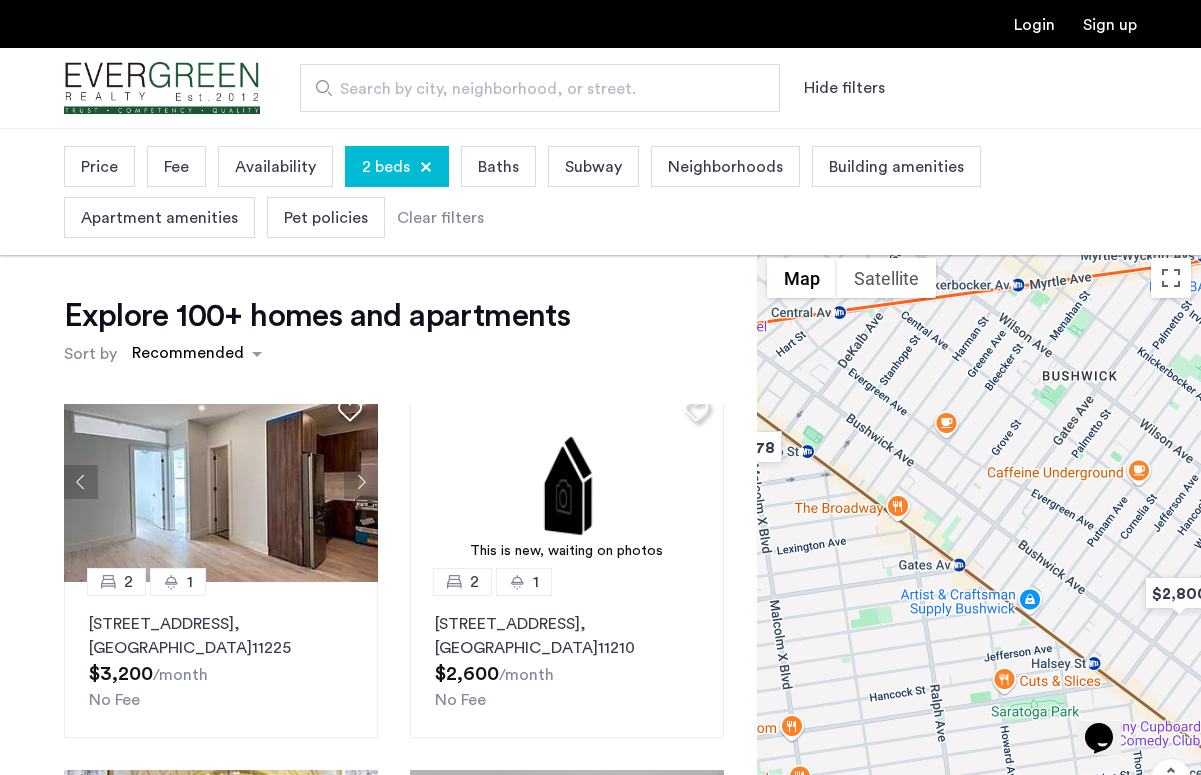click on "To navigate, press the arrow keys." at bounding box center [979, 571] 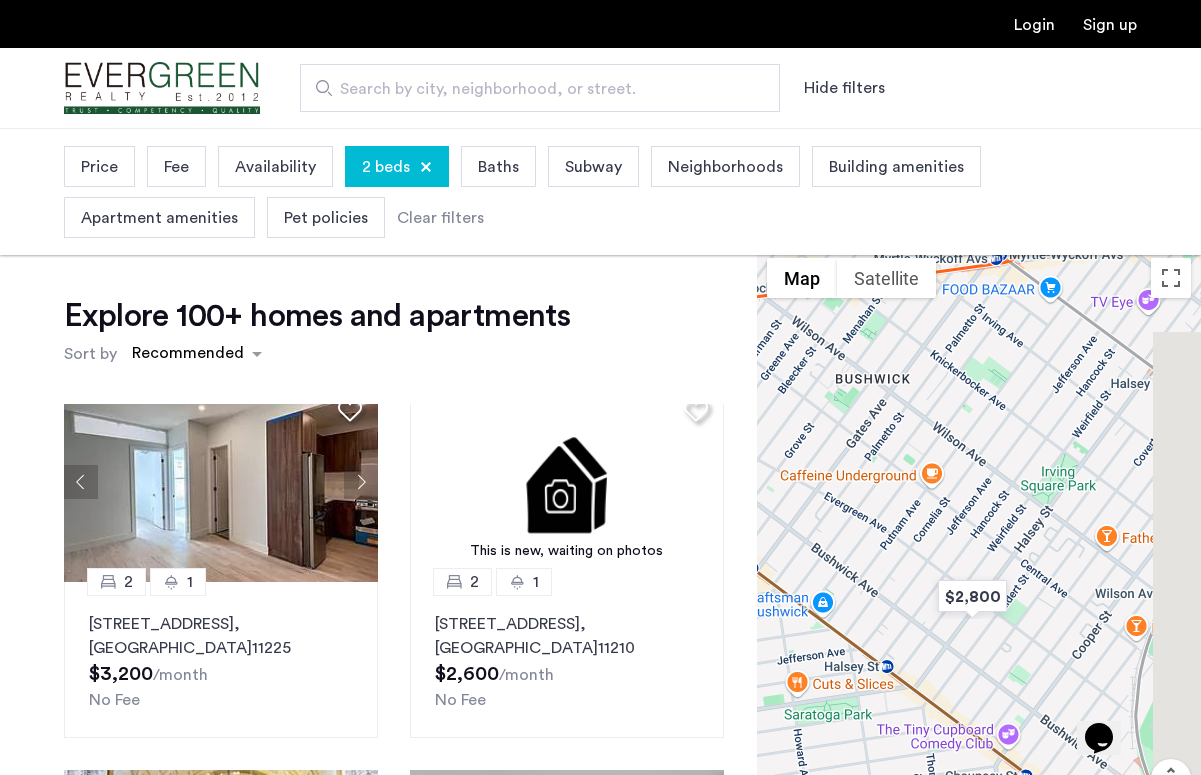 drag, startPoint x: 1050, startPoint y: 516, endPoint x: 838, endPoint y: 520, distance: 212.03773 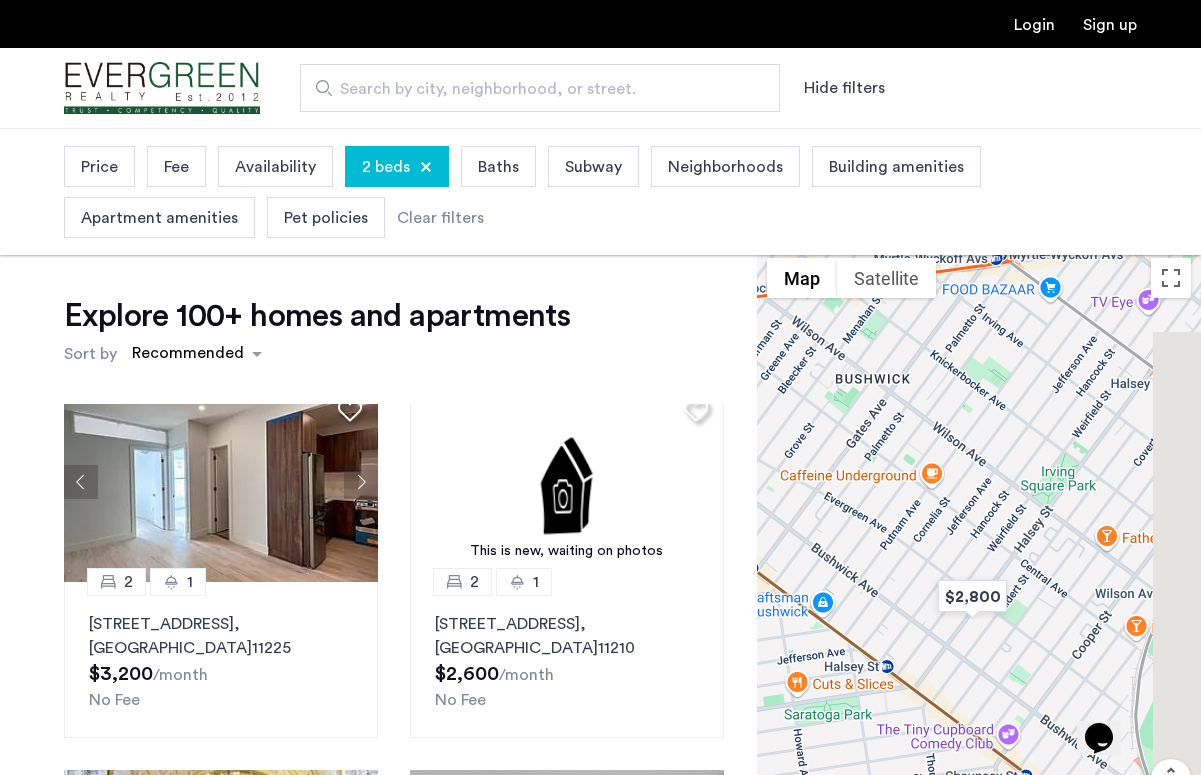 click on "To navigate, press the arrow keys." at bounding box center (979, 571) 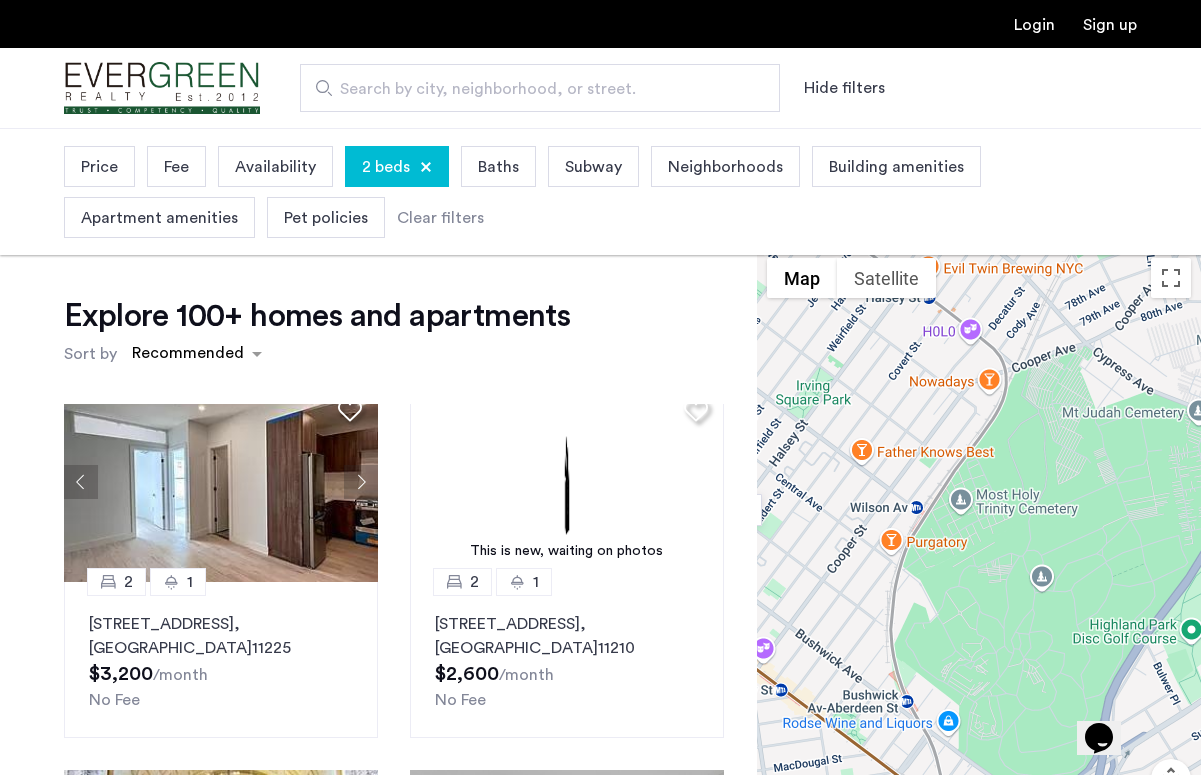 drag, startPoint x: 1046, startPoint y: 574, endPoint x: 803, endPoint y: 487, distance: 258.10464 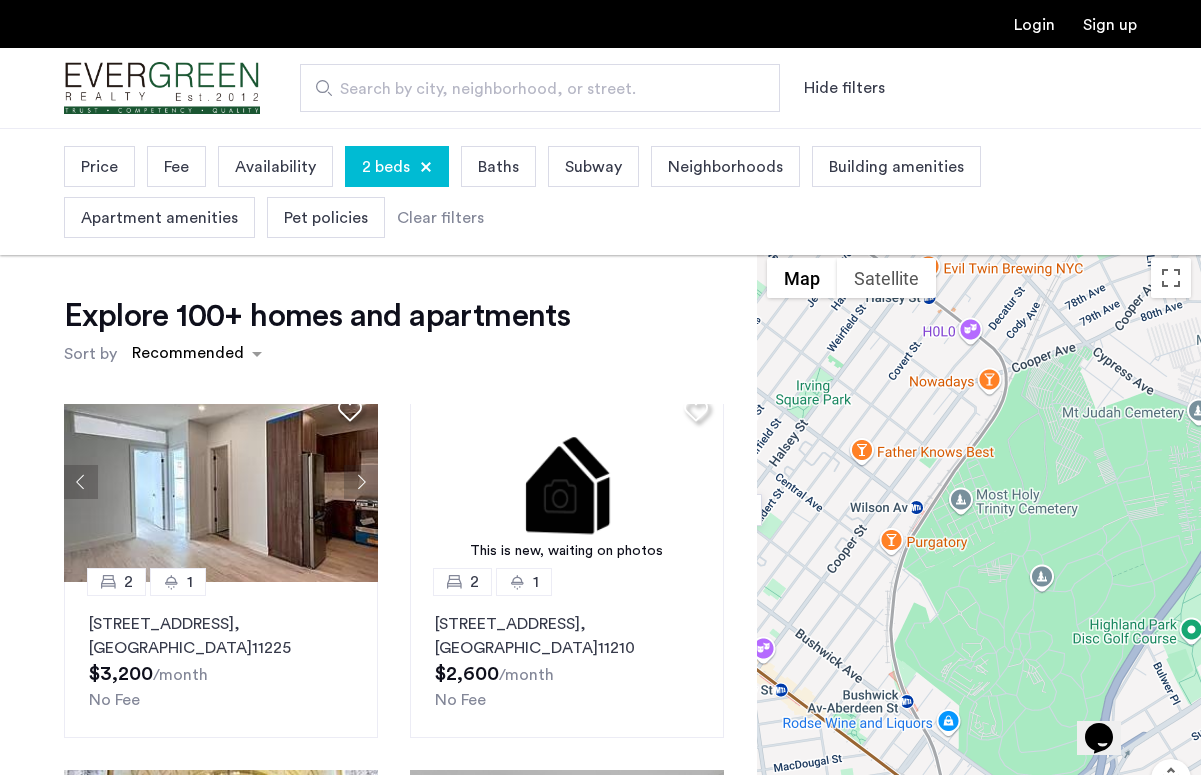 click on "To navigate, press the arrow keys." at bounding box center [979, 571] 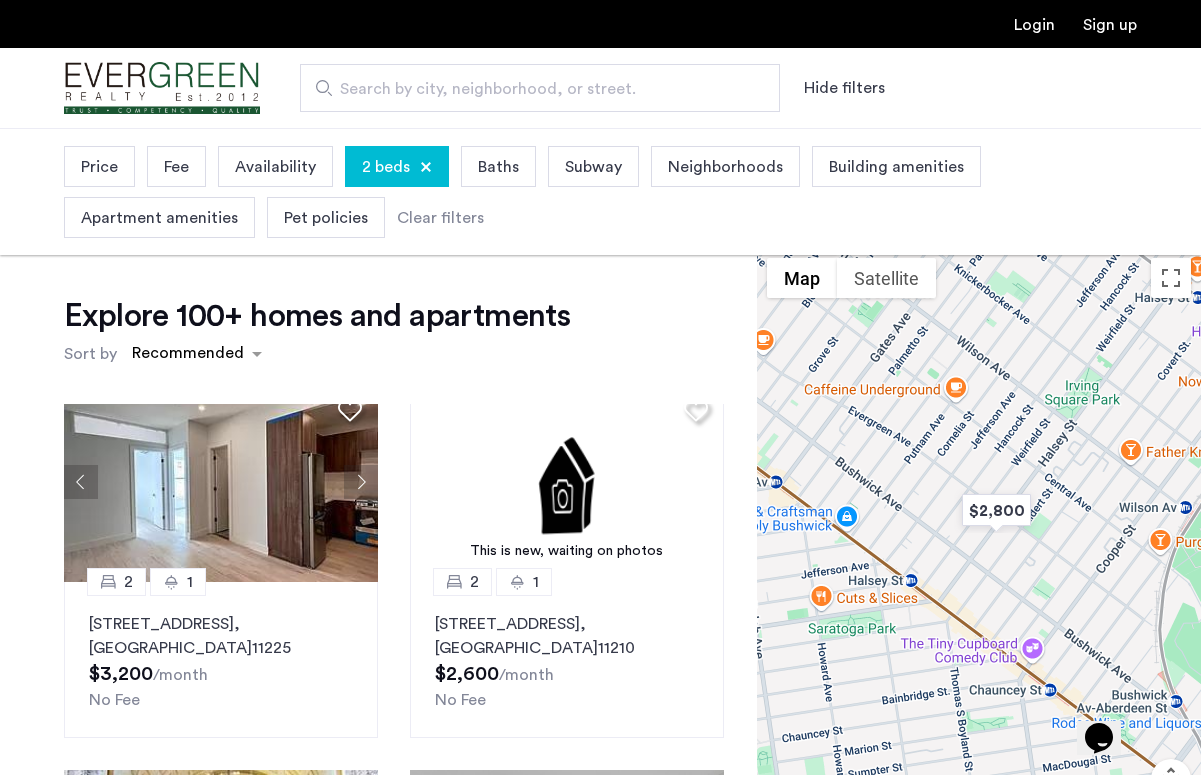 drag, startPoint x: 831, startPoint y: 445, endPoint x: 1109, endPoint y: 453, distance: 278.11508 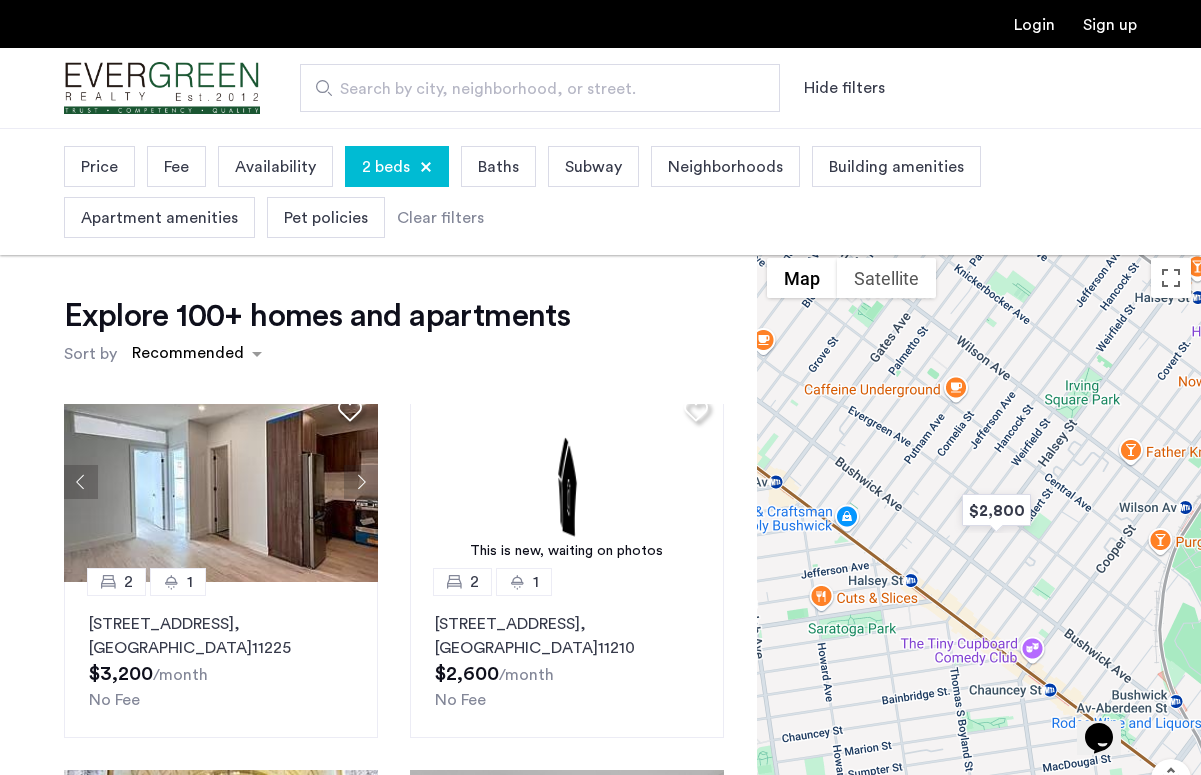 click on "To navigate, press the arrow keys." at bounding box center (979, 571) 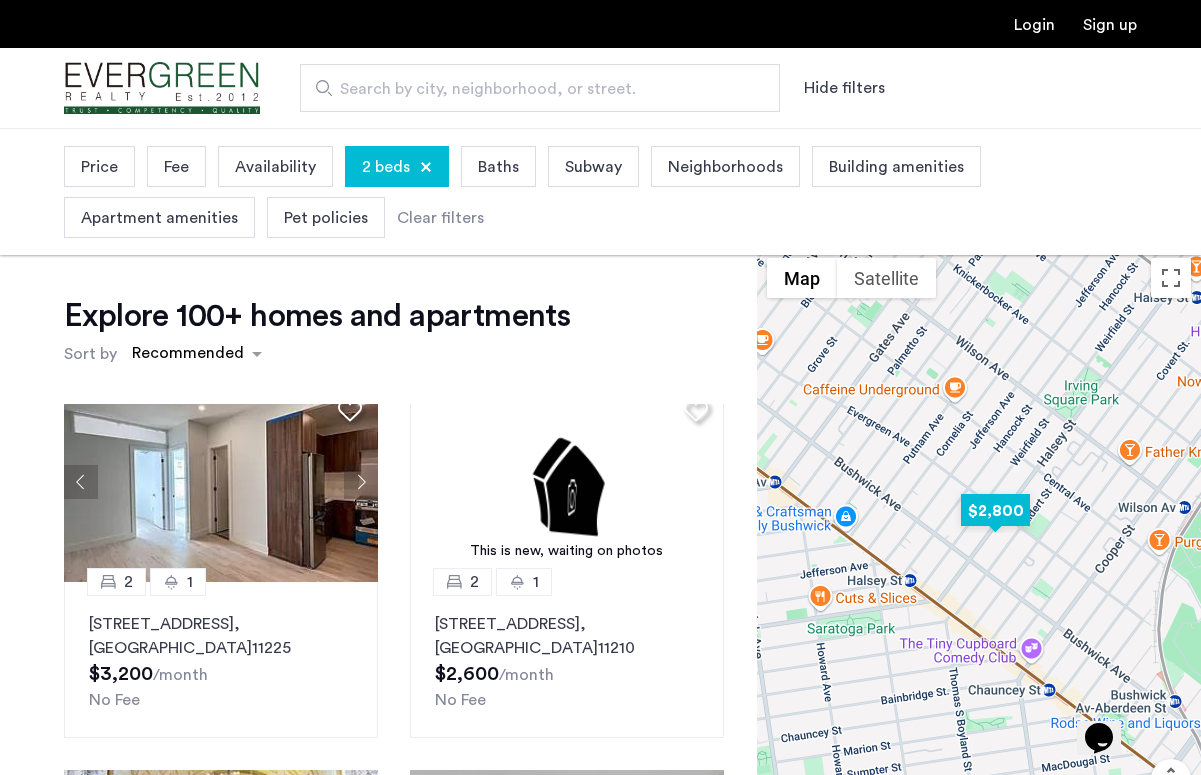 click at bounding box center (995, 510) 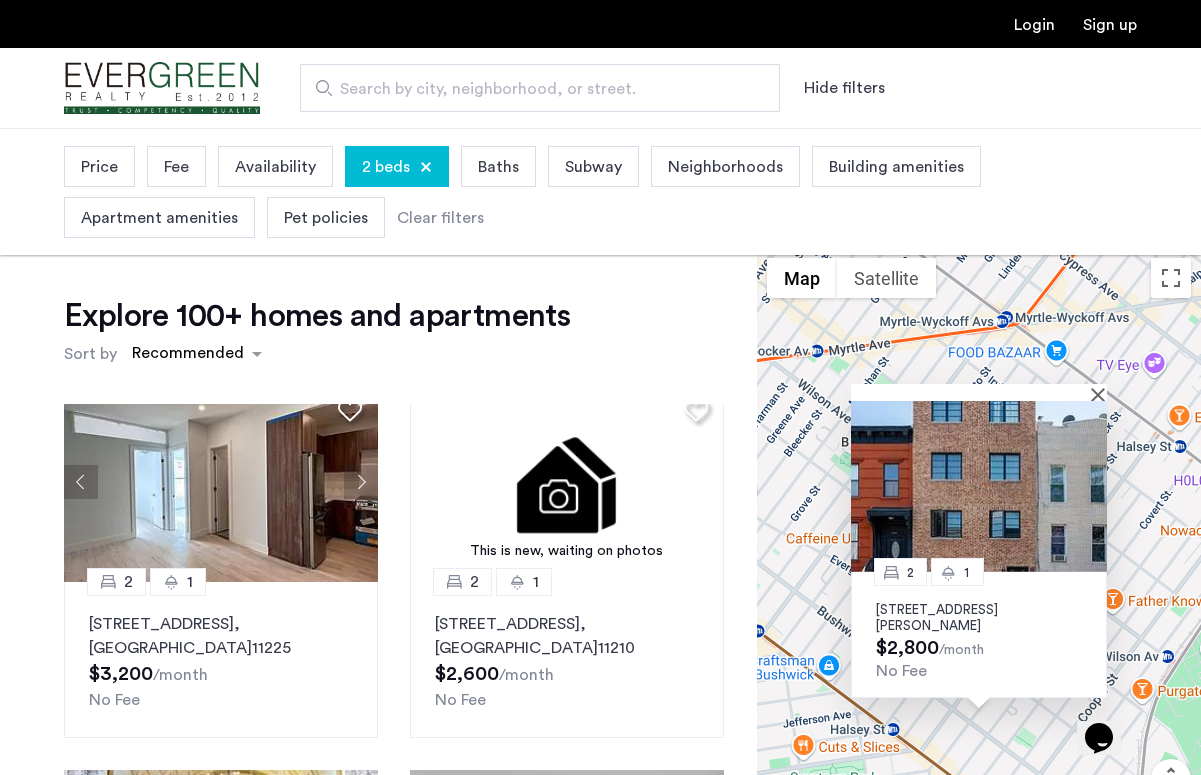drag, startPoint x: 807, startPoint y: 454, endPoint x: 829, endPoint y: 454, distance: 22 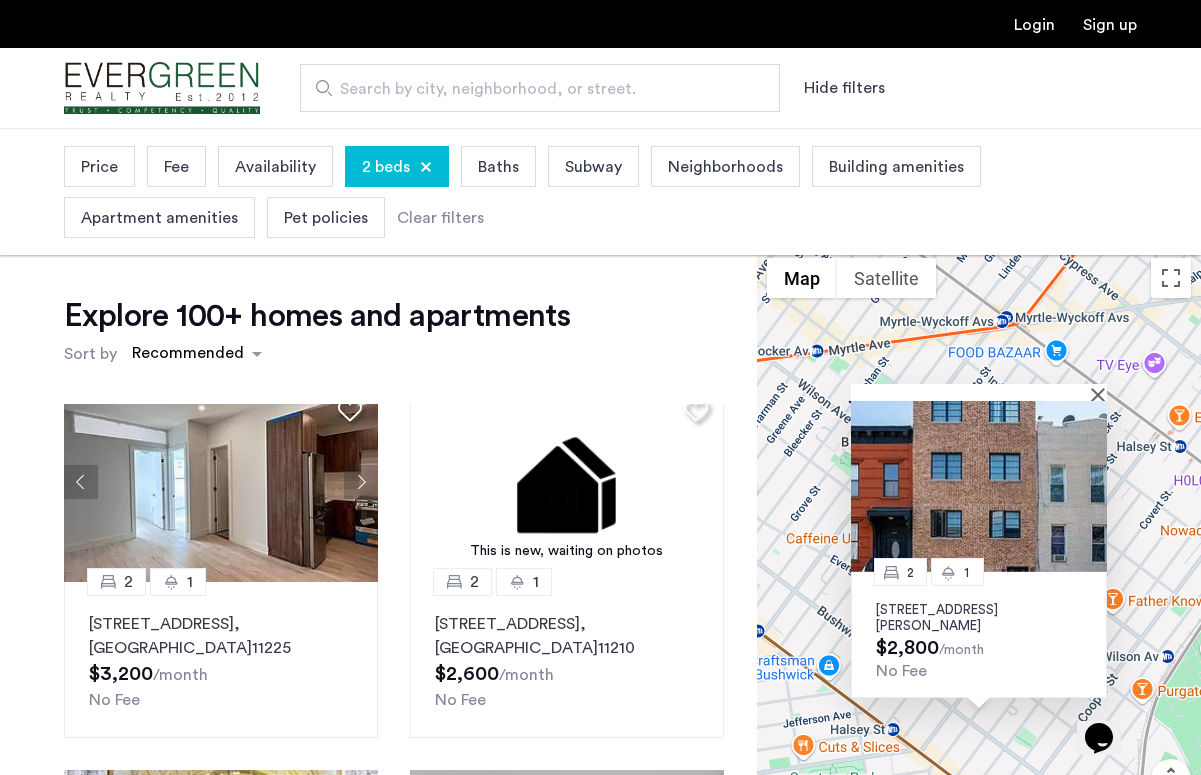 click on "2 1  1066 Halsey Street, Unit 2B, Brooklyn, NY 11207  $2,800  /month No Fee" at bounding box center [979, 571] 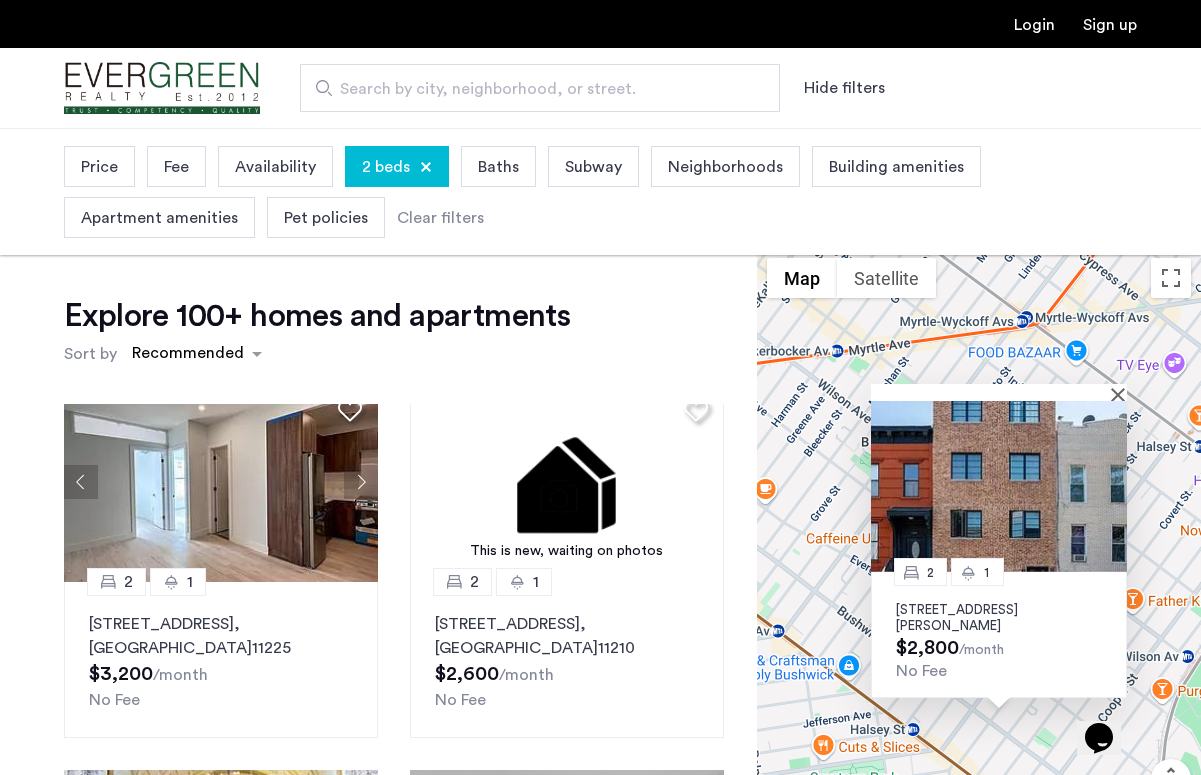 click on "2 1  1066 Halsey Street, Unit 2B, Brooklyn, NY 11207  $2,800  /month No Fee" at bounding box center [979, 571] 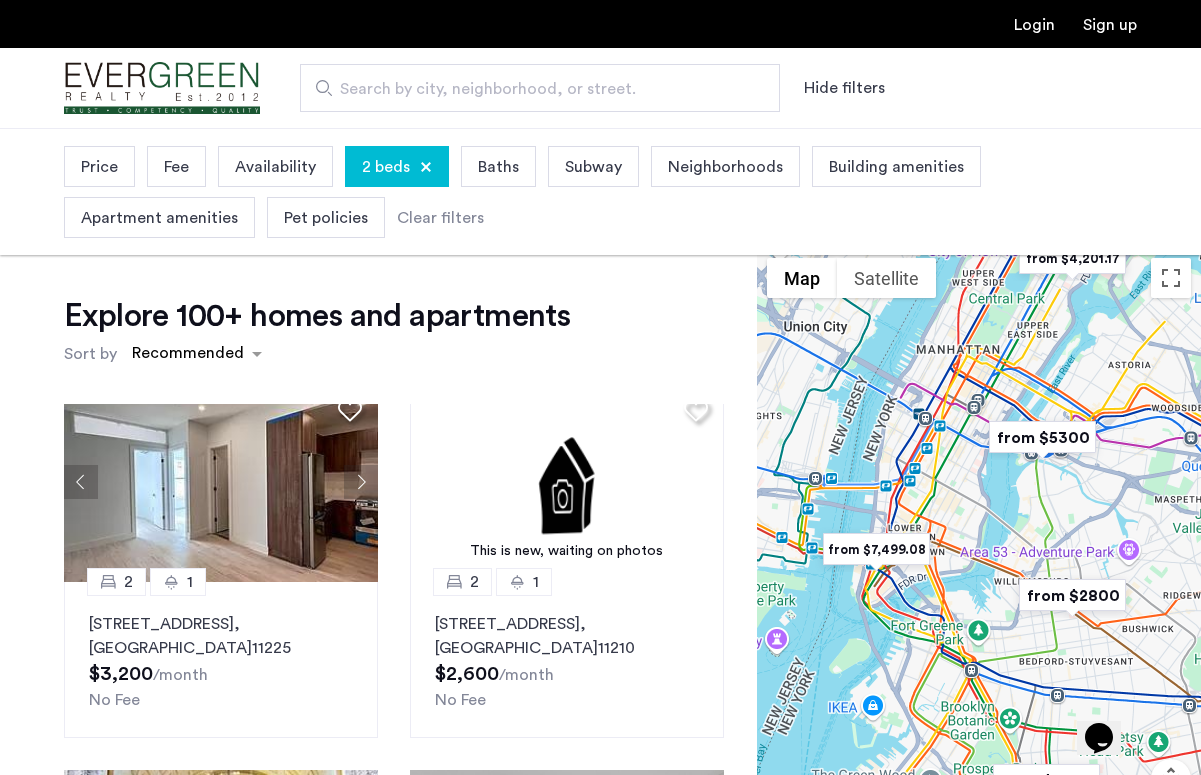 drag, startPoint x: 954, startPoint y: 606, endPoint x: 929, endPoint y: 456, distance: 152.06906 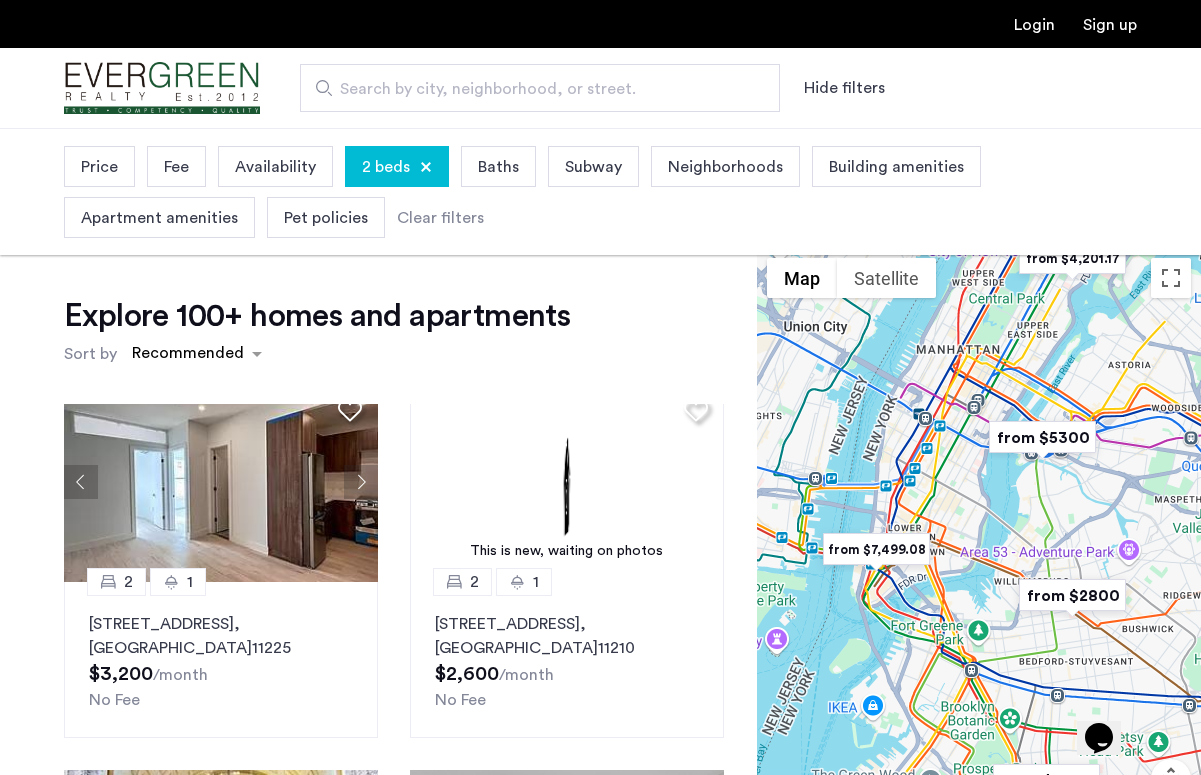 click at bounding box center [979, 571] 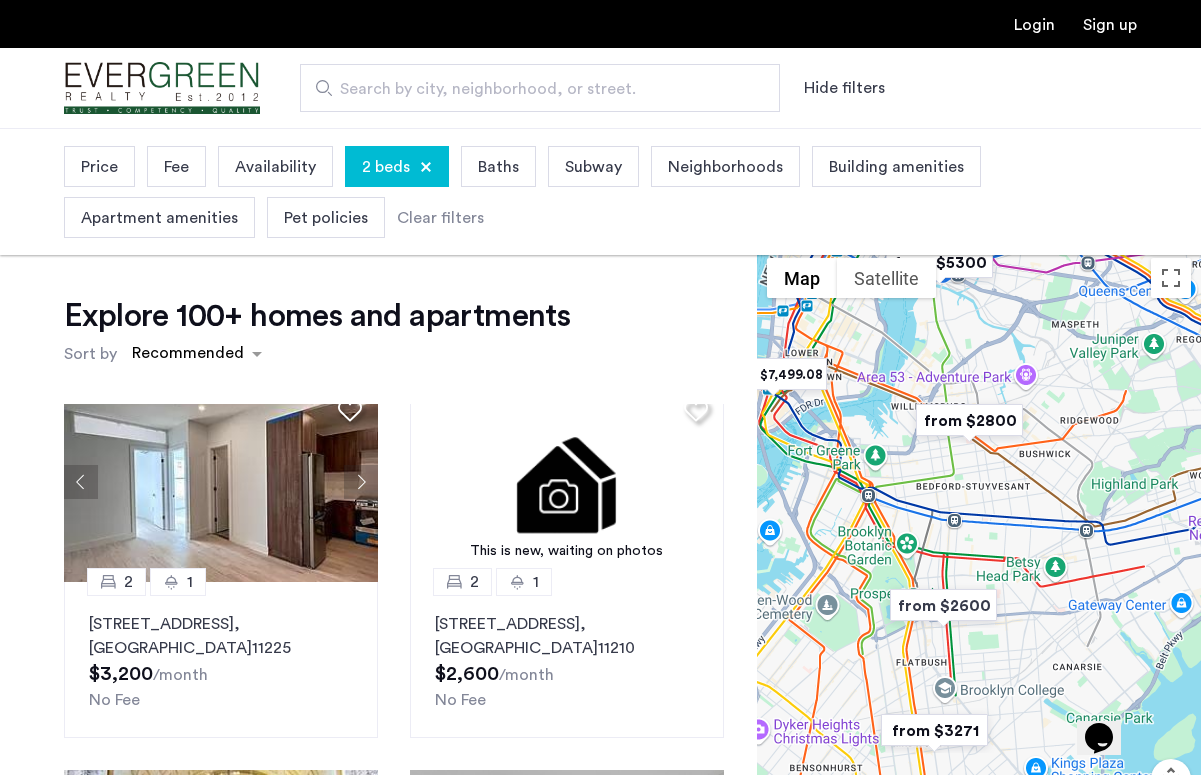drag, startPoint x: 1027, startPoint y: 665, endPoint x: 921, endPoint y: 489, distance: 205.4556 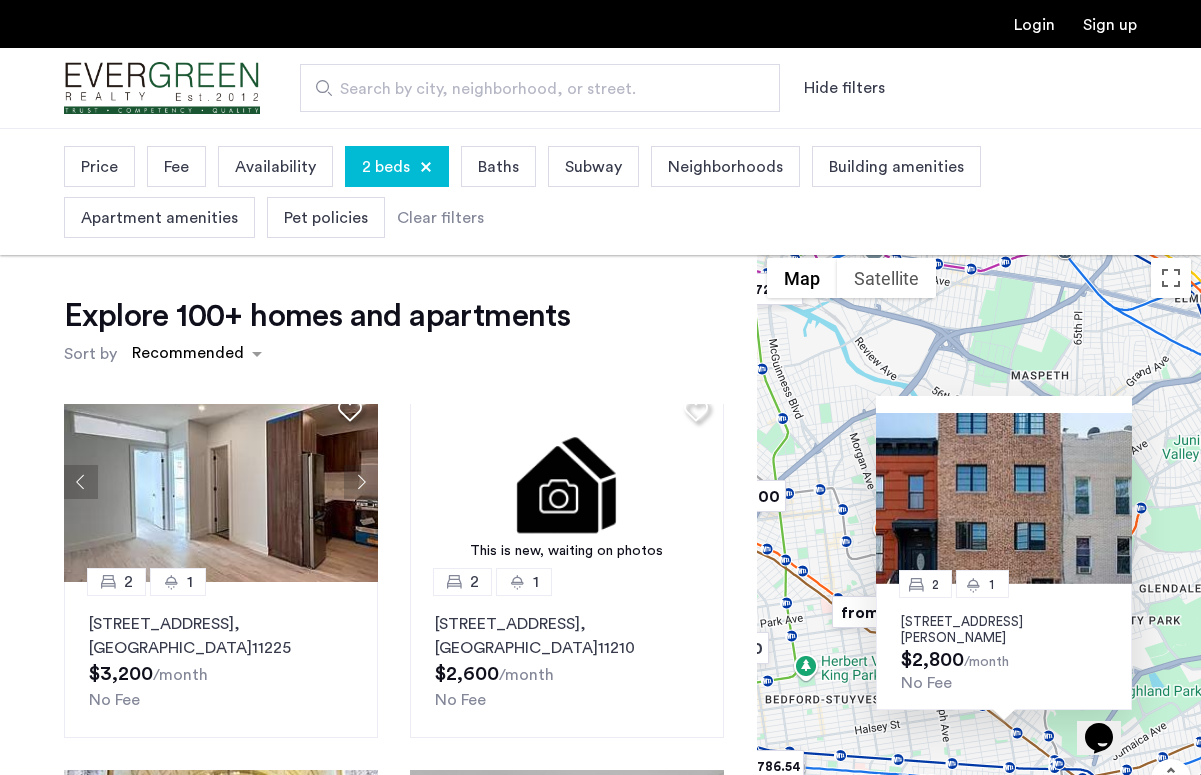click on "2 1  1066 Halsey Street, Unit 2B, Brooklyn, NY 11207  $2,800  /month No Fee" at bounding box center (979, 571) 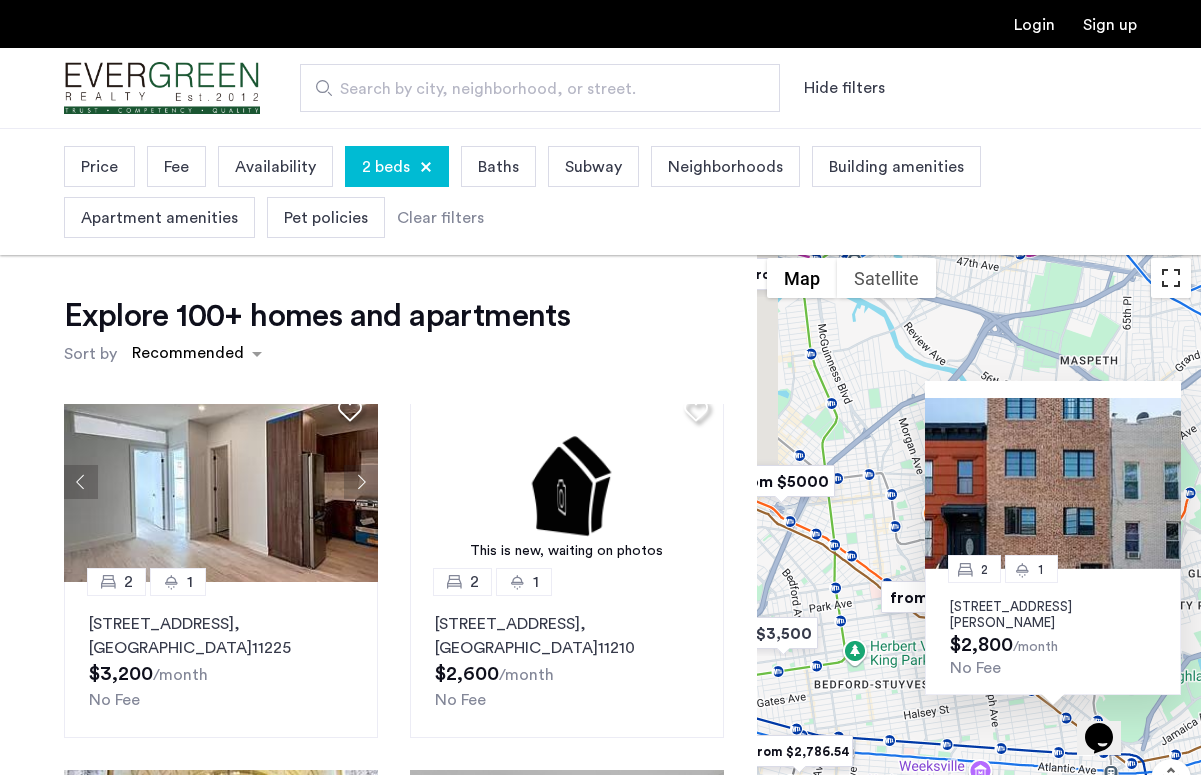 drag, startPoint x: 947, startPoint y: 342, endPoint x: 1154, endPoint y: 276, distance: 217.26712 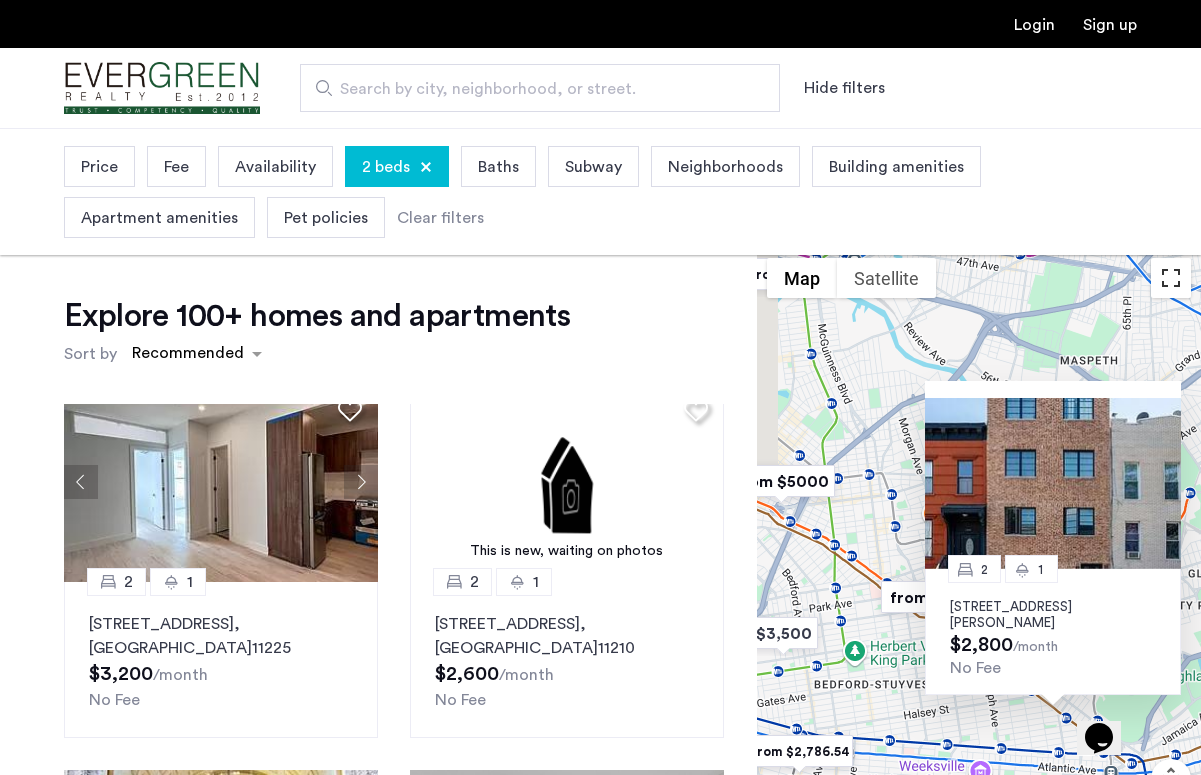 click on "$2,750 $7,499.08 $2,800 $3,500 from $2892 from $2600 from $7,750.15 from $5,723.08 from $2911 from $5300 from $2,786.54 from $3271 from $4,201.17 from $3278 from $5000 2 1  1066 Halsey Street, Unit 2B, Brooklyn, NY 11207  $2,800  /month No Fee Map Terrain Satellite Labels Keyboard shortcuts Map Data Map data ©2025 Google Map data ©2025 Google 1 km  Click to toggle between metric and imperial units Terms Report a map error" at bounding box center [979, 571] 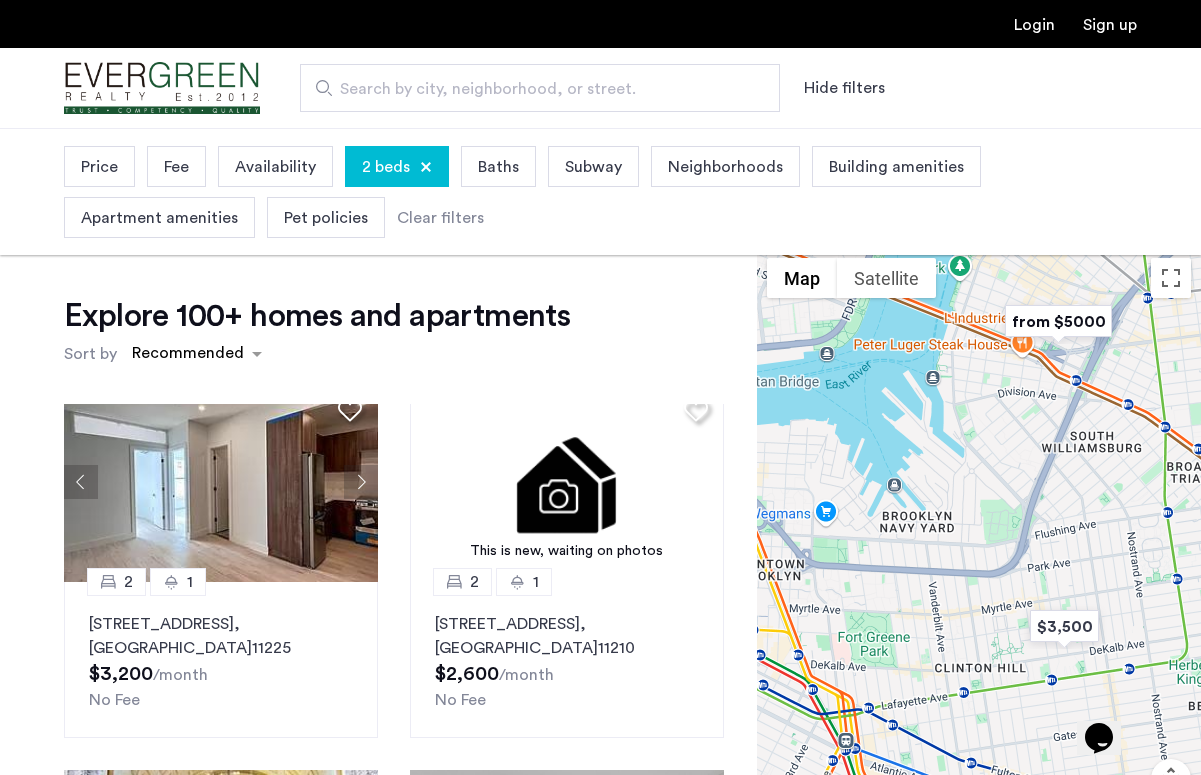 drag, startPoint x: 853, startPoint y: 602, endPoint x: 1059, endPoint y: 389, distance: 296.3191 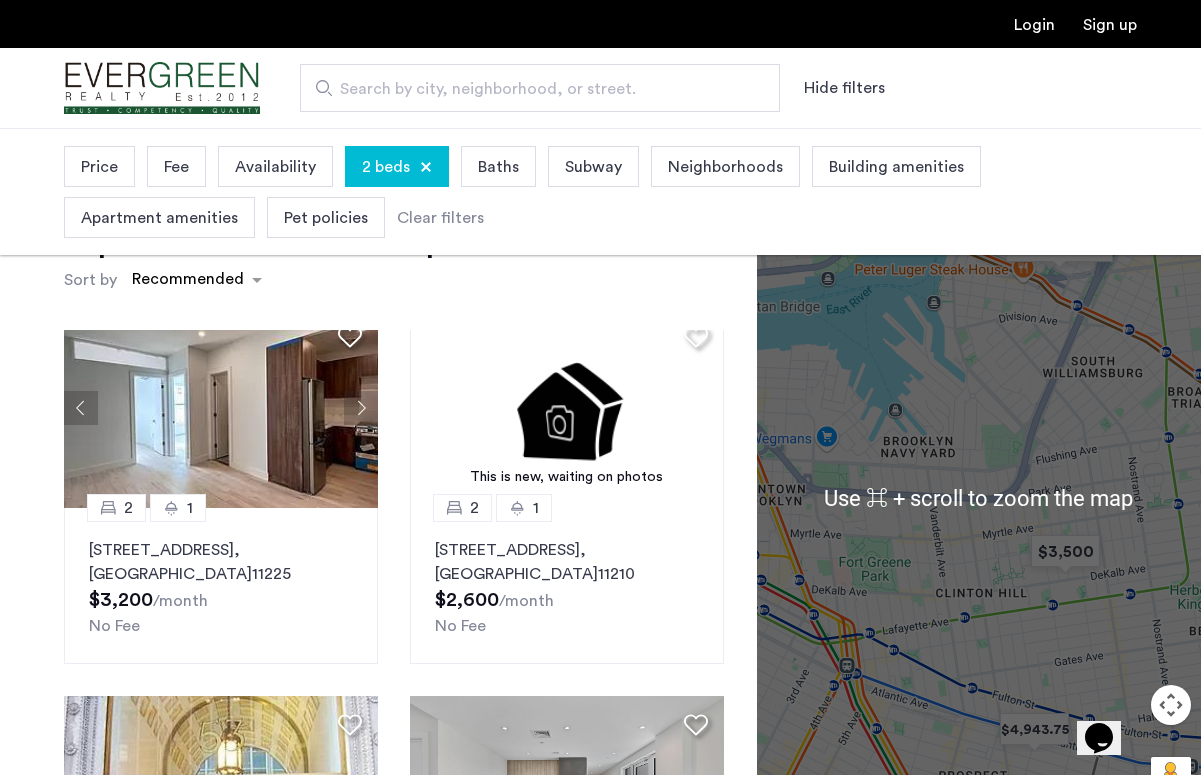 scroll, scrollTop: 68, scrollLeft: 0, axis: vertical 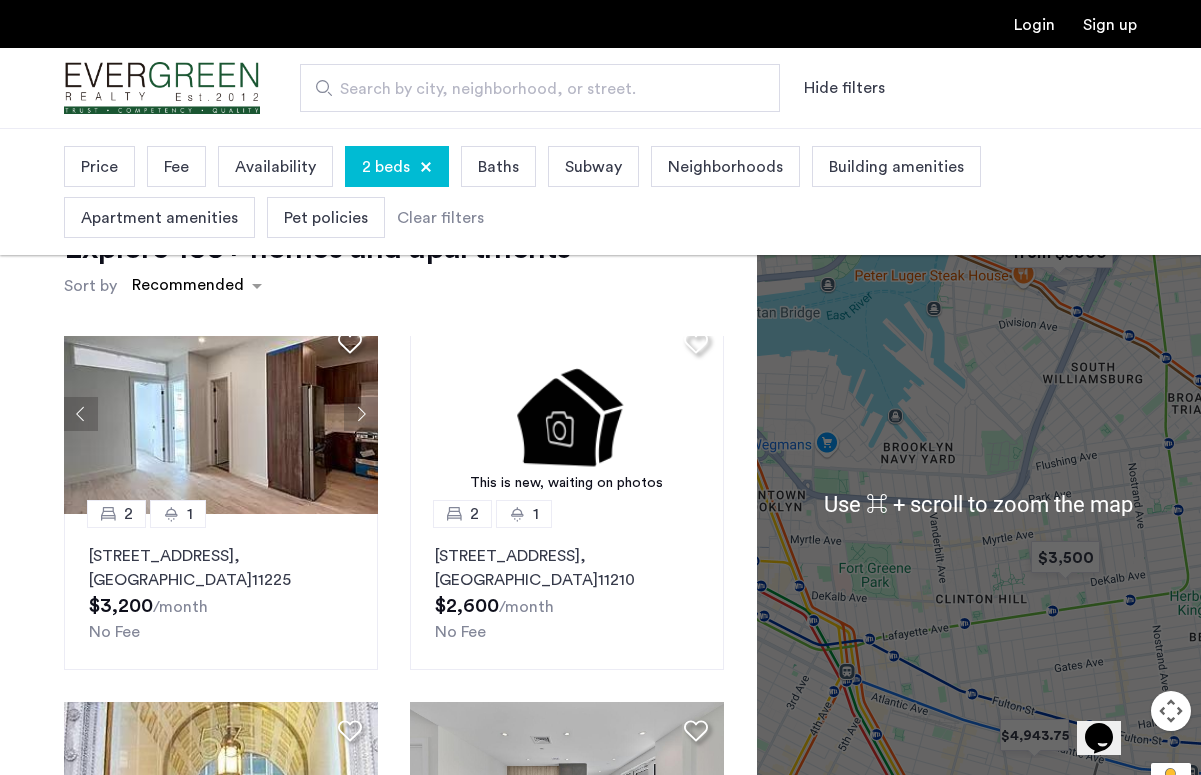 click on "2 1  1066 Halsey Street, Unit 2B, Brooklyn, NY 11207  $2,800  /month No Fee" at bounding box center (979, 503) 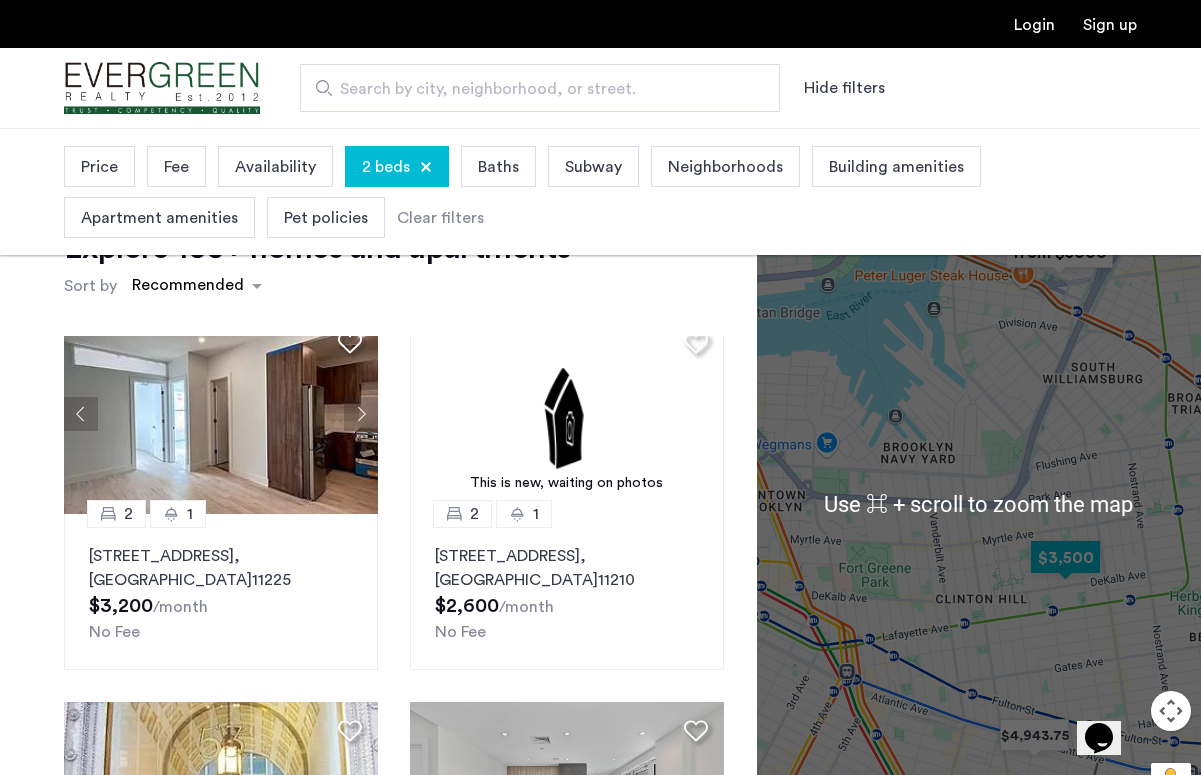click at bounding box center (1065, 557) 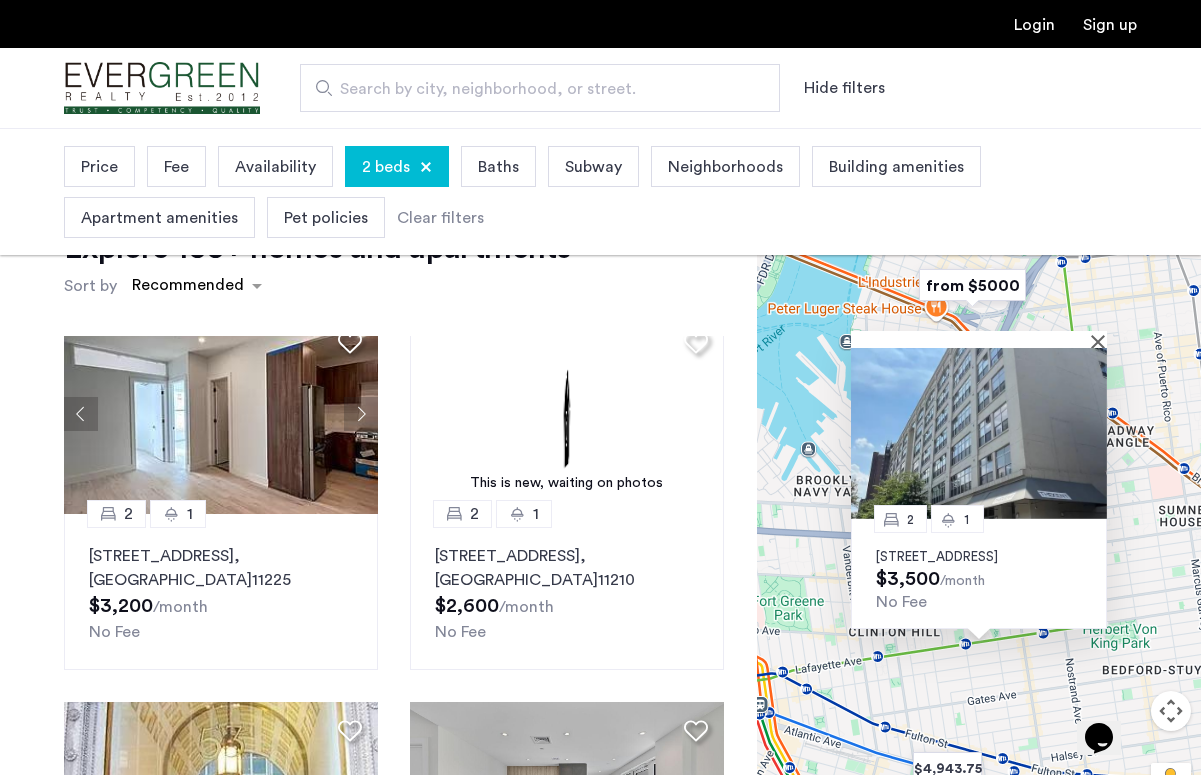 click on "978 Kent Avenue, Brooklyn, ..., Unit 5A, Brooklyn, NY 11205" at bounding box center [979, 557] 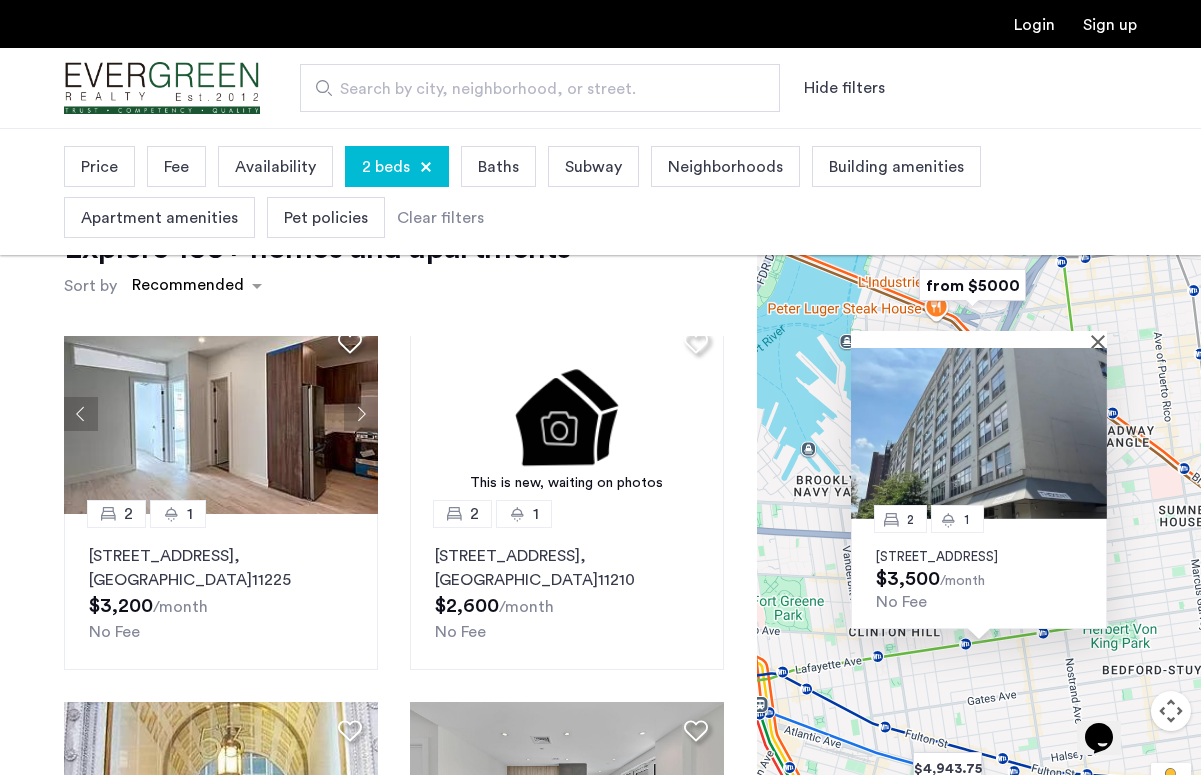 click at bounding box center [979, 433] 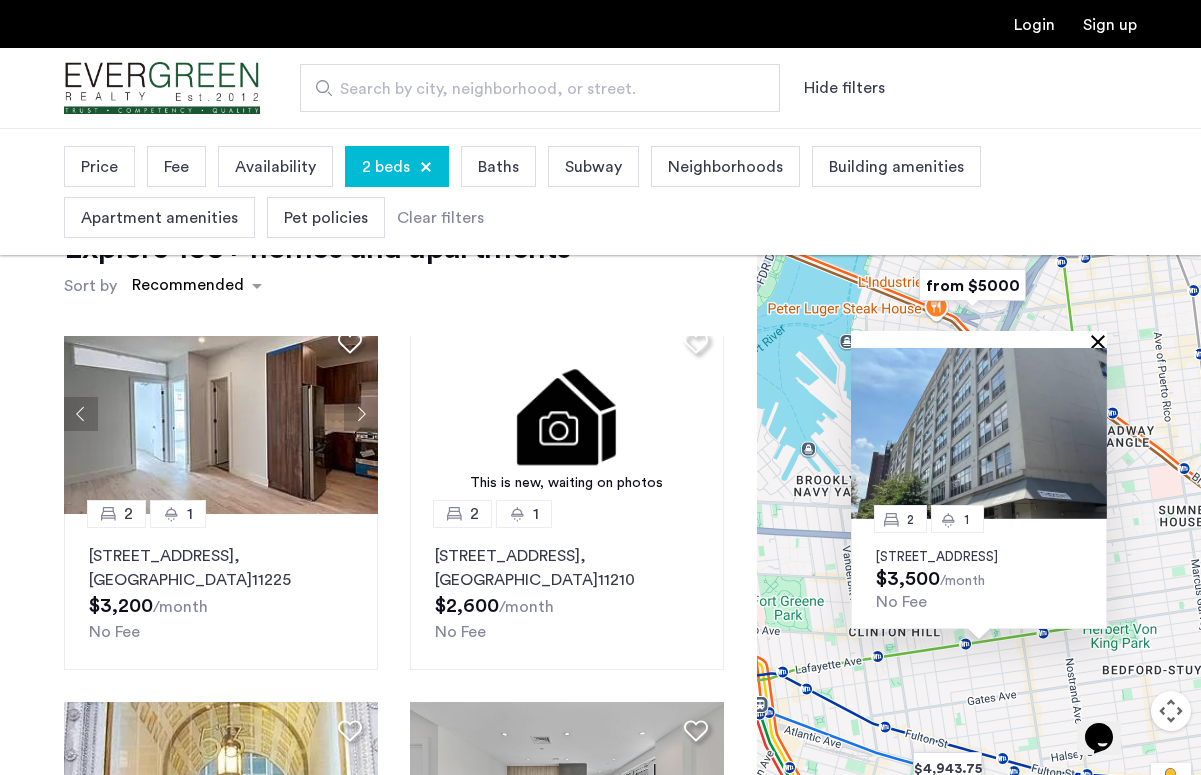 click at bounding box center [1102, 341] 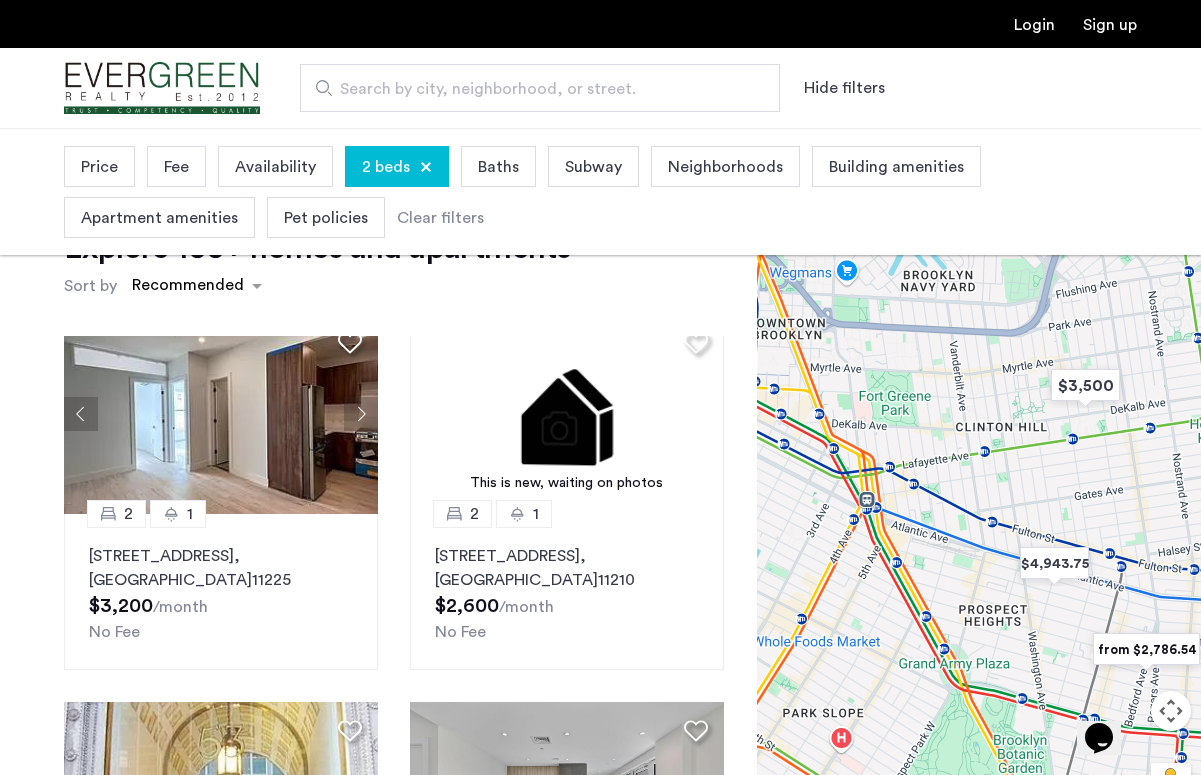 drag, startPoint x: 906, startPoint y: 593, endPoint x: 1004, endPoint y: 378, distance: 236.28162 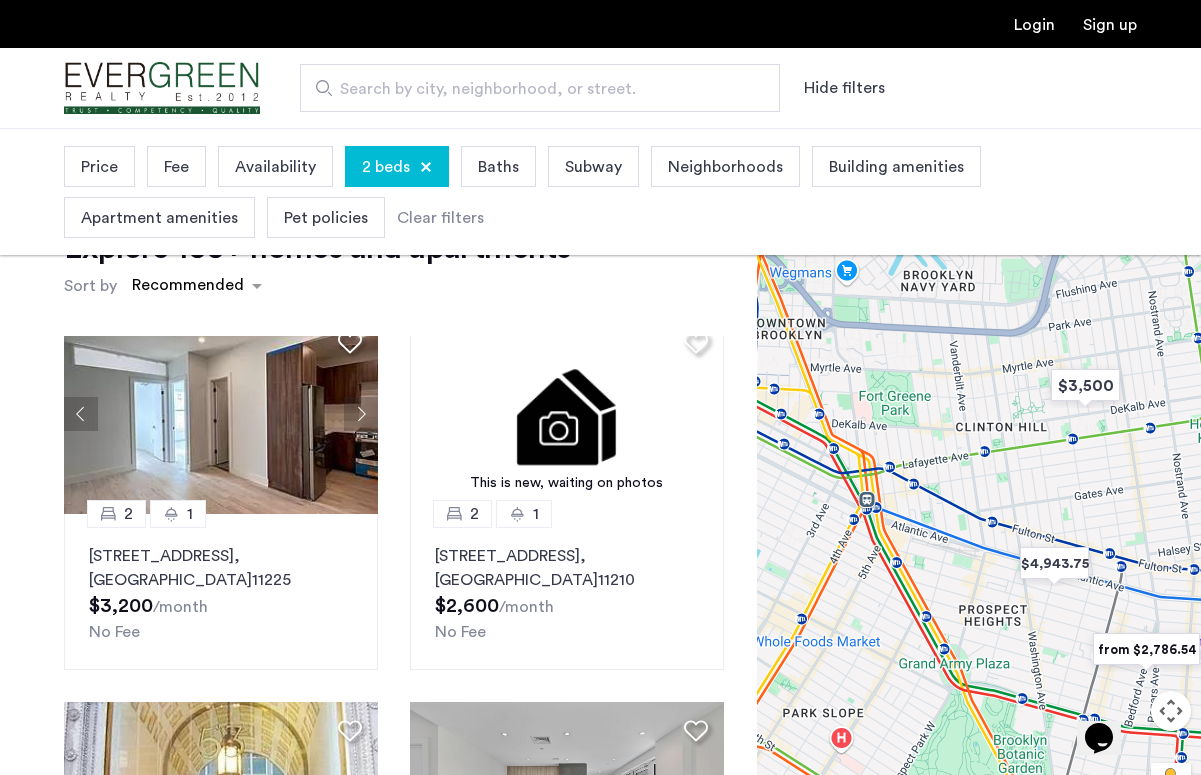 click at bounding box center (979, 503) 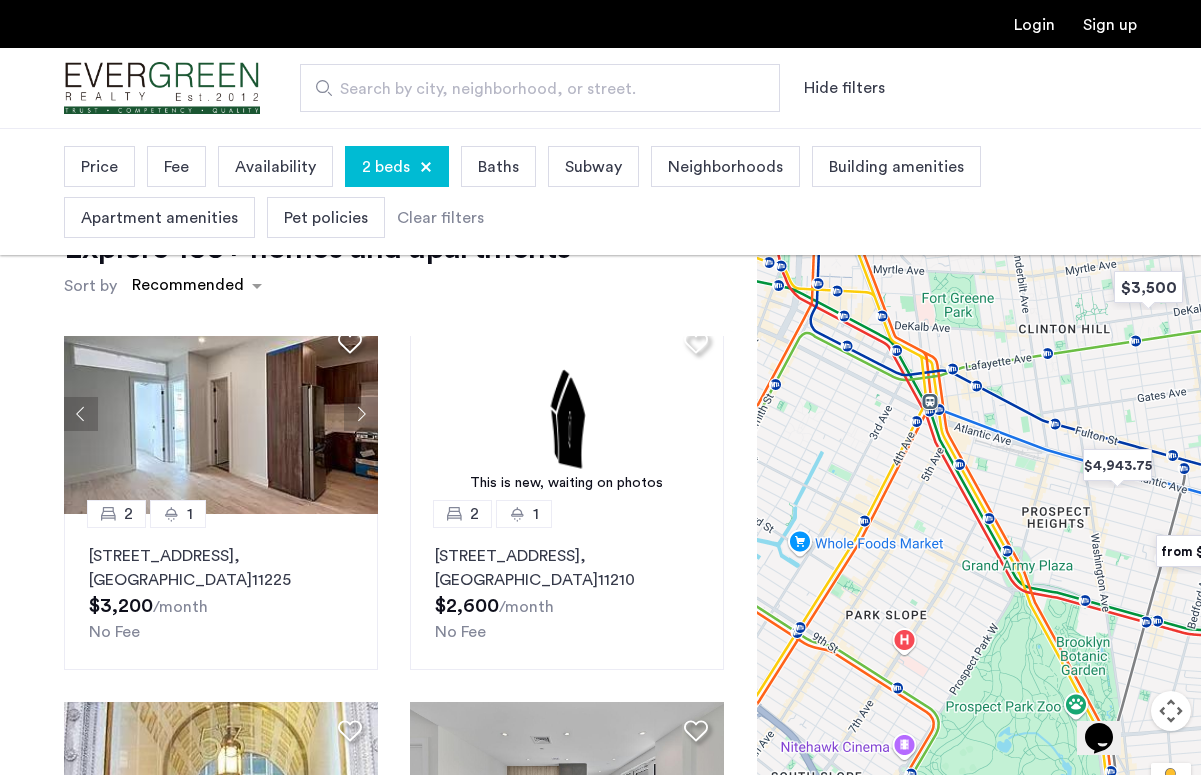 drag, startPoint x: 959, startPoint y: 512, endPoint x: 1042, endPoint y: 406, distance: 134.62912 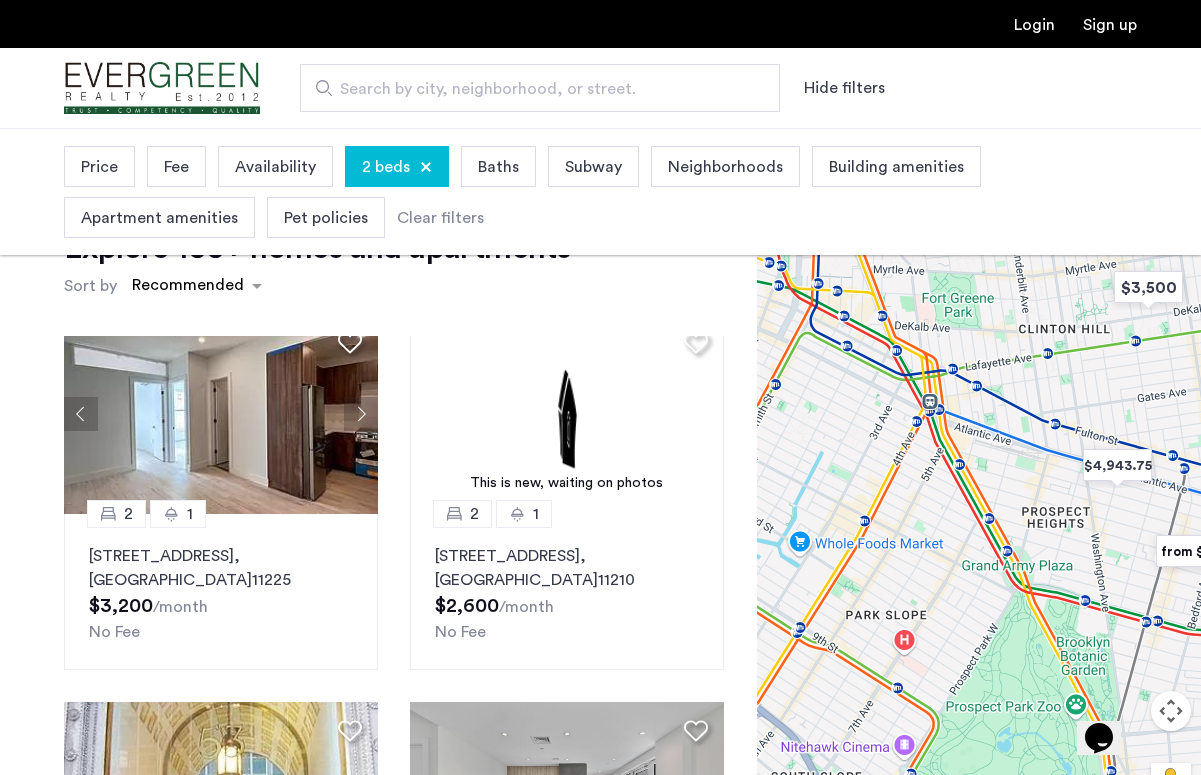 click at bounding box center (979, 503) 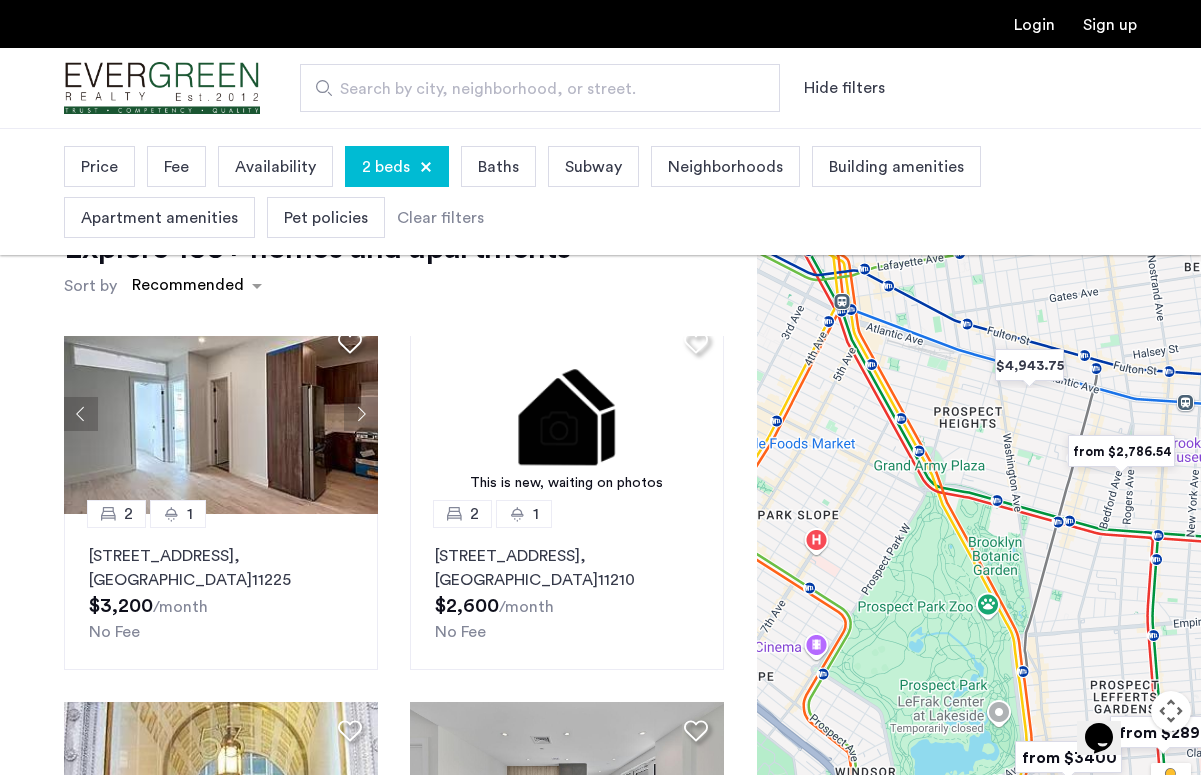 drag, startPoint x: 981, startPoint y: 658, endPoint x: 846, endPoint y: 532, distance: 184.66457 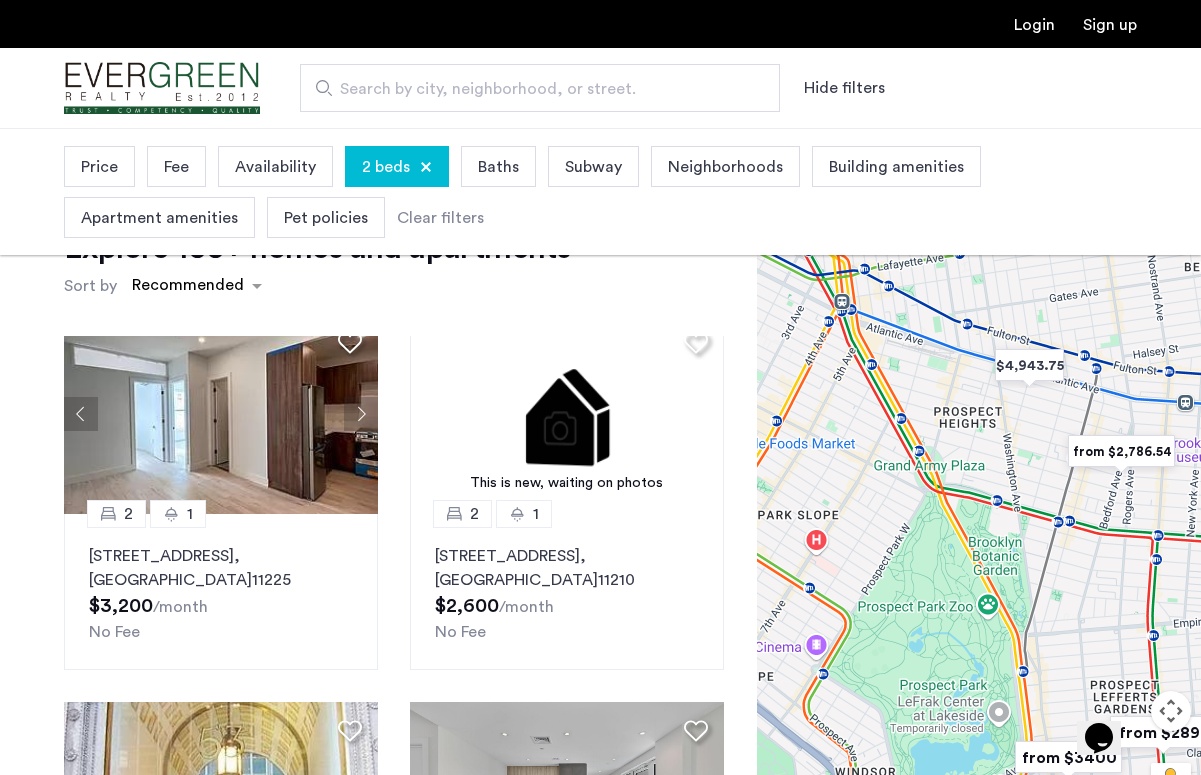 click at bounding box center [979, 503] 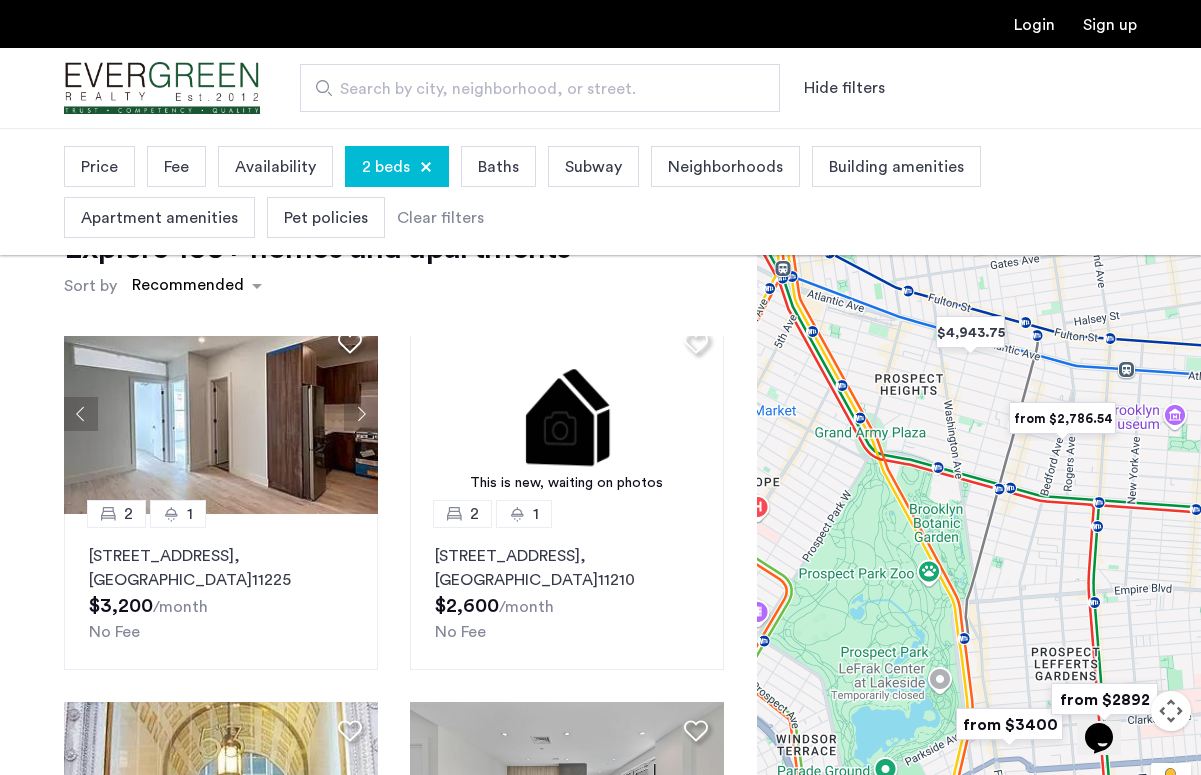 click at bounding box center (1062, 418) 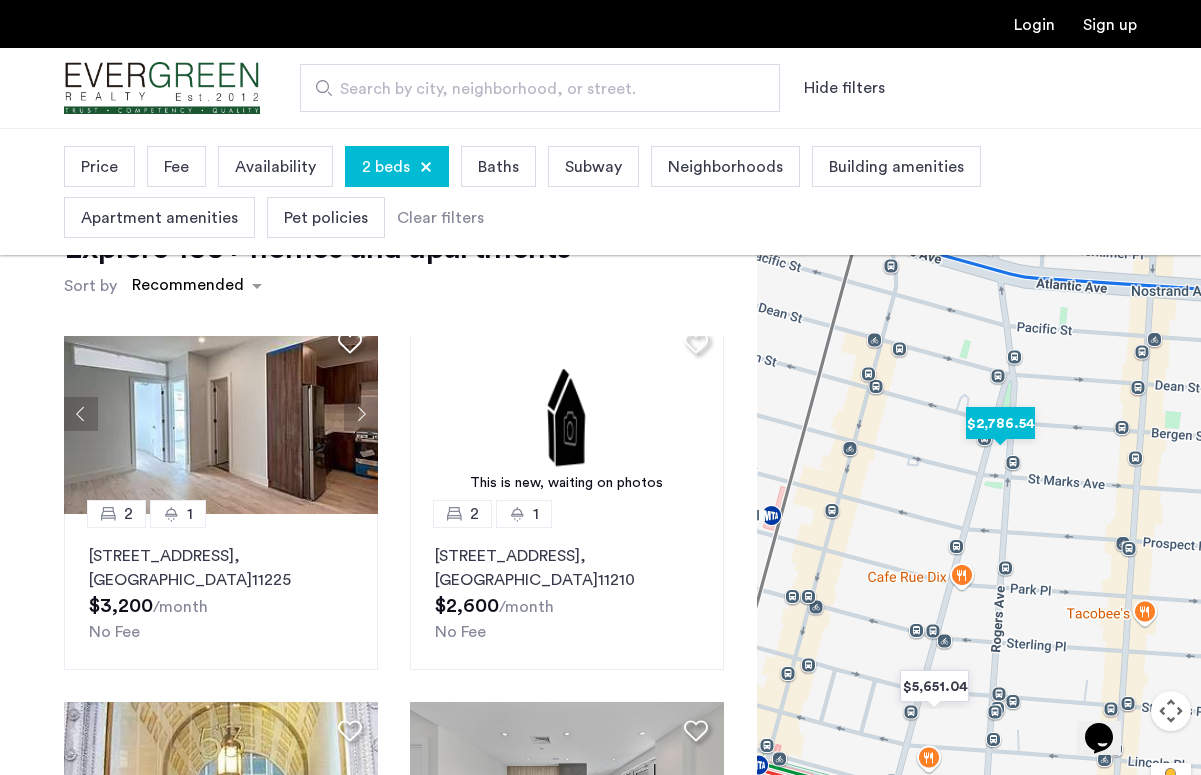 click at bounding box center [1000, 423] 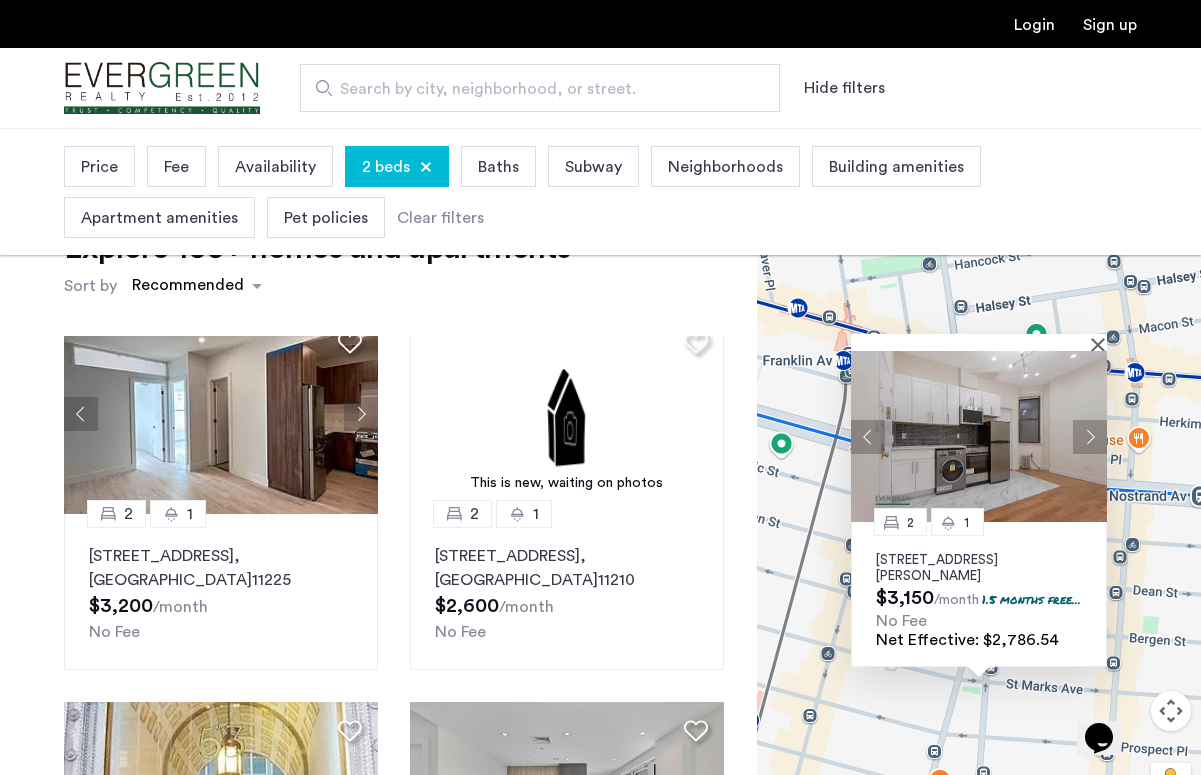 click on "30 Rogers Avenue, Unit 1A, Brooklyn, NY 11216" at bounding box center (979, 568) 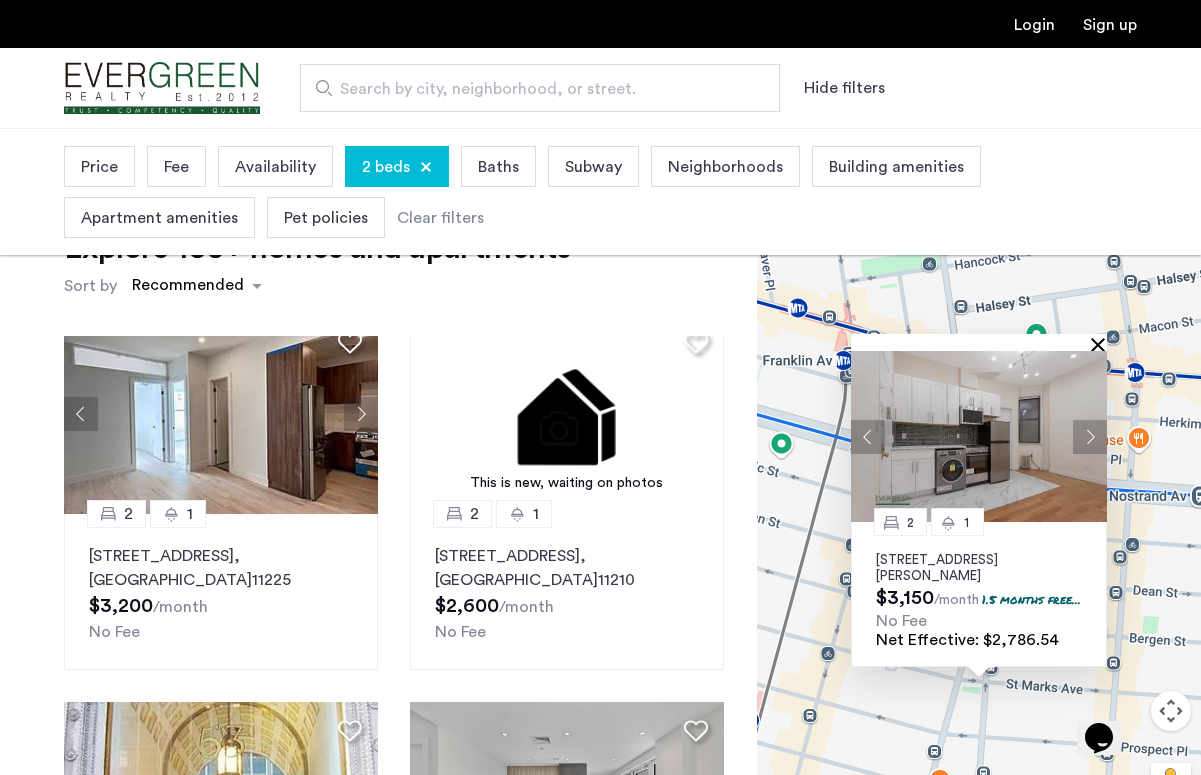 click at bounding box center [1102, 344] 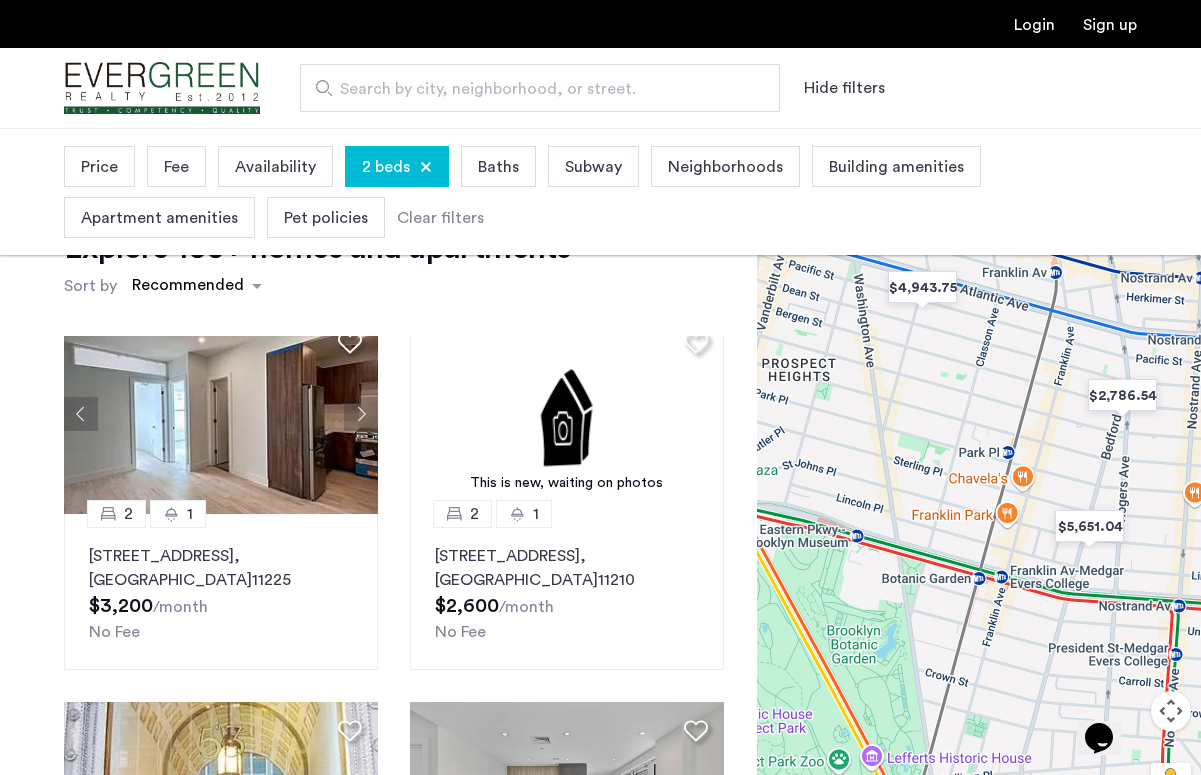 drag, startPoint x: 859, startPoint y: 629, endPoint x: 1054, endPoint y: 425, distance: 282.20737 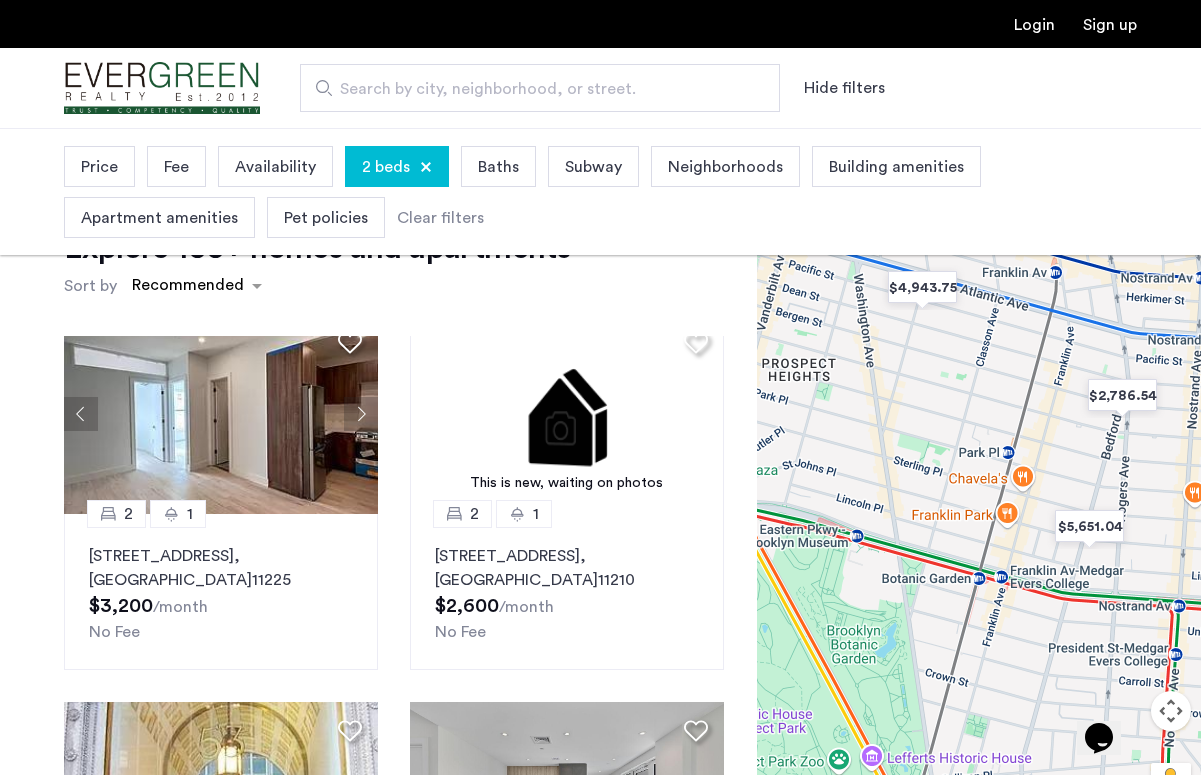 click at bounding box center (979, 503) 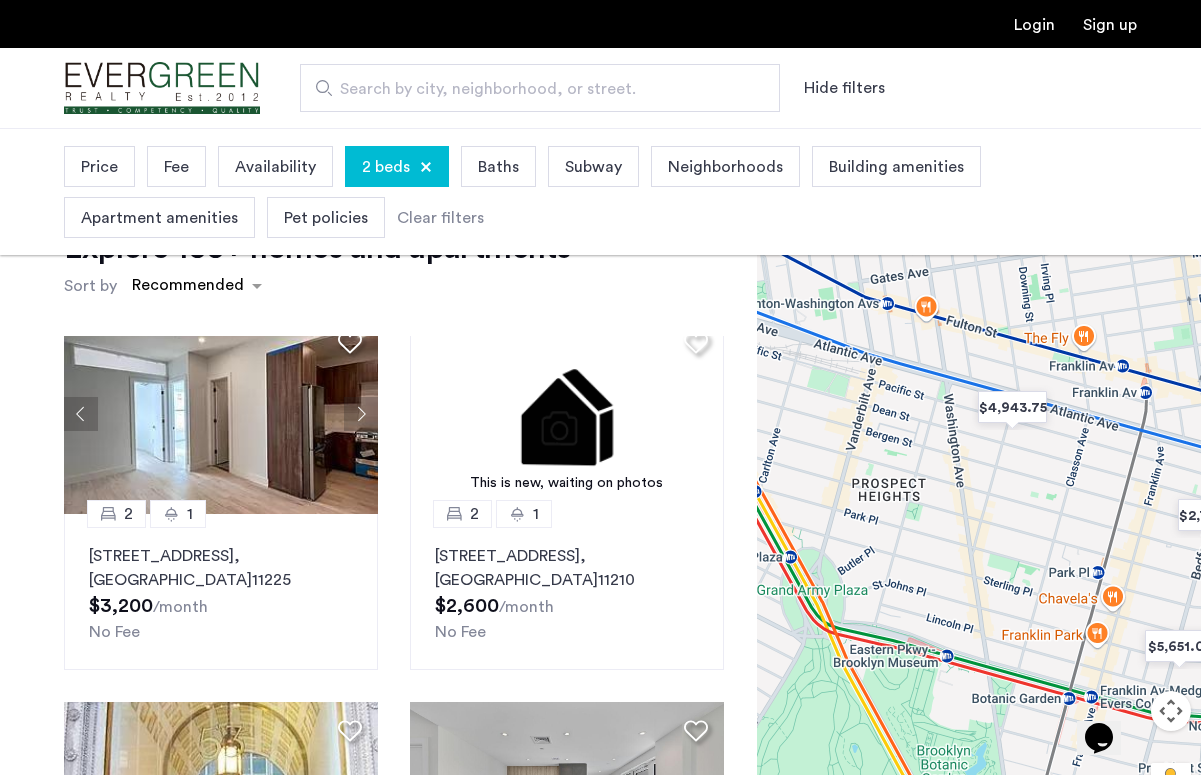 drag, startPoint x: 853, startPoint y: 460, endPoint x: 937, endPoint y: 635, distance: 194.11595 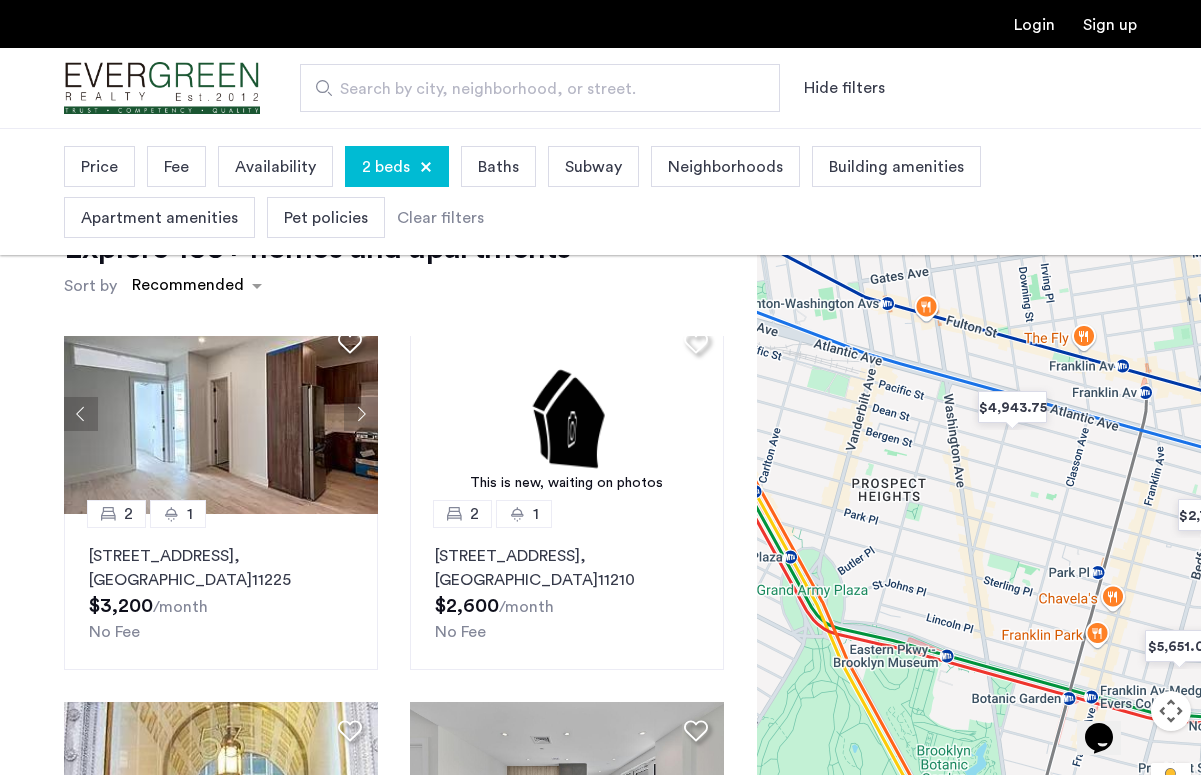 click at bounding box center [979, 503] 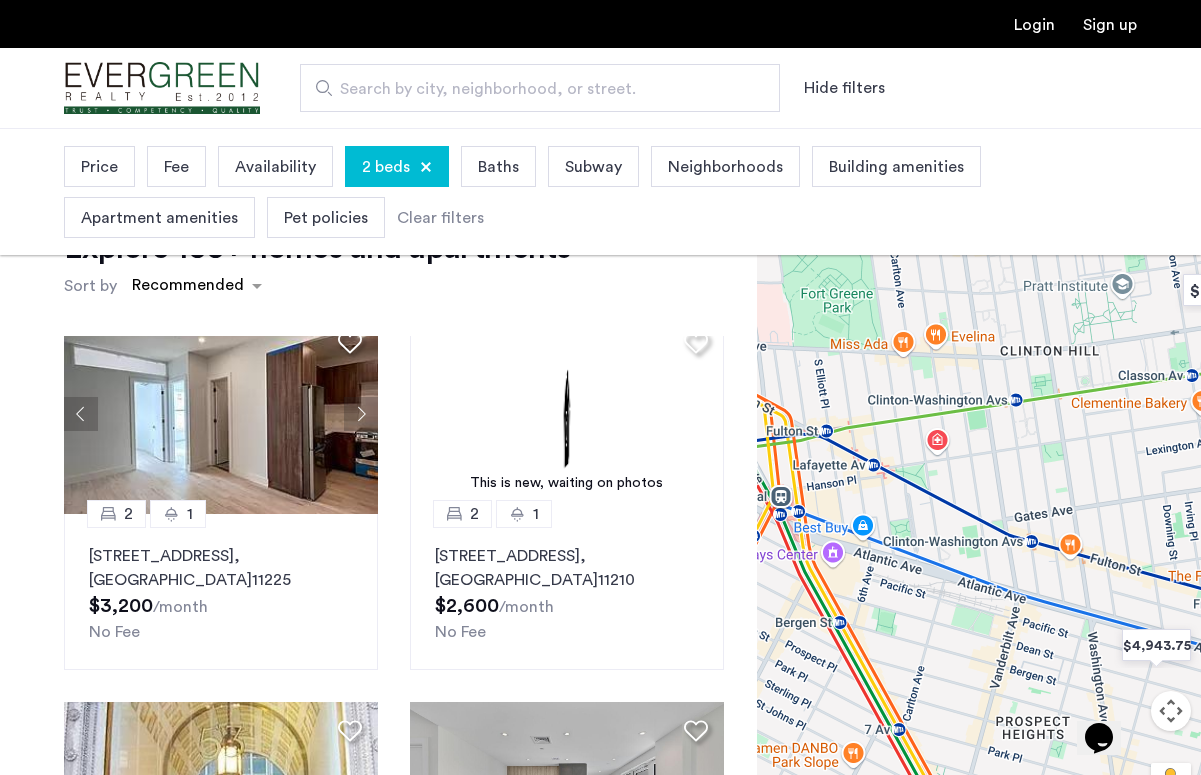 drag, startPoint x: 875, startPoint y: 436, endPoint x: 994, endPoint y: 672, distance: 264.30475 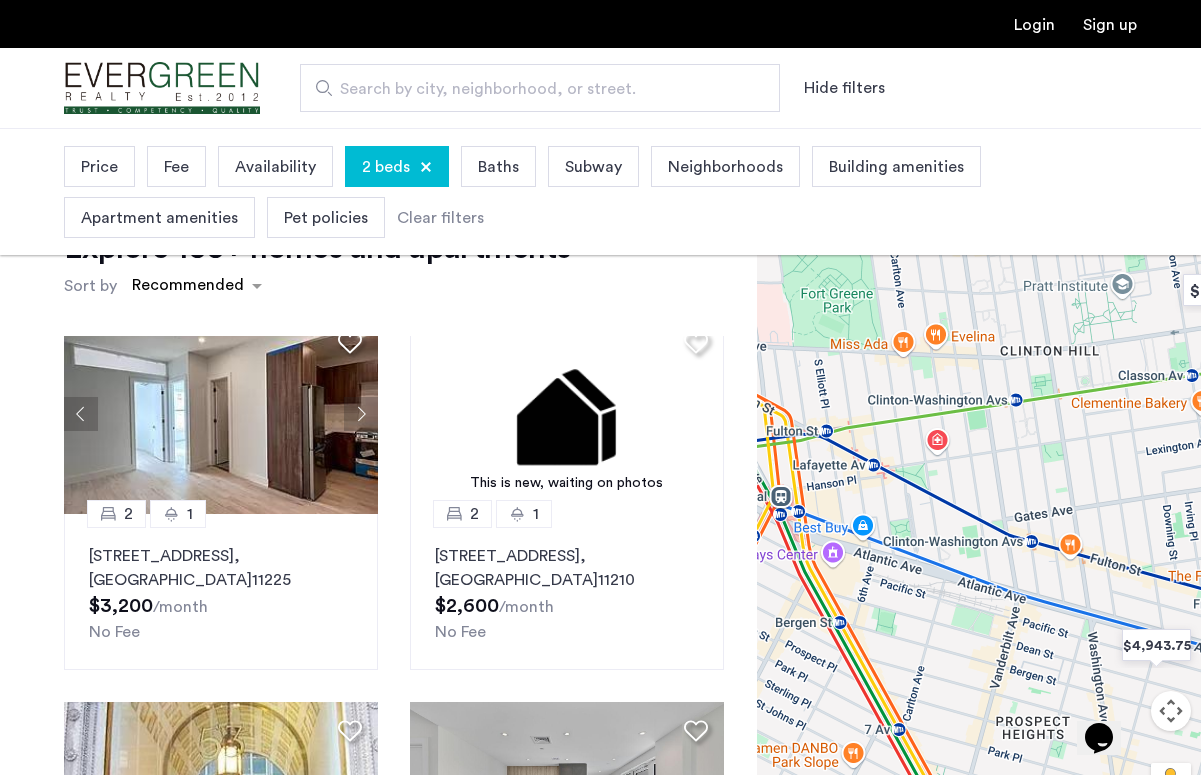 click at bounding box center (979, 503) 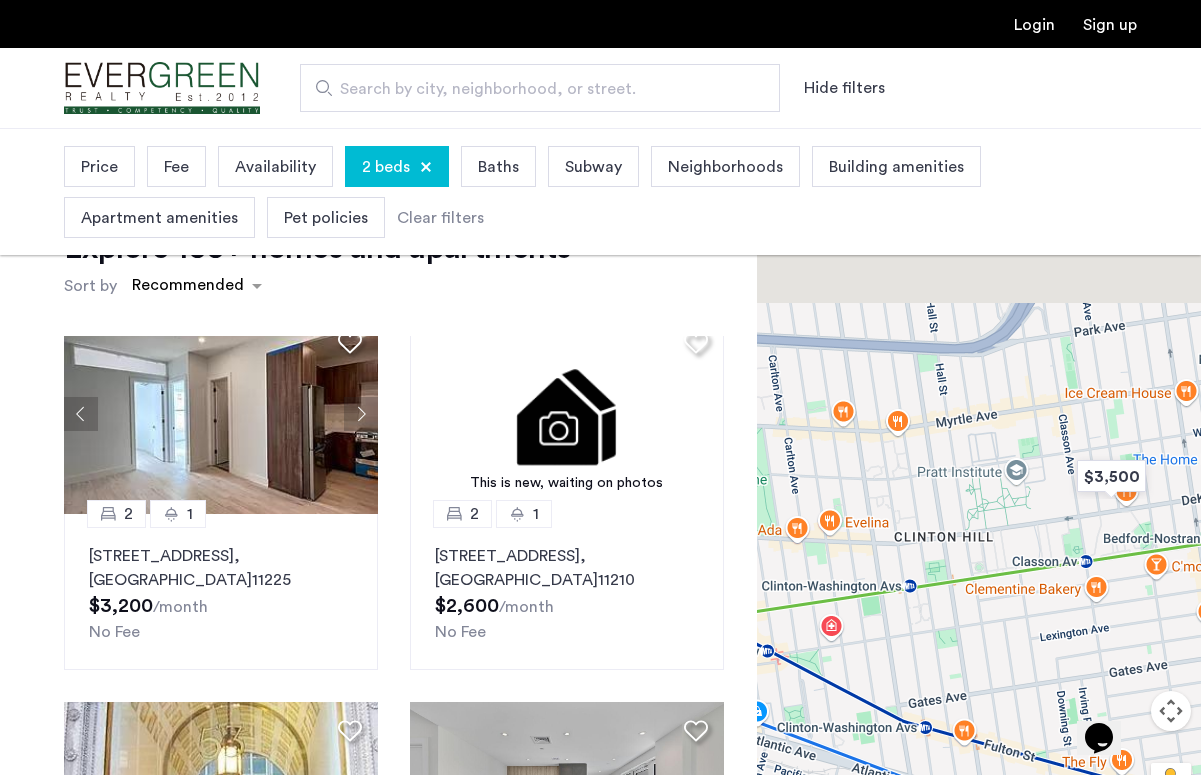 drag, startPoint x: 1064, startPoint y: 295, endPoint x: 998, endPoint y: 514, distance: 228.7291 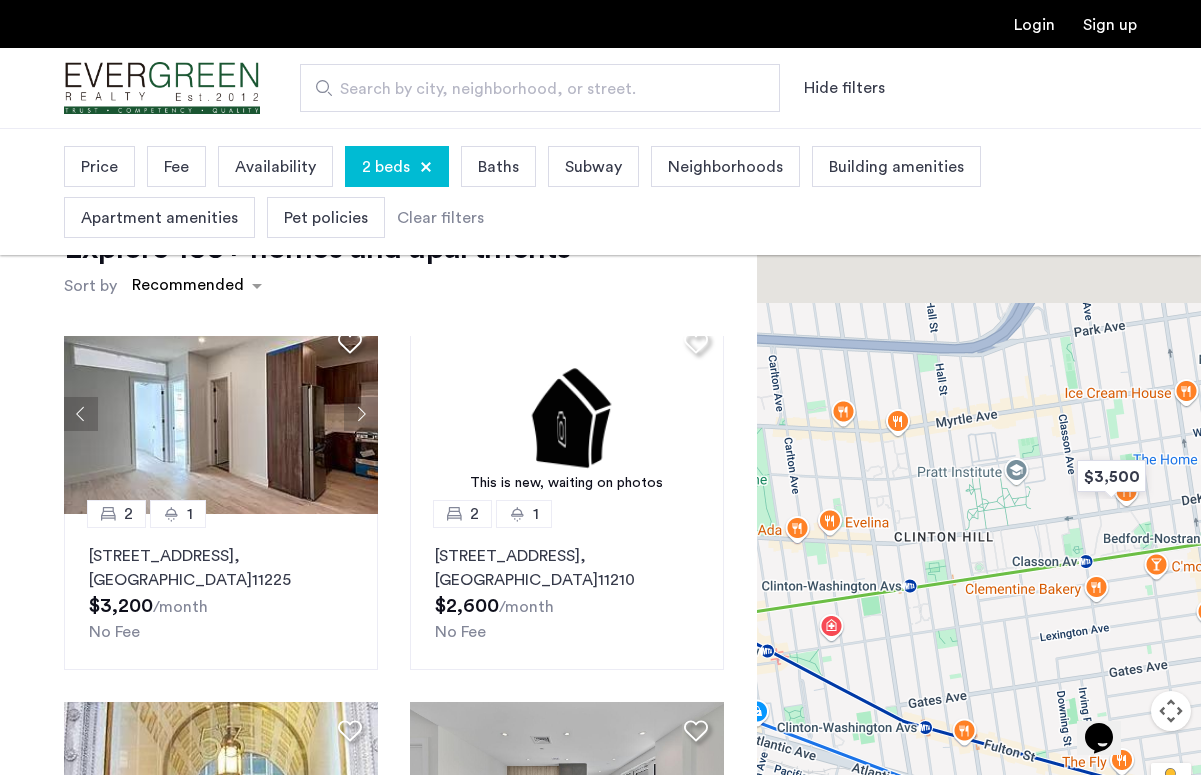 click at bounding box center (979, 503) 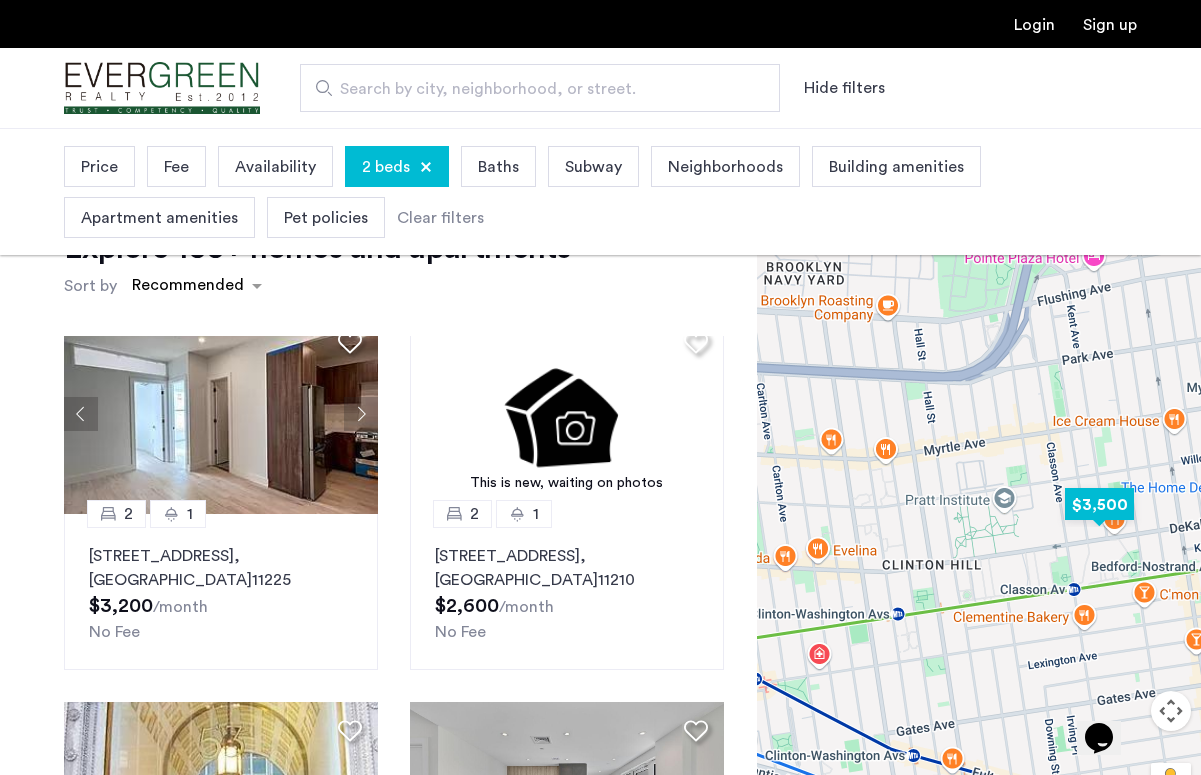 click at bounding box center [1099, 504] 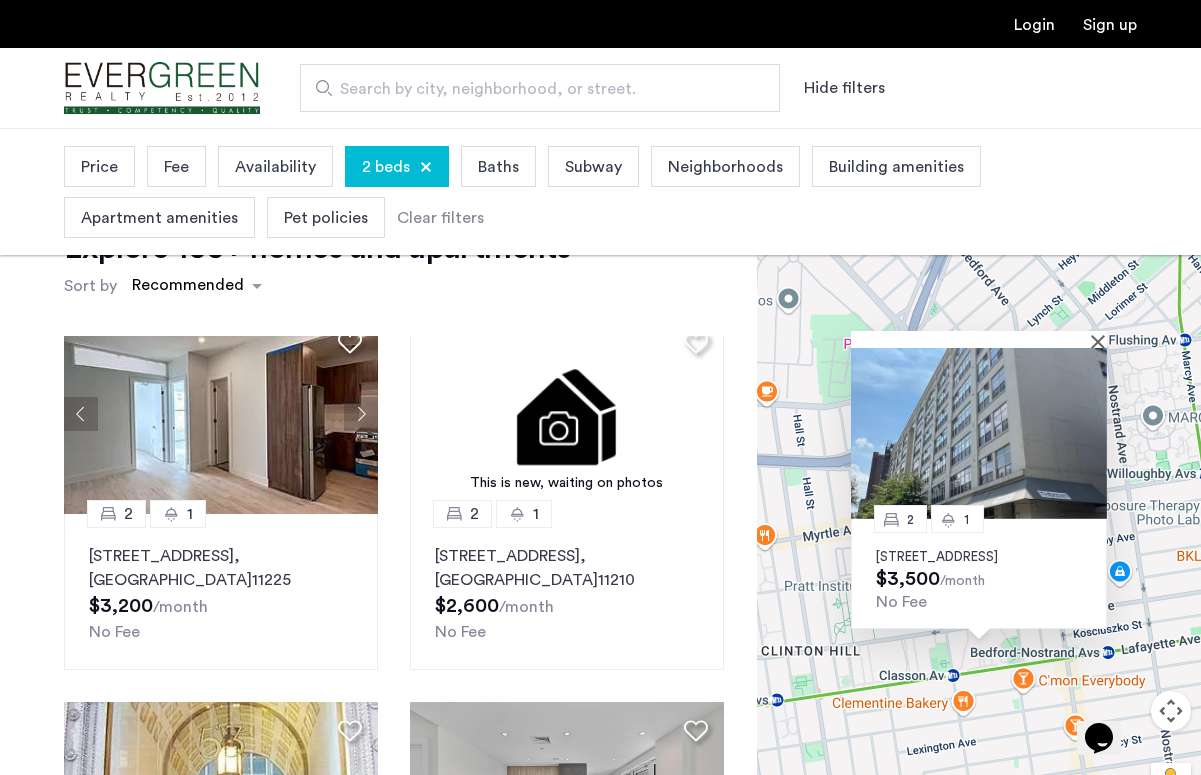 click at bounding box center [979, 433] 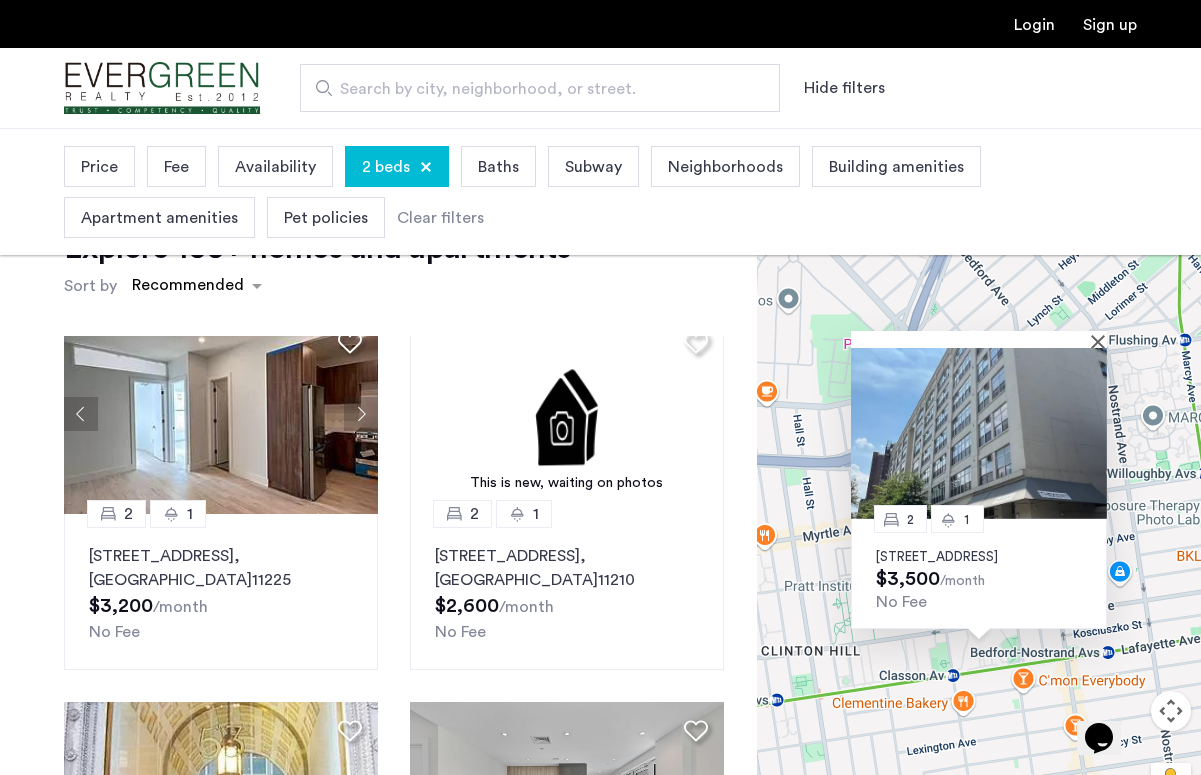 click on "Search by city, neighborhood, or street." at bounding box center [540, 88] 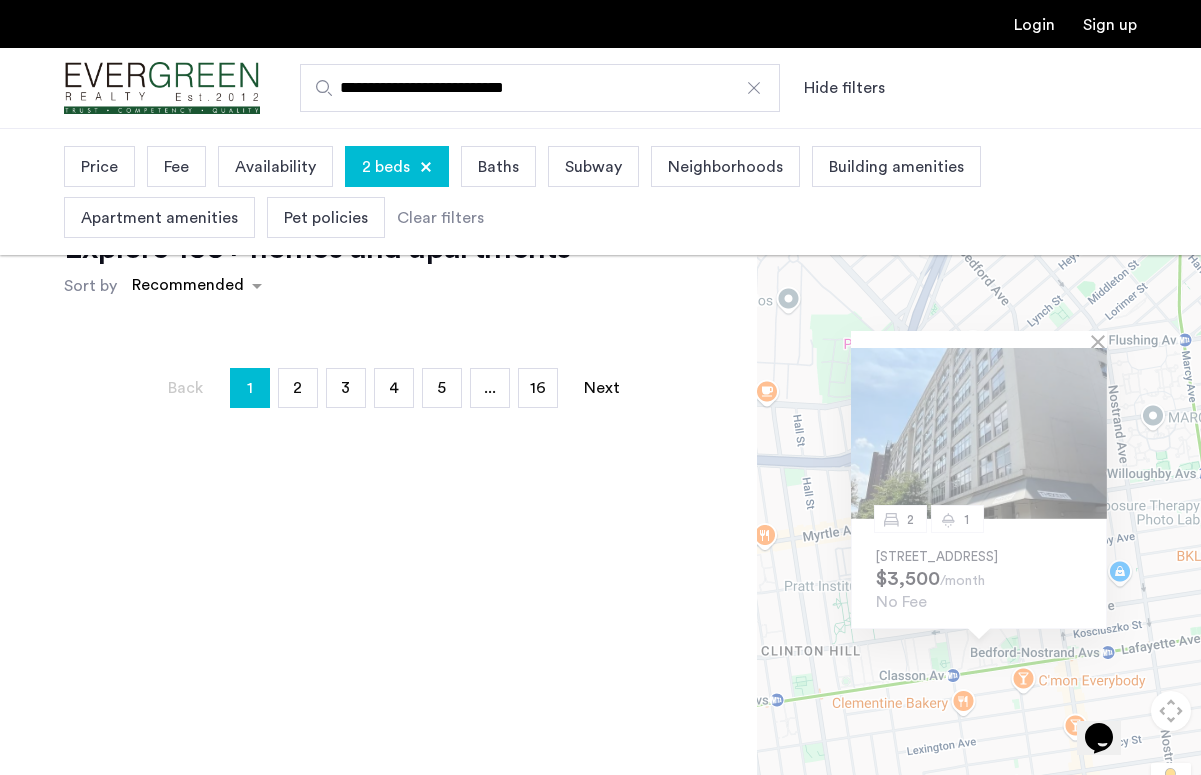 scroll, scrollTop: 0, scrollLeft: 0, axis: both 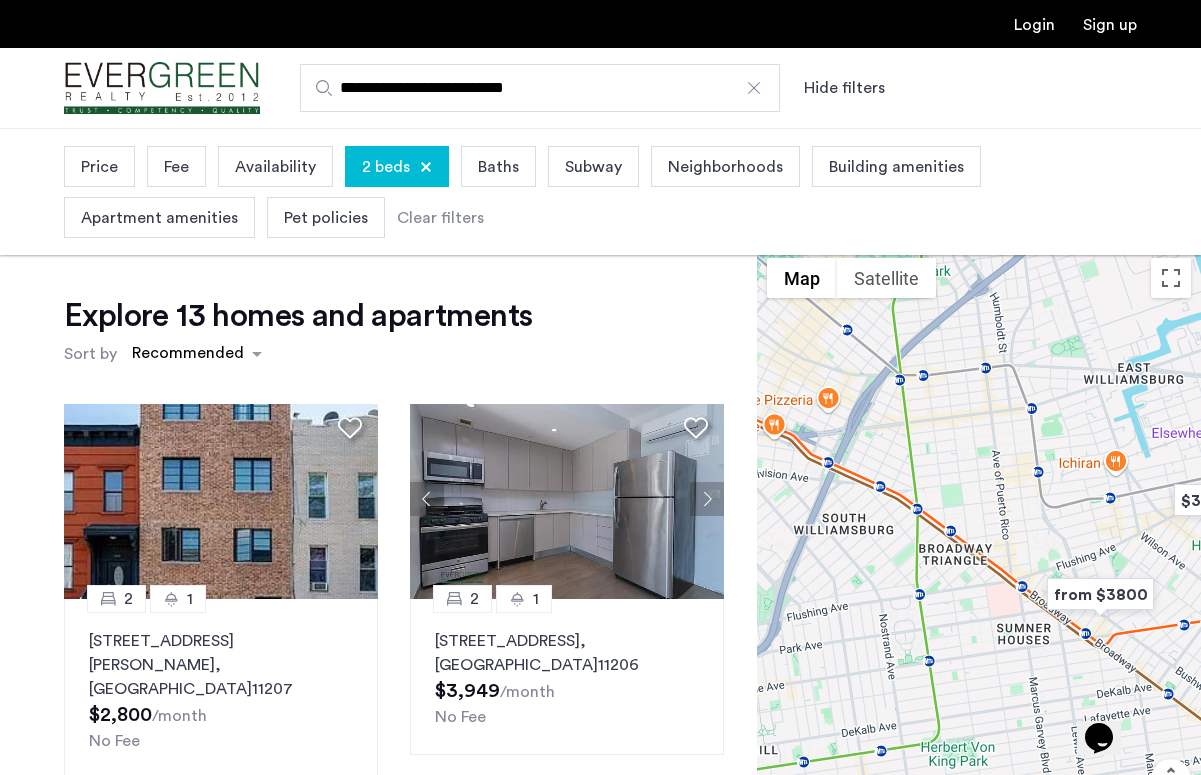 drag, startPoint x: 857, startPoint y: 474, endPoint x: 1141, endPoint y: 552, distance: 294.51654 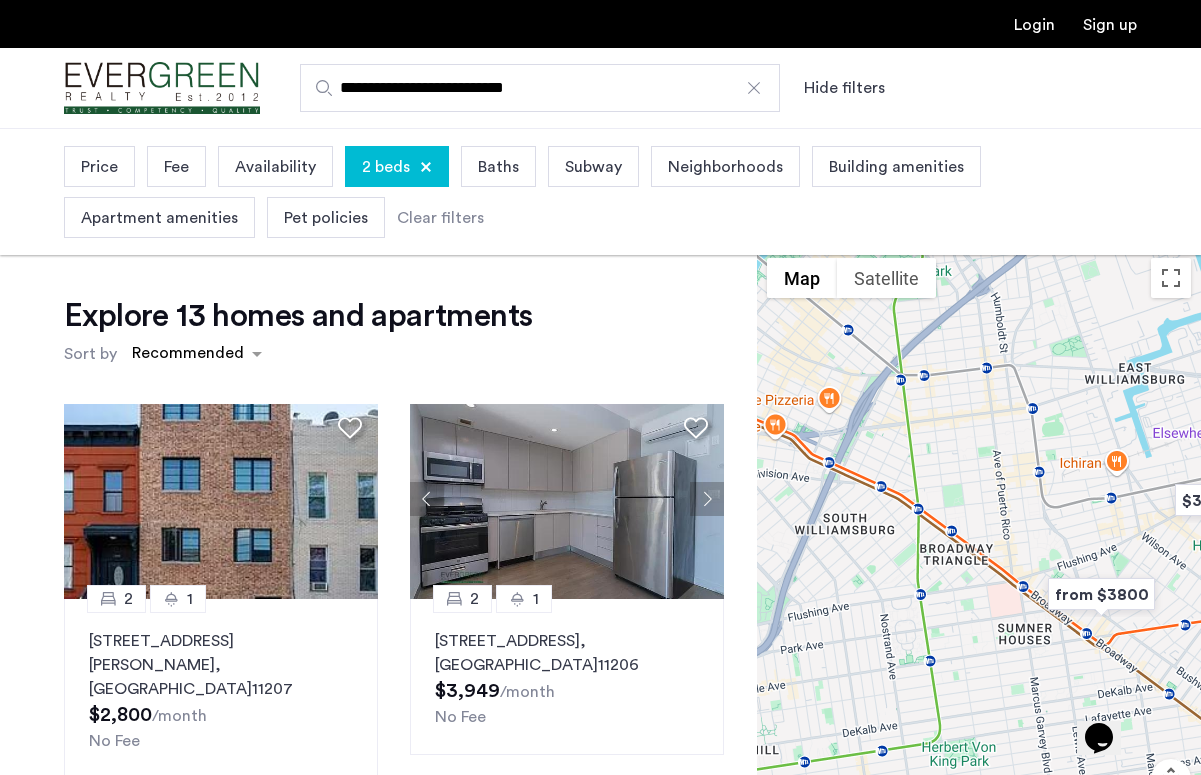 click on "**********" at bounding box center (540, 88) 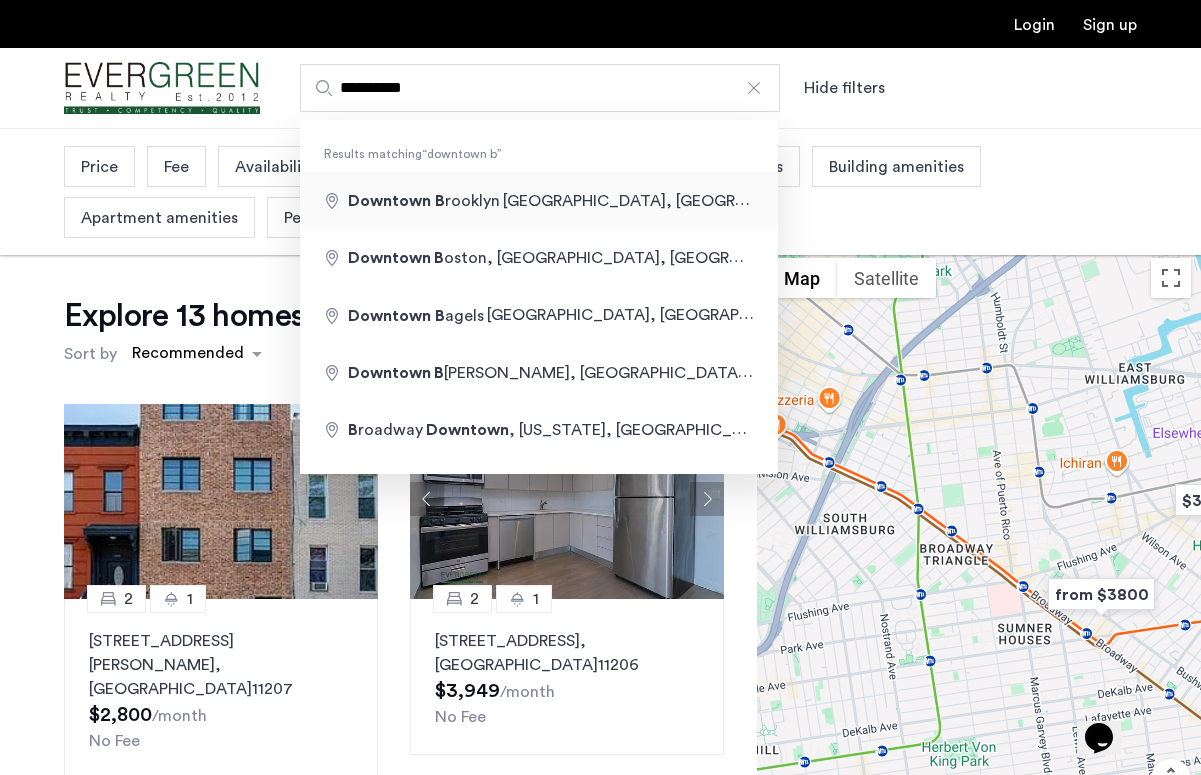 type on "**********" 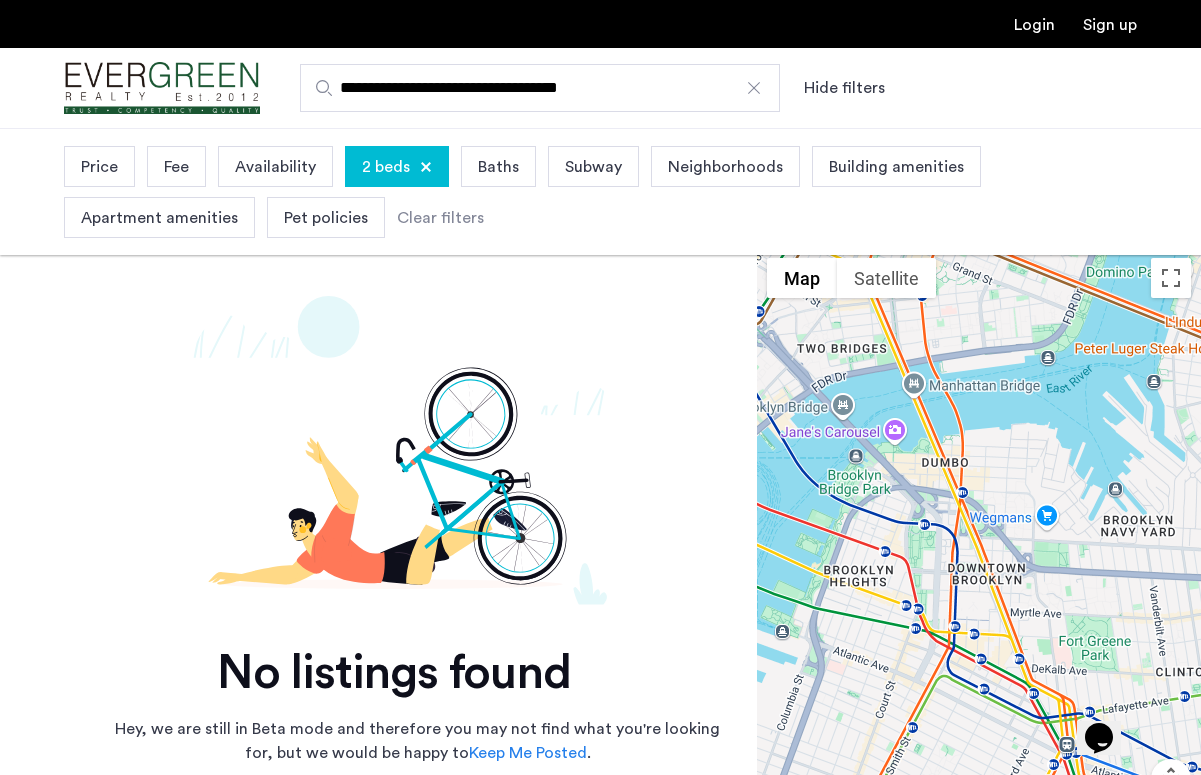 click at bounding box center (754, 88) 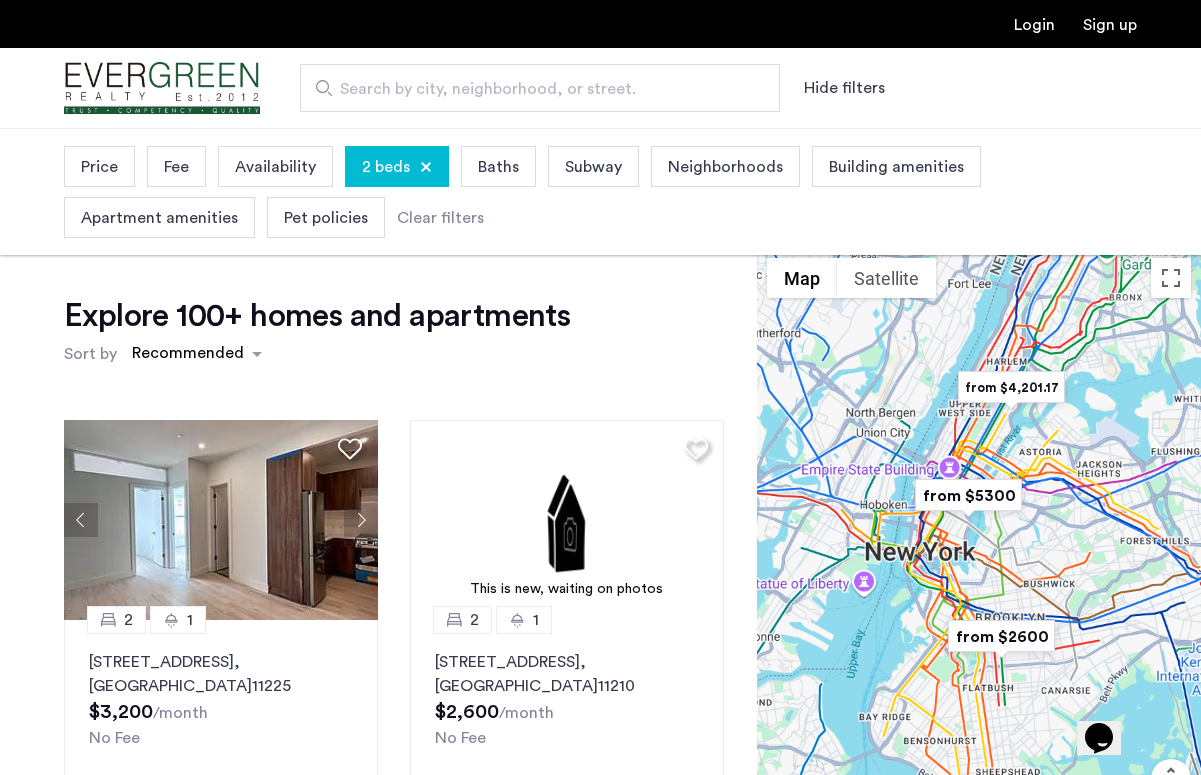 click on "Search by city, neighborhood, or street." at bounding box center (532, 89) 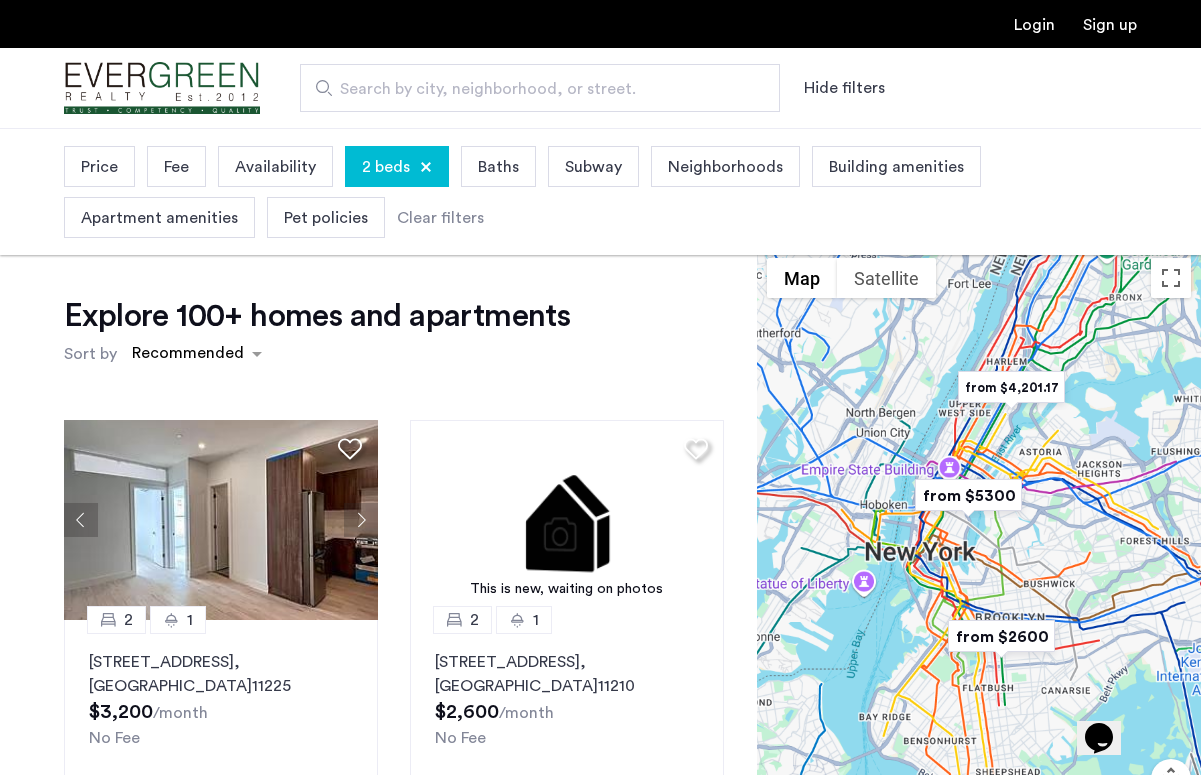 click on "Search by city, neighborhood, or street." at bounding box center [540, 88] 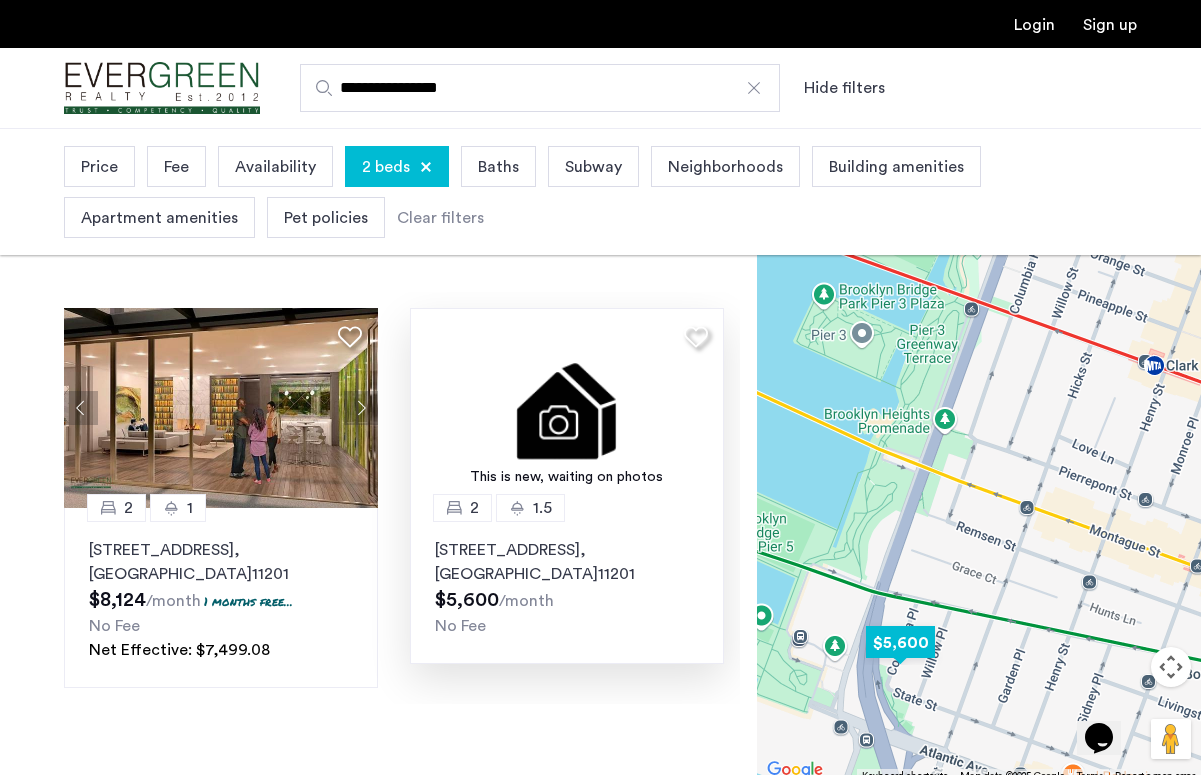 scroll, scrollTop: 123, scrollLeft: 0, axis: vertical 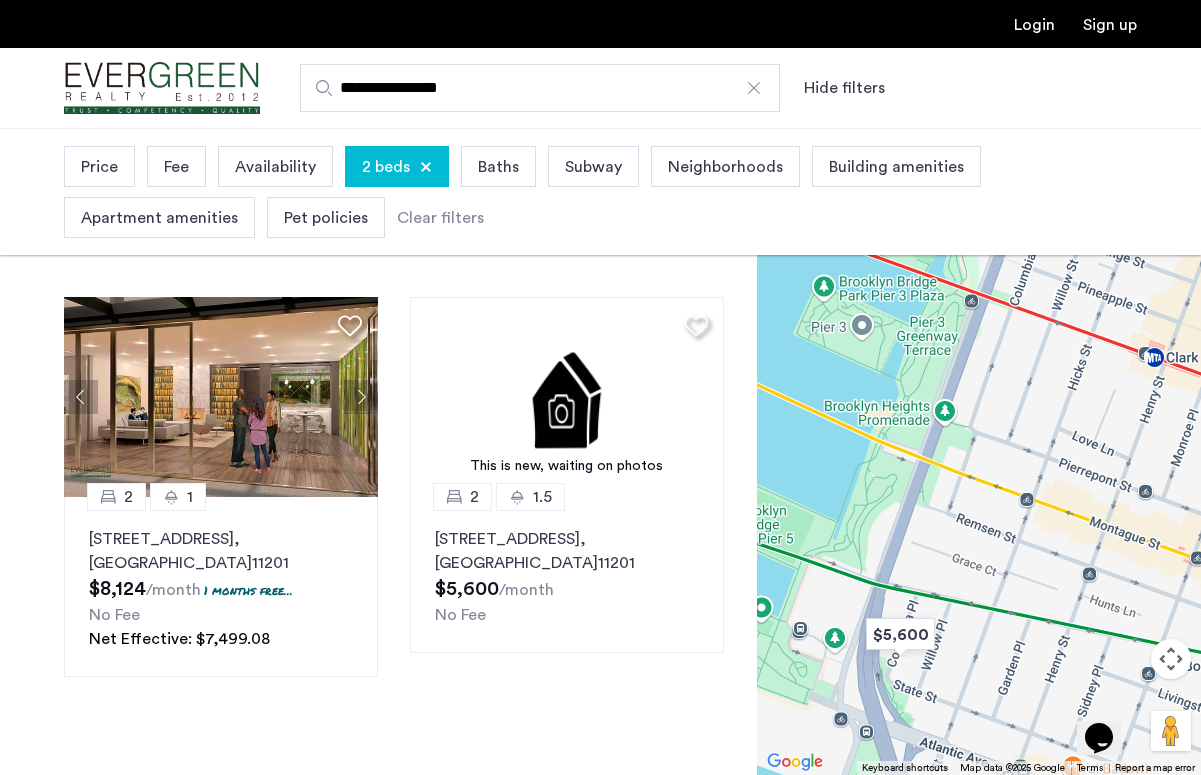 type on "**********" 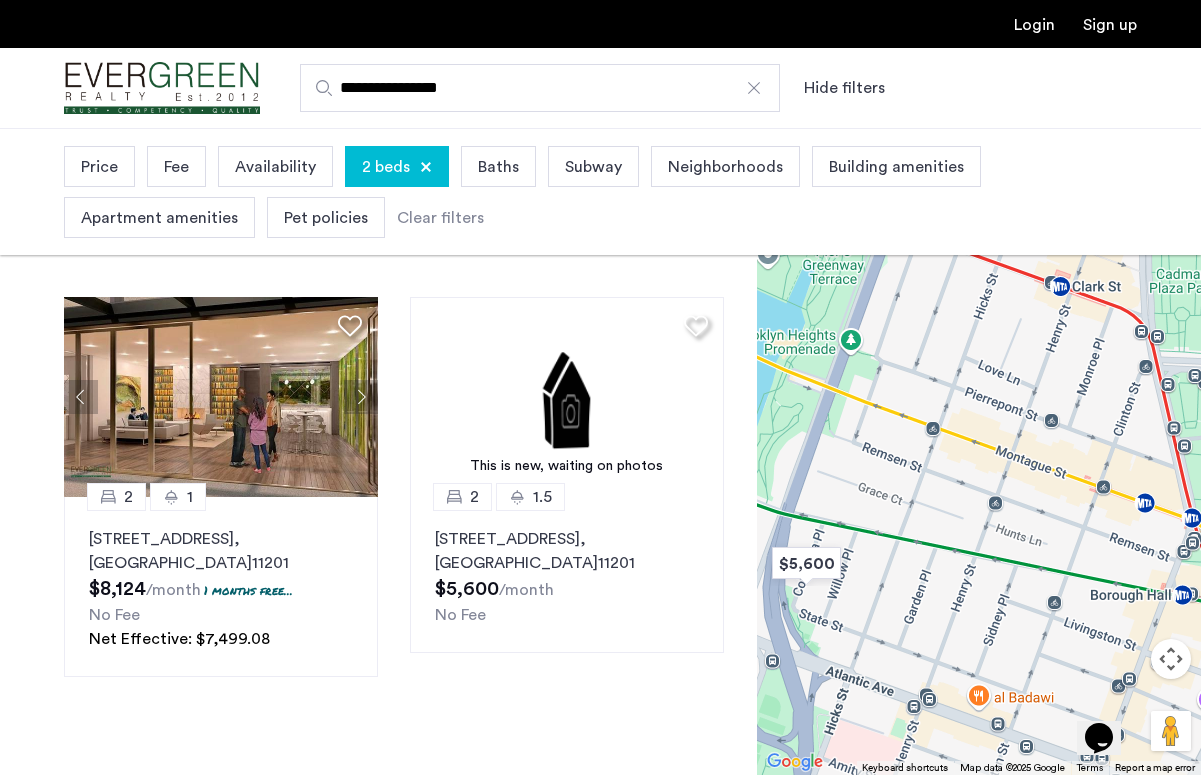 drag, startPoint x: 1052, startPoint y: 702, endPoint x: 941, endPoint y: 619, distance: 138.60014 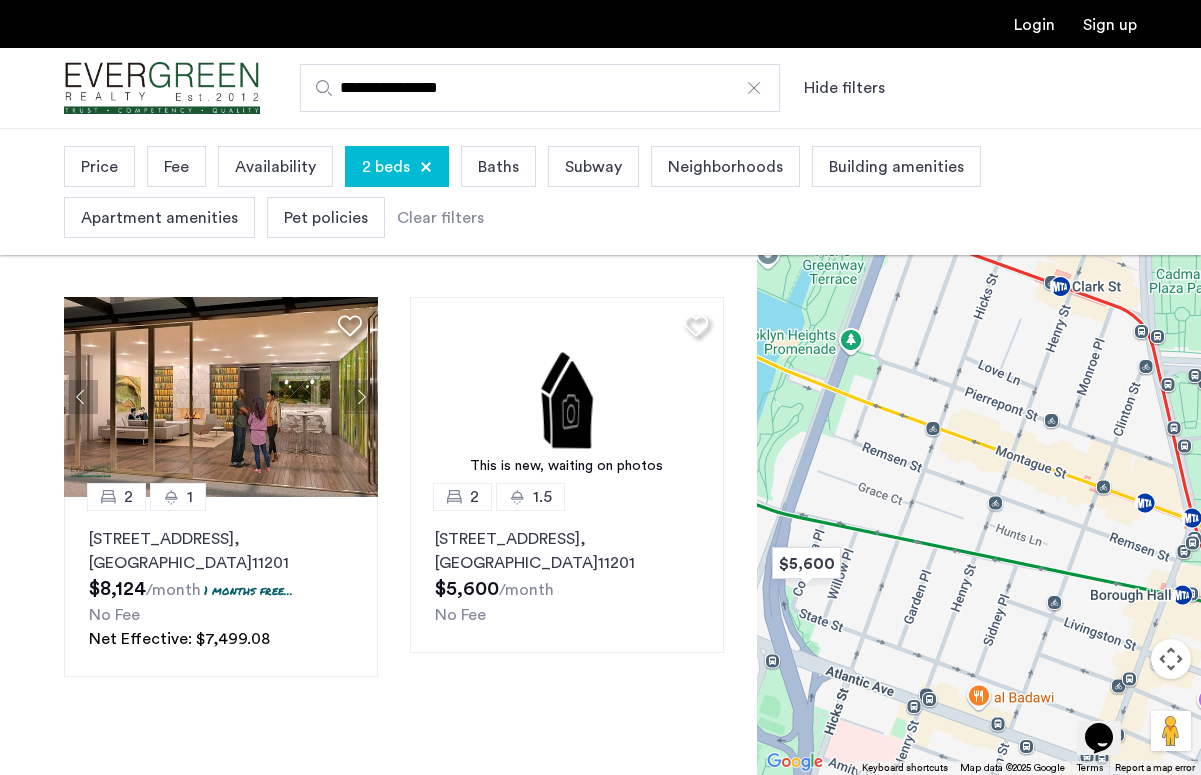 click at bounding box center [979, 451] 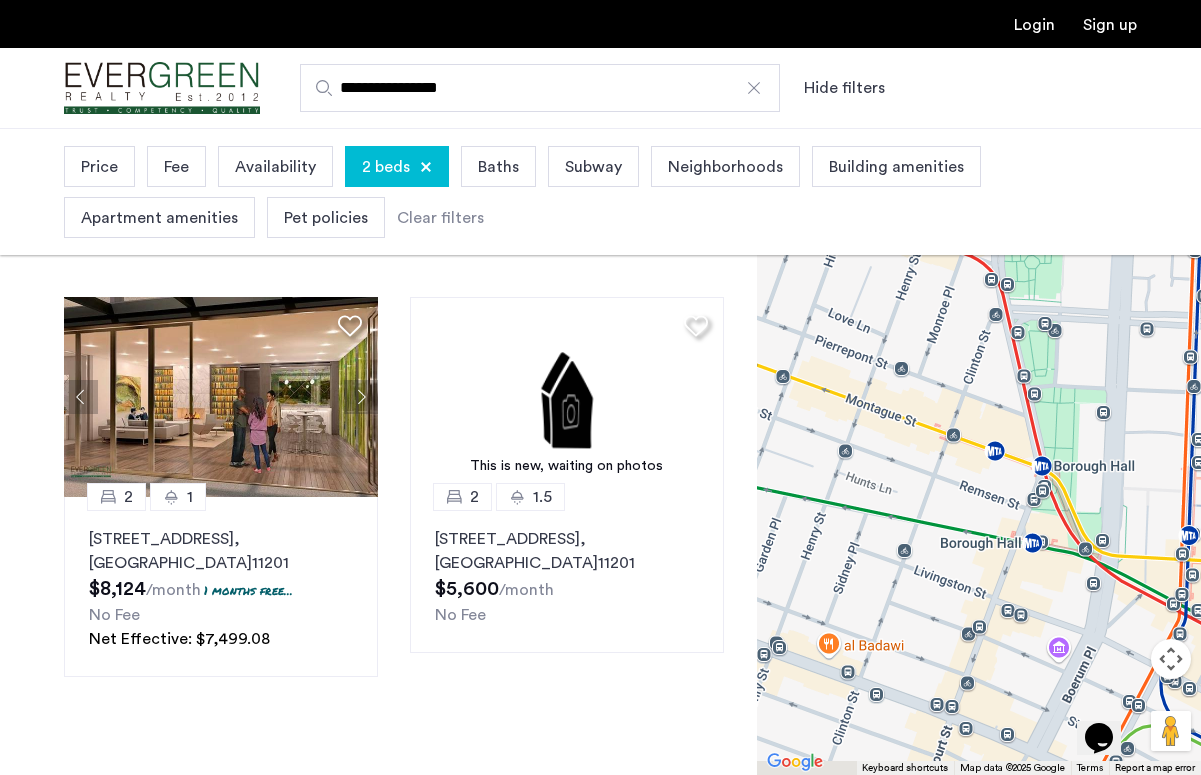 drag, startPoint x: 993, startPoint y: 628, endPoint x: 813, endPoint y: 588, distance: 184.39088 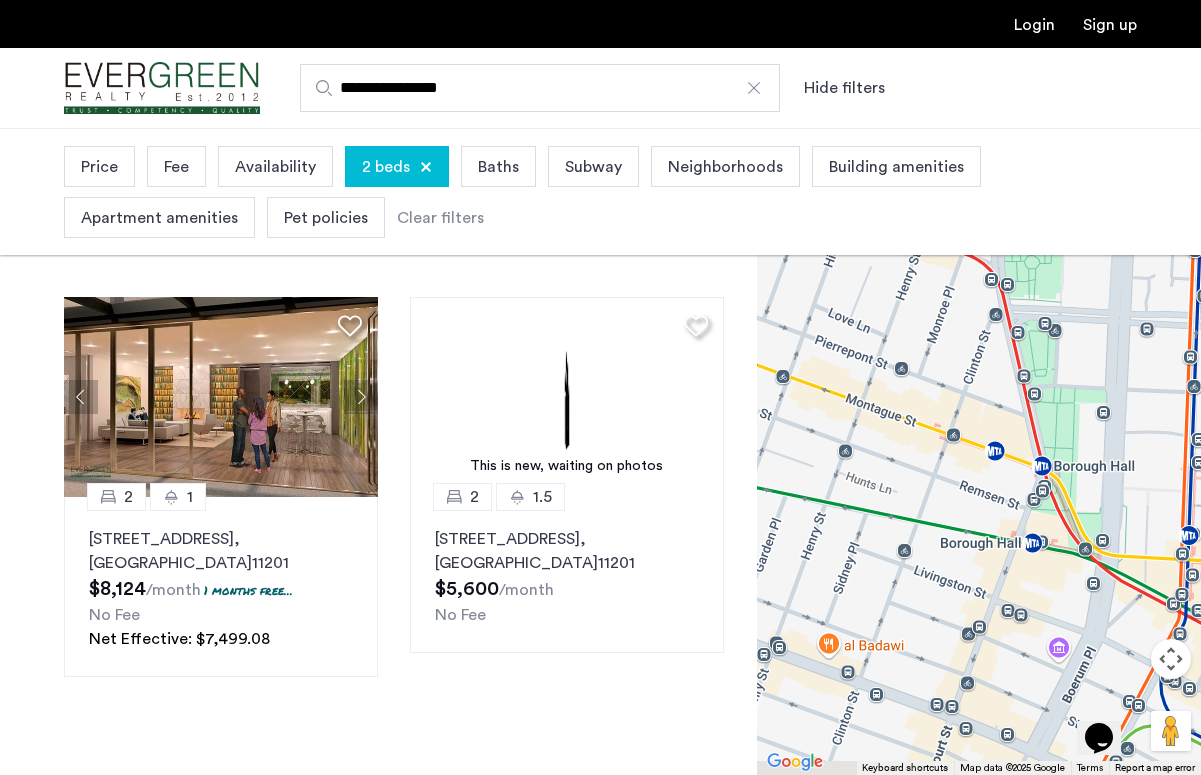 click at bounding box center (979, 451) 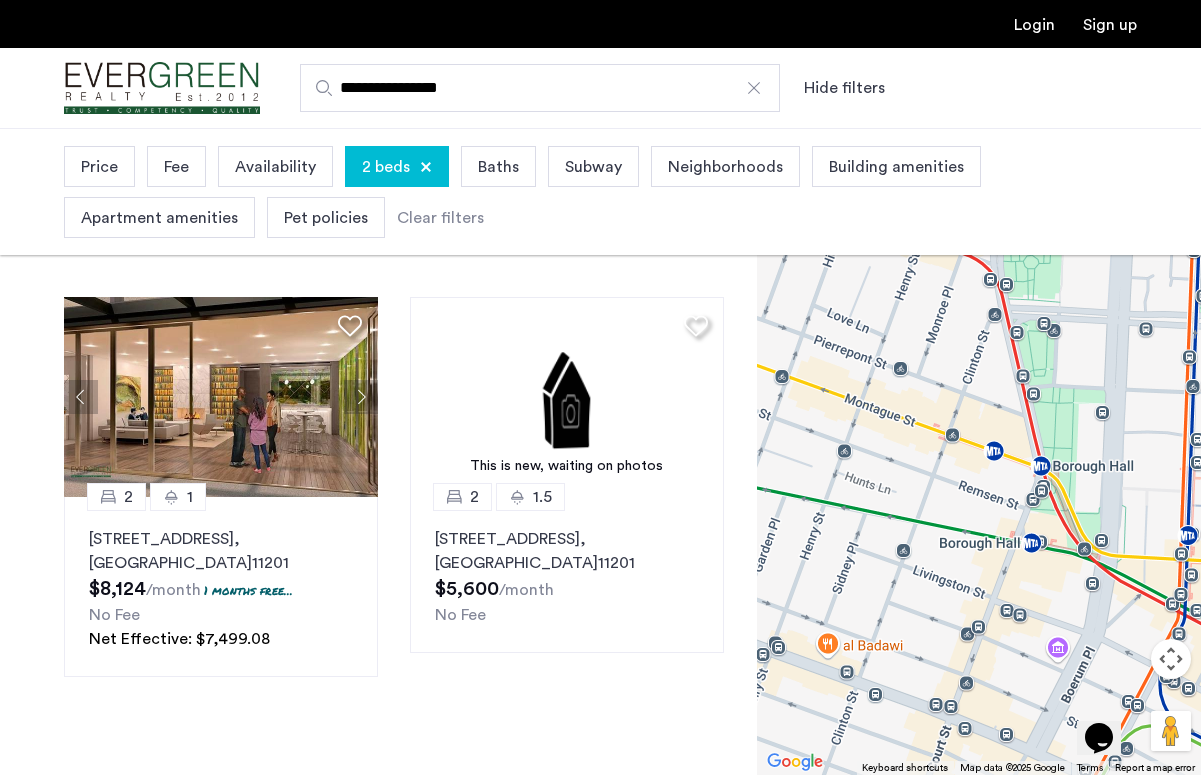 click at bounding box center (754, 88) 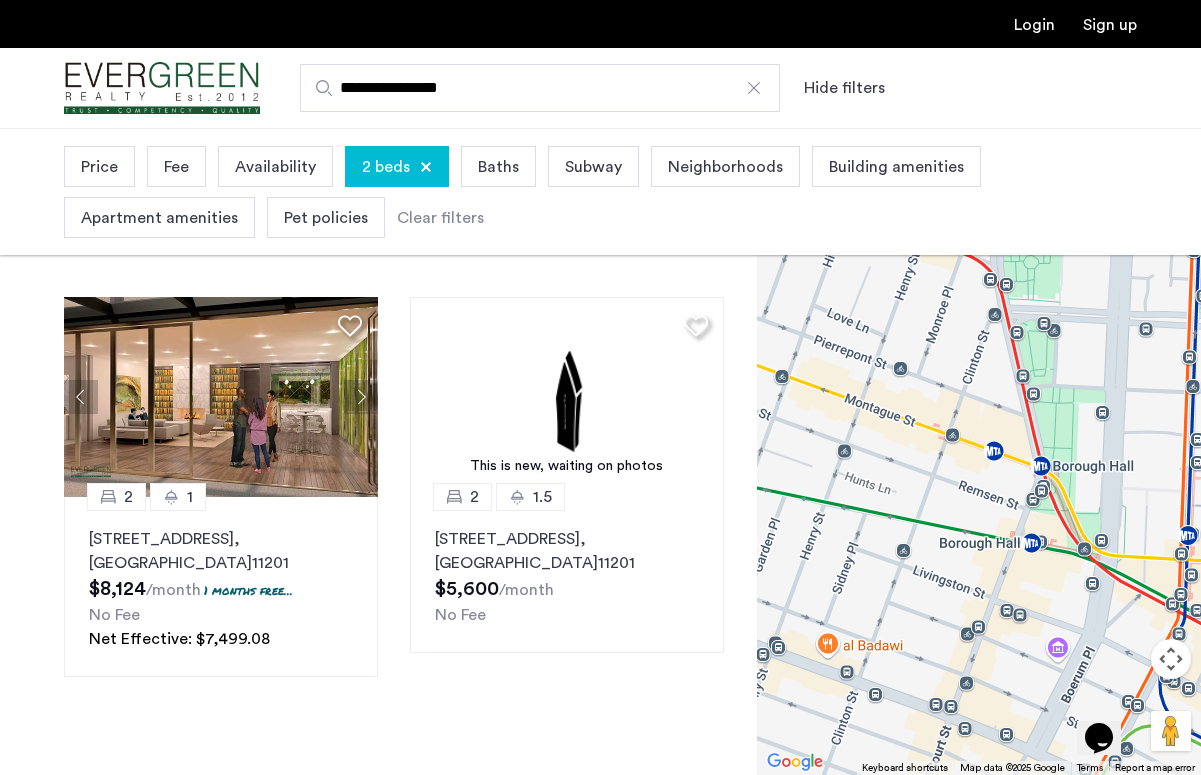 click on "**********" at bounding box center (540, 88) 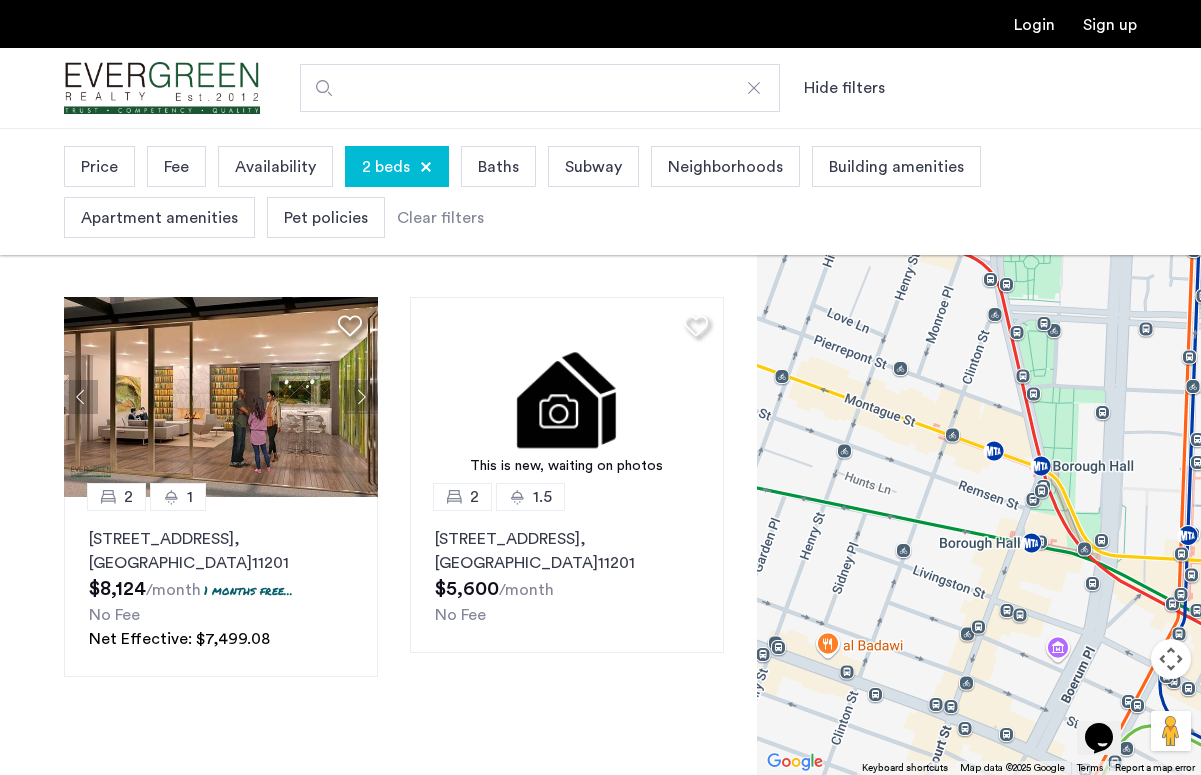 scroll, scrollTop: 0, scrollLeft: 0, axis: both 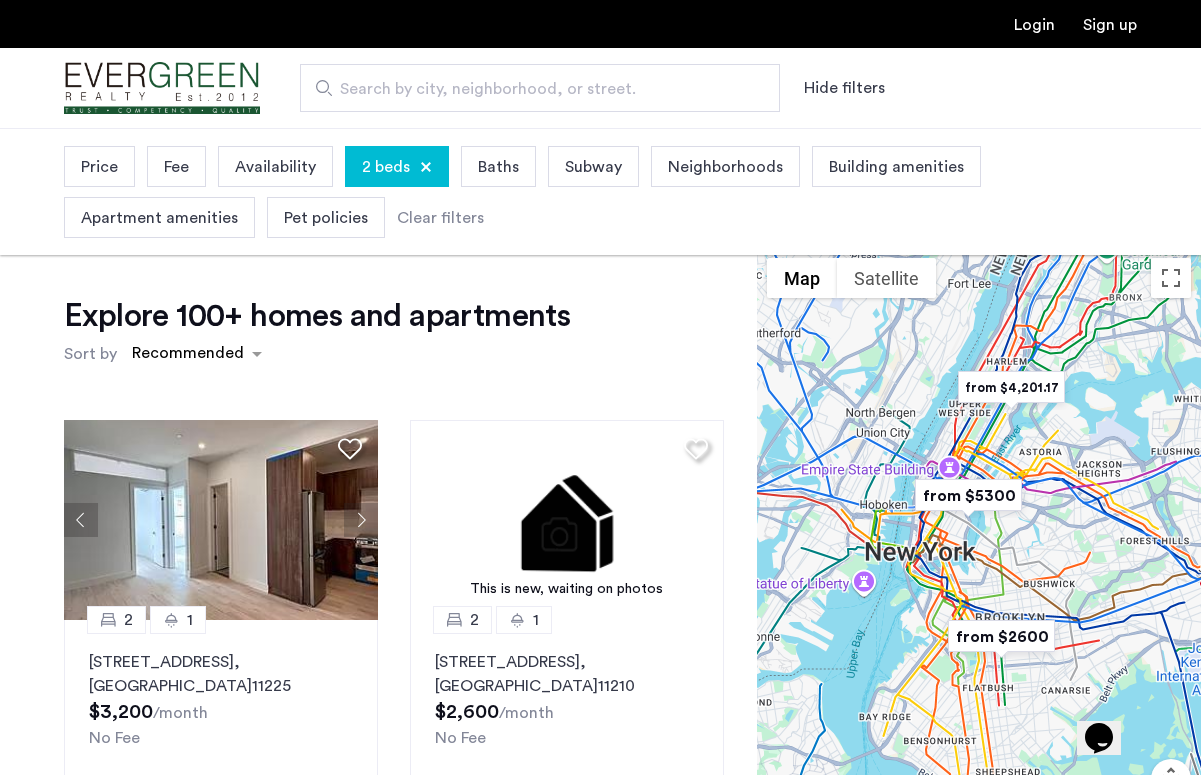 click on "Search by city, neighborhood, or street." at bounding box center (532, 89) 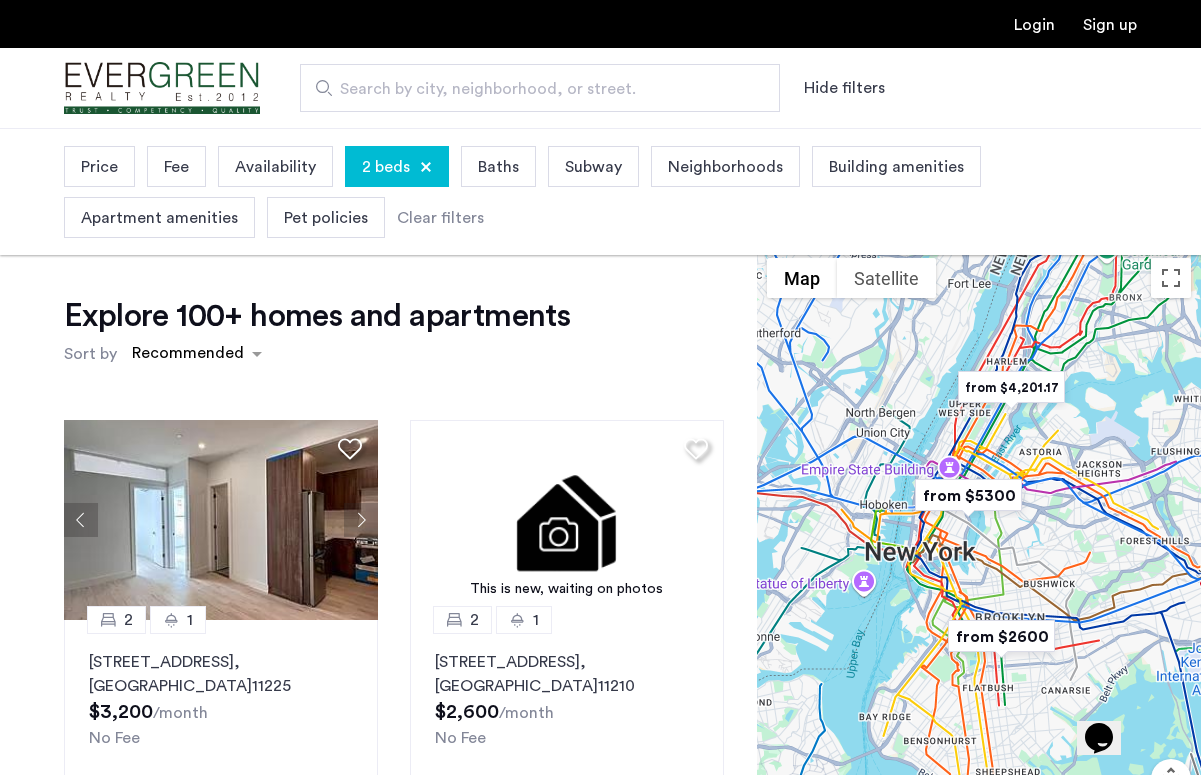 click on "Search by city, neighborhood, or street." at bounding box center (540, 88) 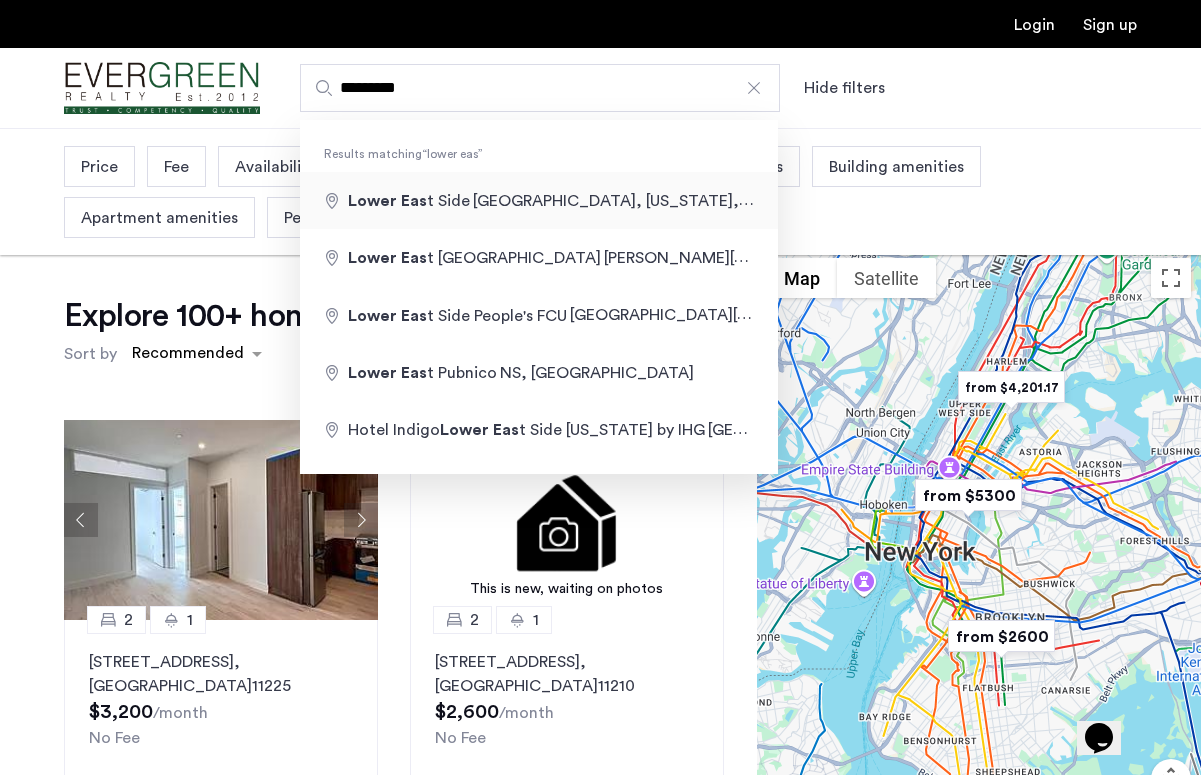 type on "**********" 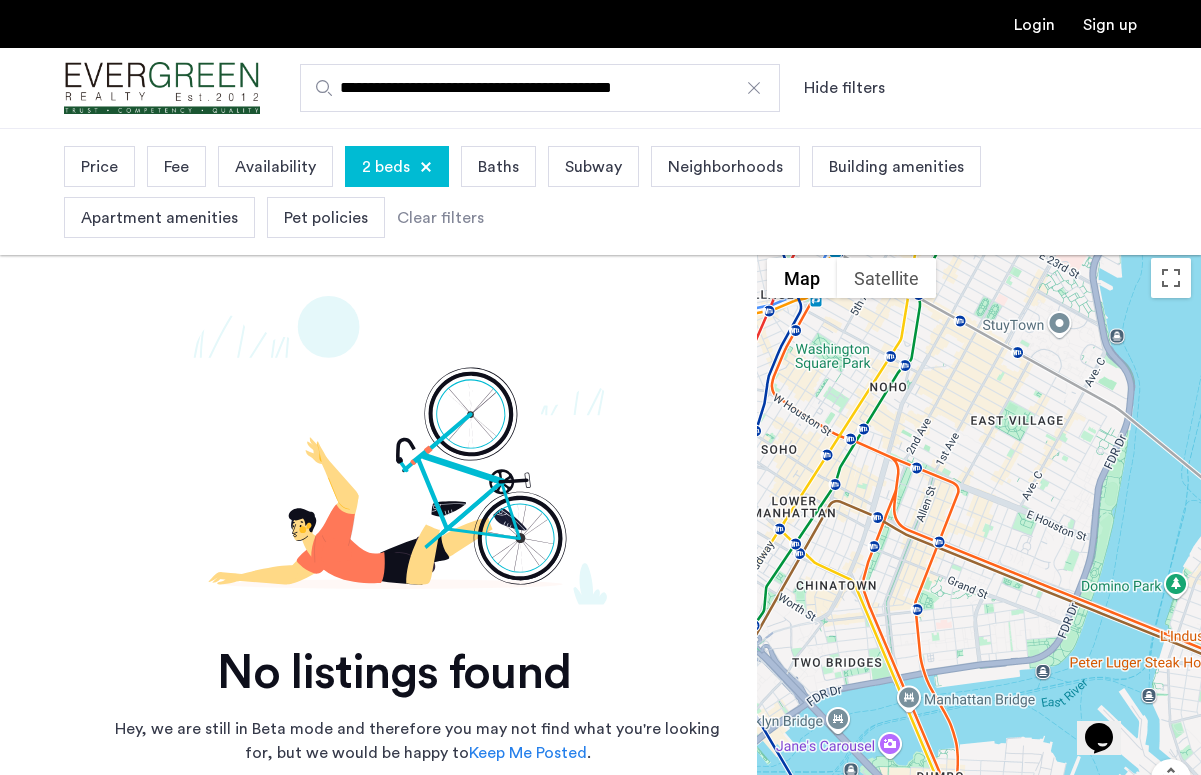 click at bounding box center (754, 88) 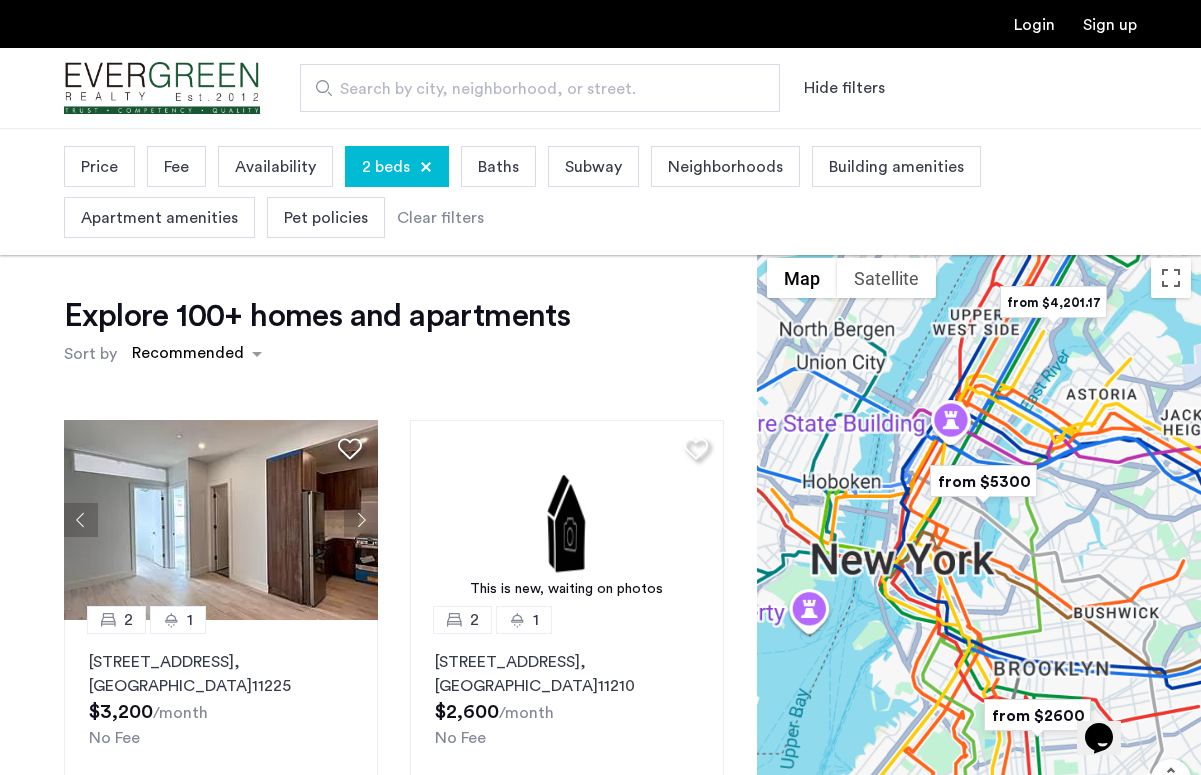 click on "Search by city, neighborhood, or street." at bounding box center [532, 89] 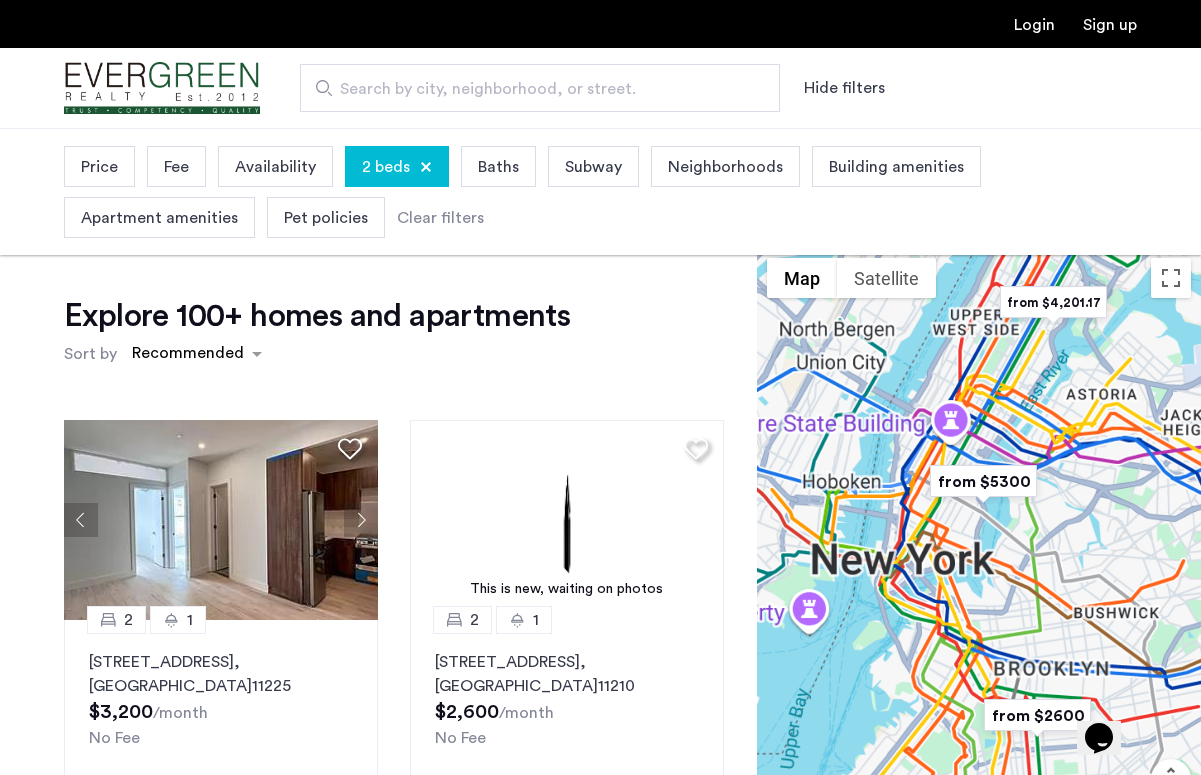 click on "Search by city, neighborhood, or street." at bounding box center [540, 88] 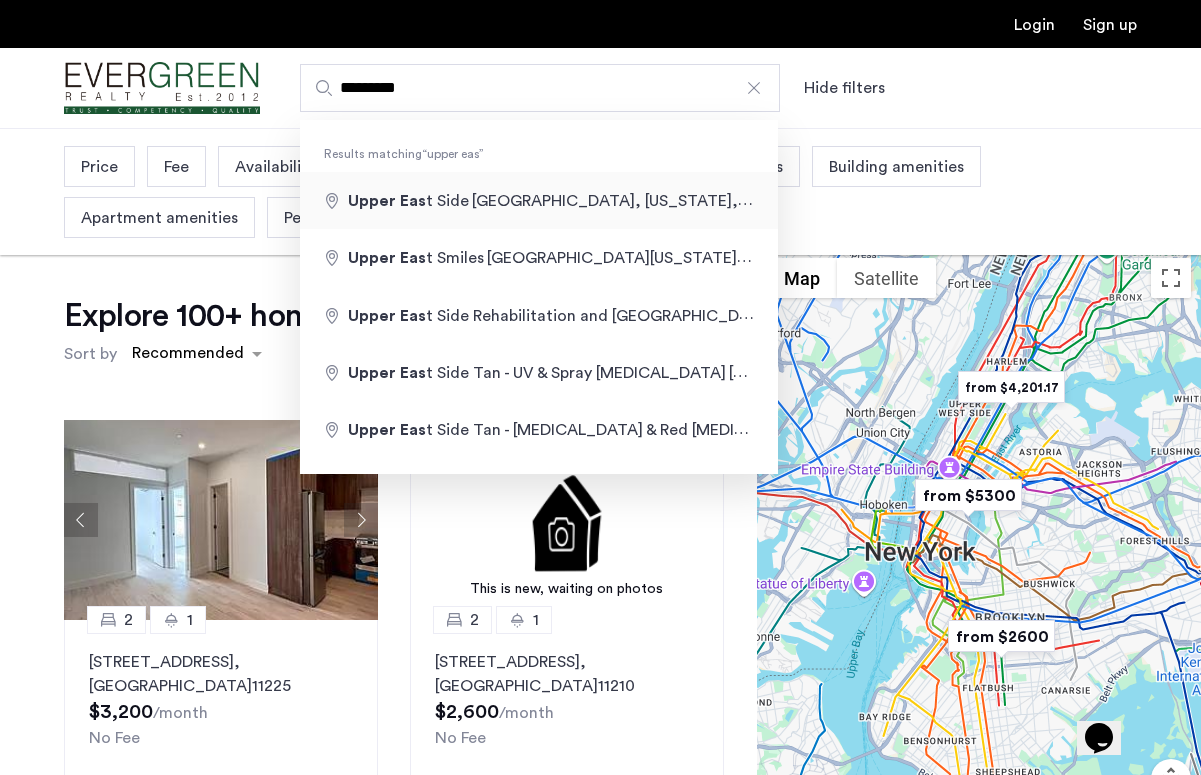 type on "**********" 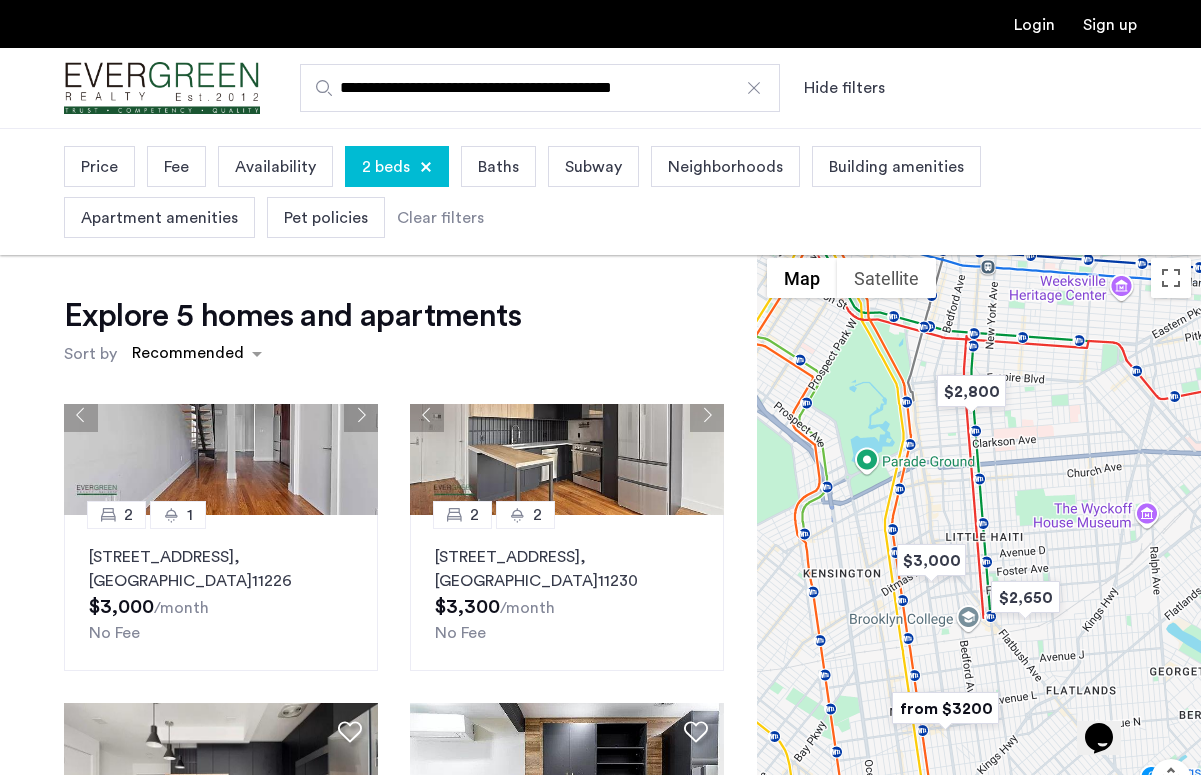 scroll, scrollTop: 116, scrollLeft: 0, axis: vertical 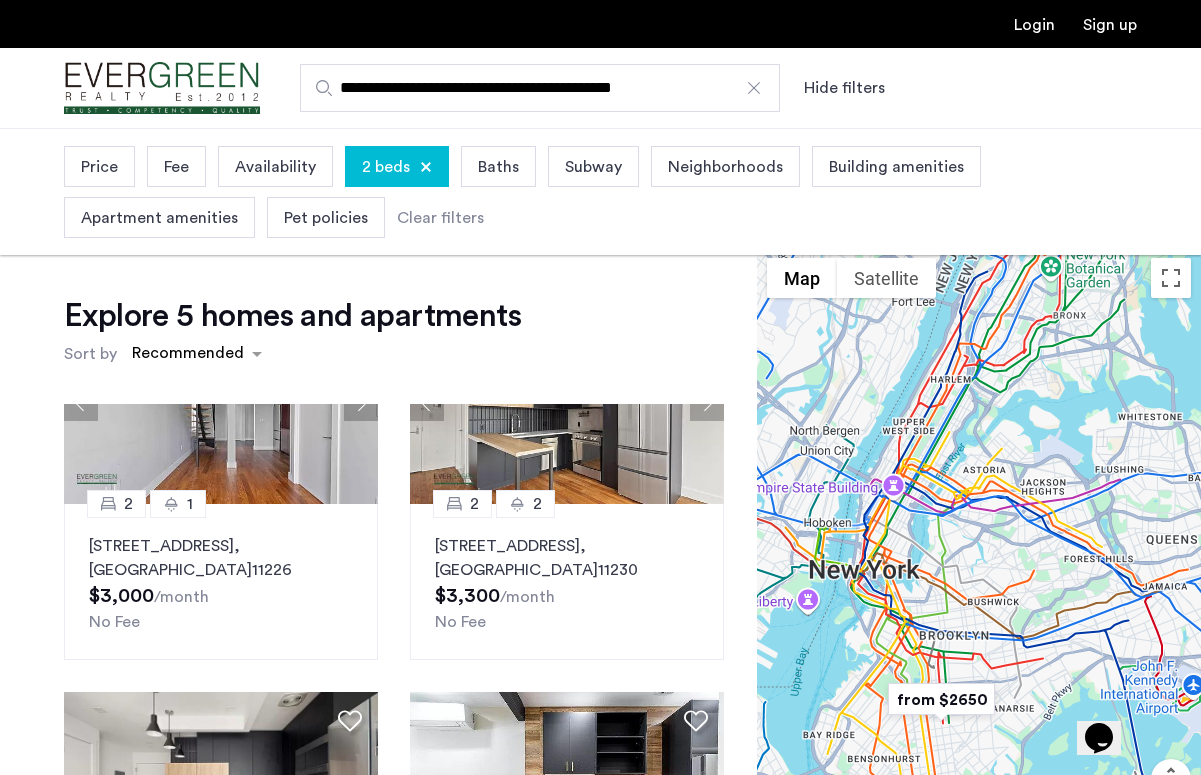 drag, startPoint x: 1031, startPoint y: 518, endPoint x: 1016, endPoint y: 588, distance: 71.5891 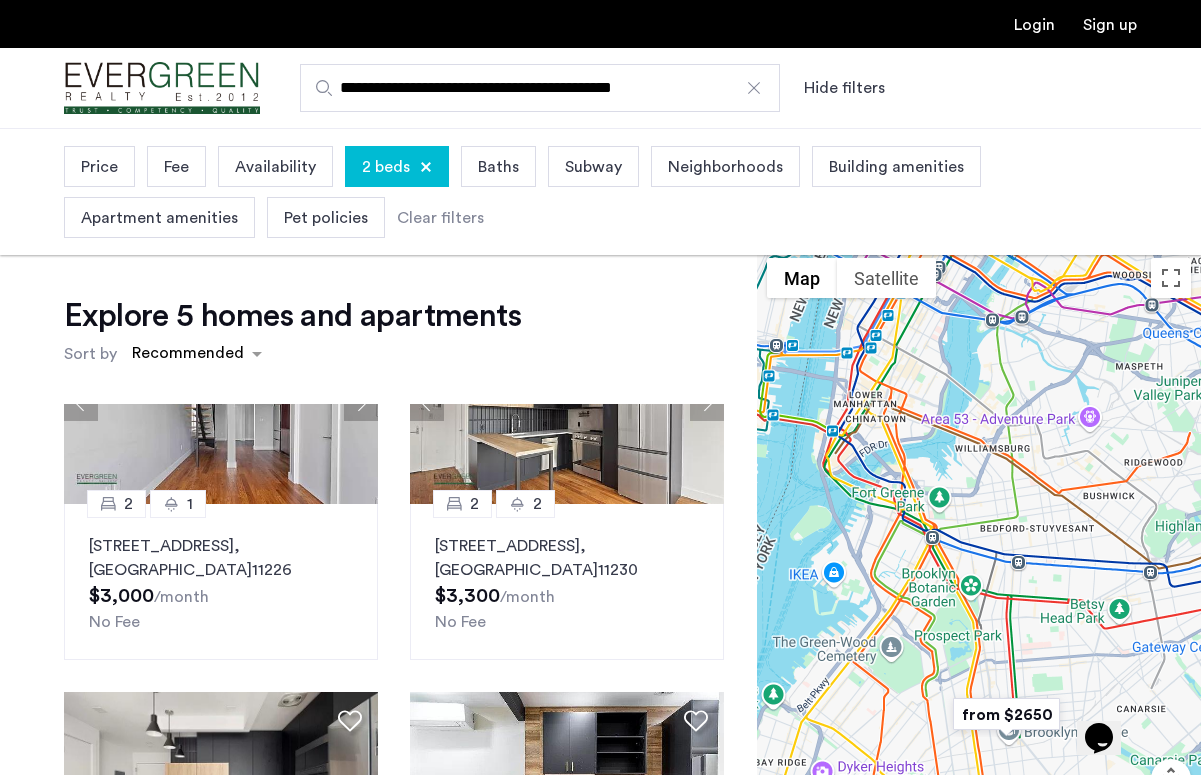 drag, startPoint x: 1066, startPoint y: 446, endPoint x: 1143, endPoint y: 343, distance: 128.60016 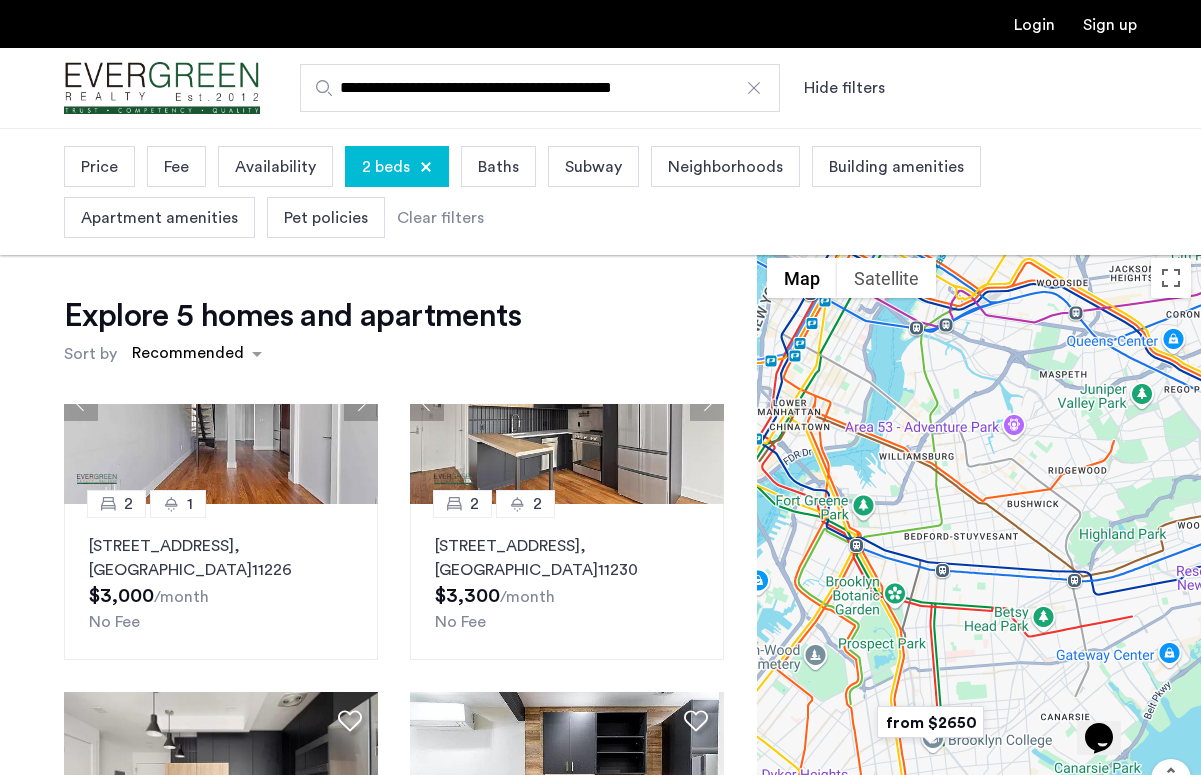 click at bounding box center (754, 88) 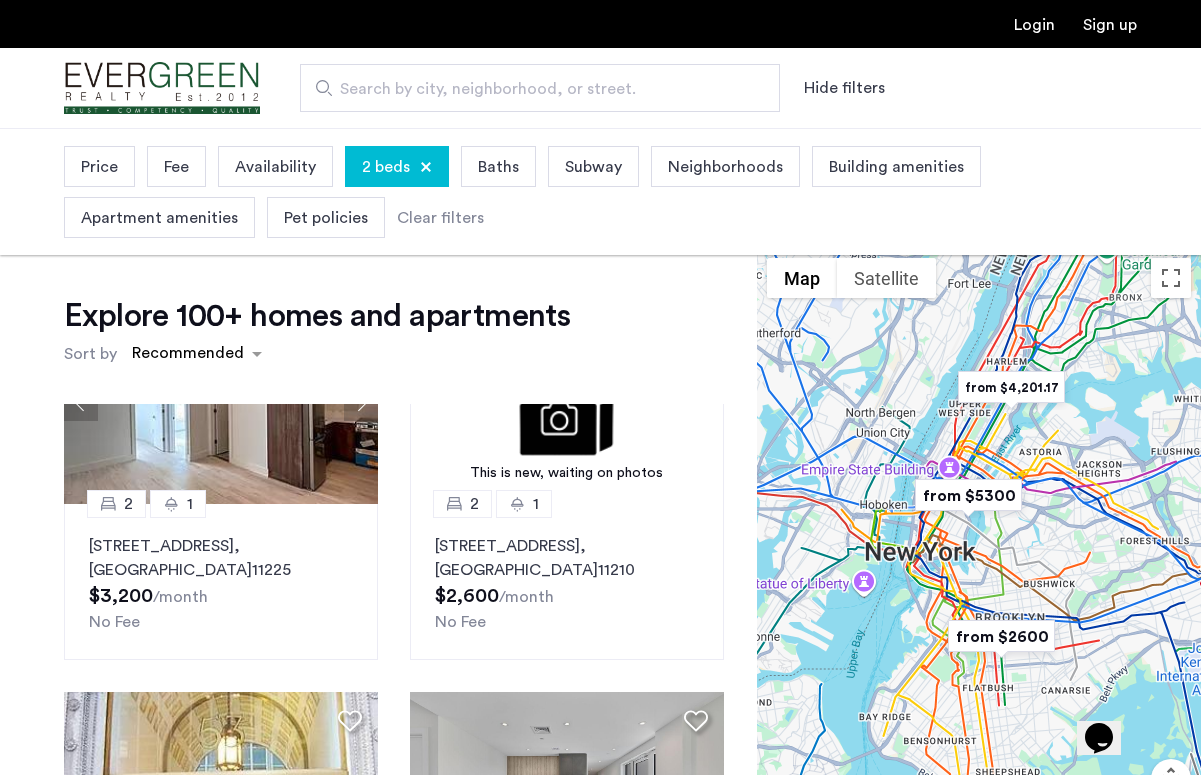click on "Search by city, neighborhood, or street." at bounding box center (540, 88) 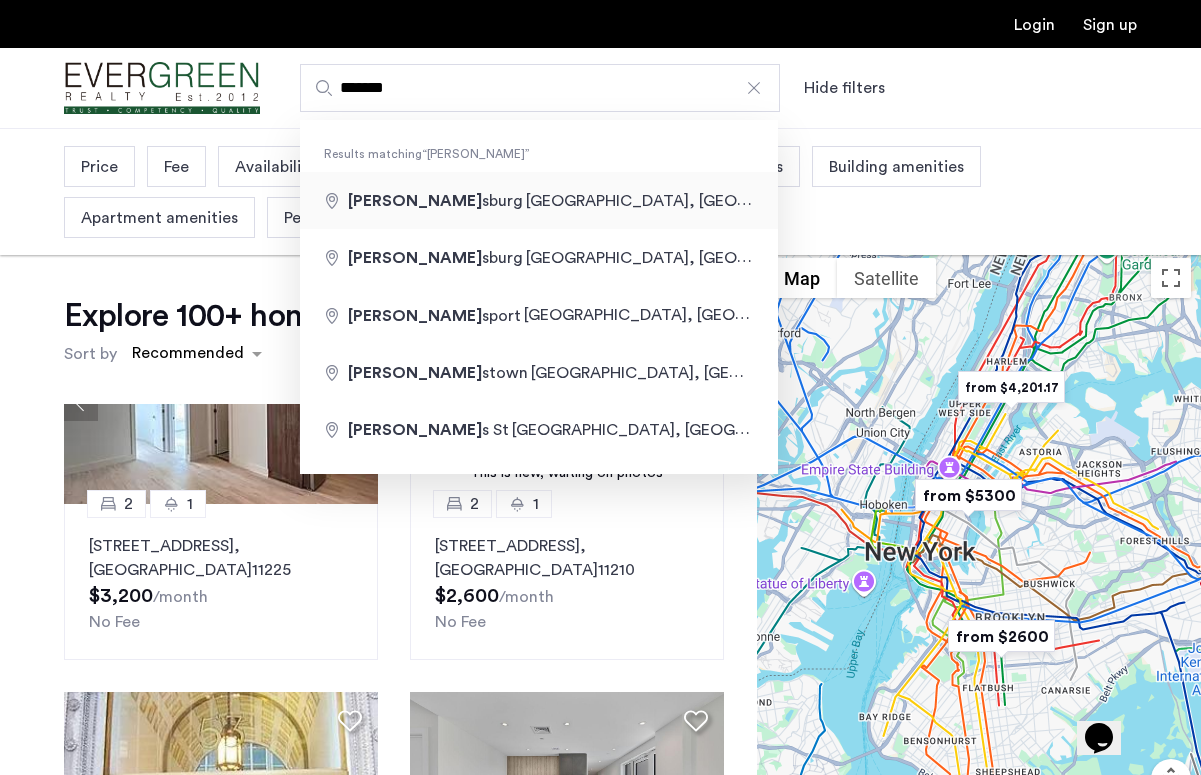 type on "**********" 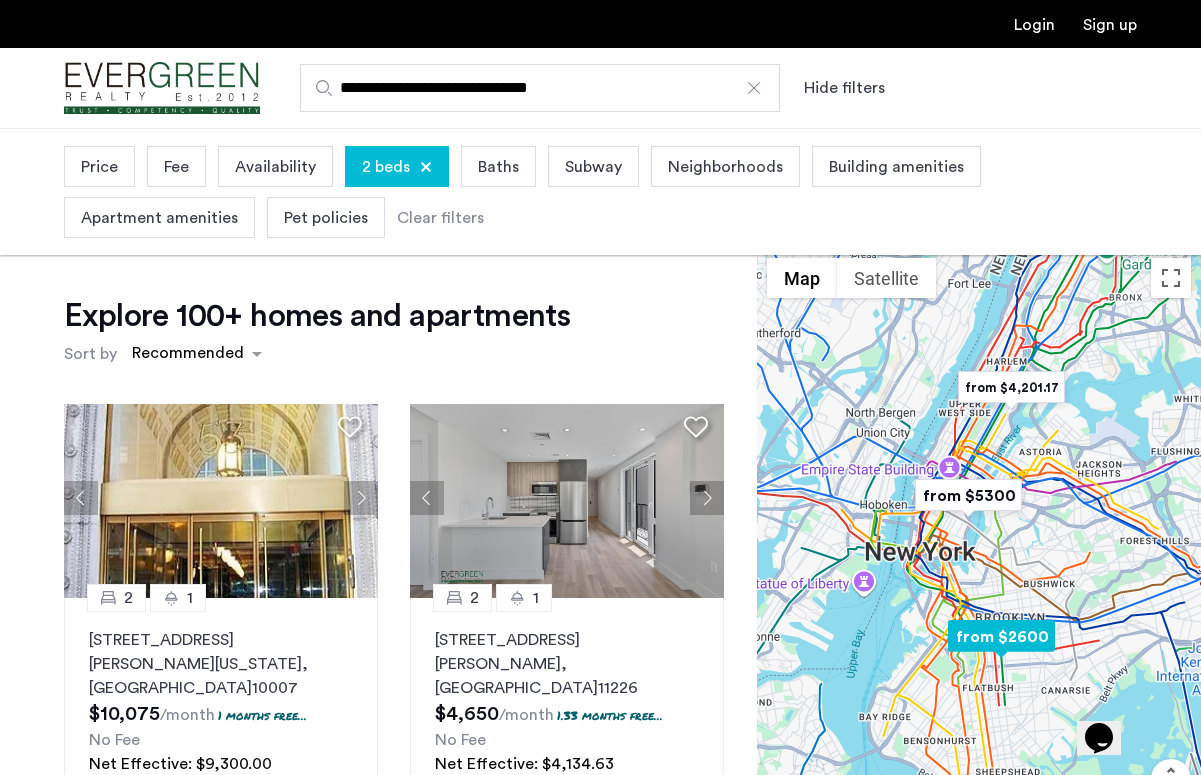 scroll, scrollTop: 469, scrollLeft: 0, axis: vertical 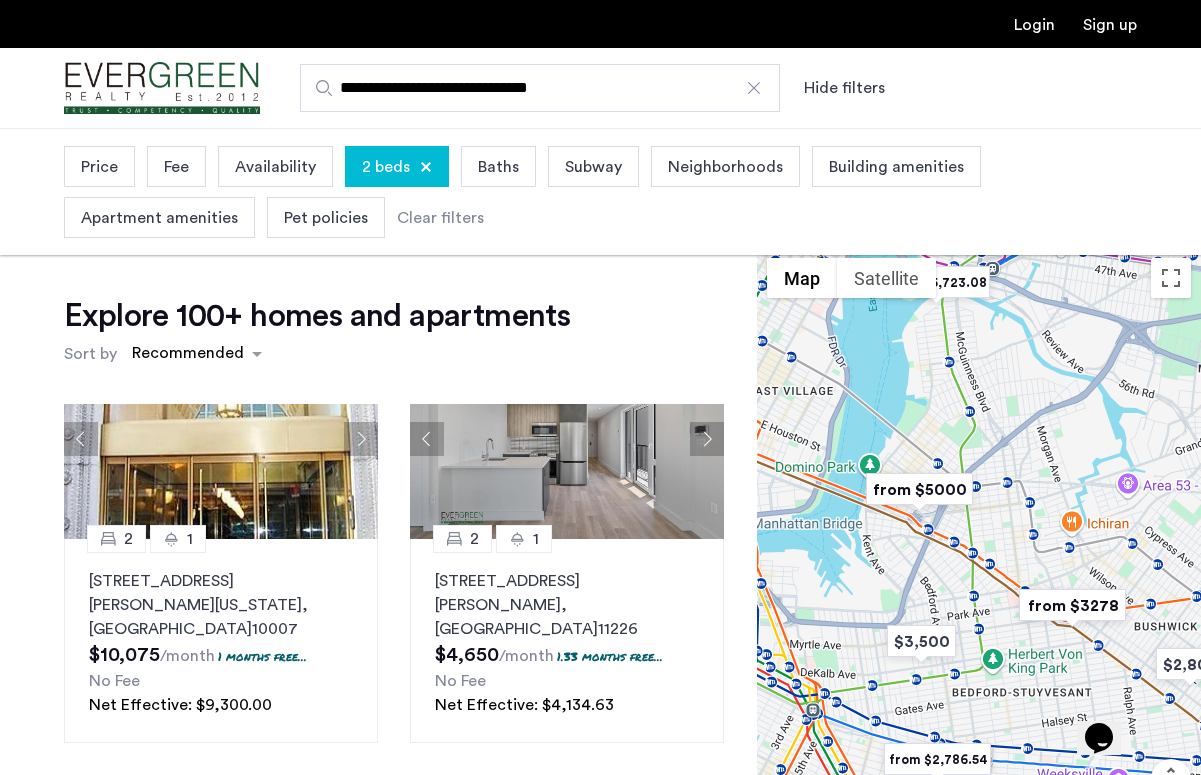 drag, startPoint x: 985, startPoint y: 640, endPoint x: 1004, endPoint y: 416, distance: 224.80435 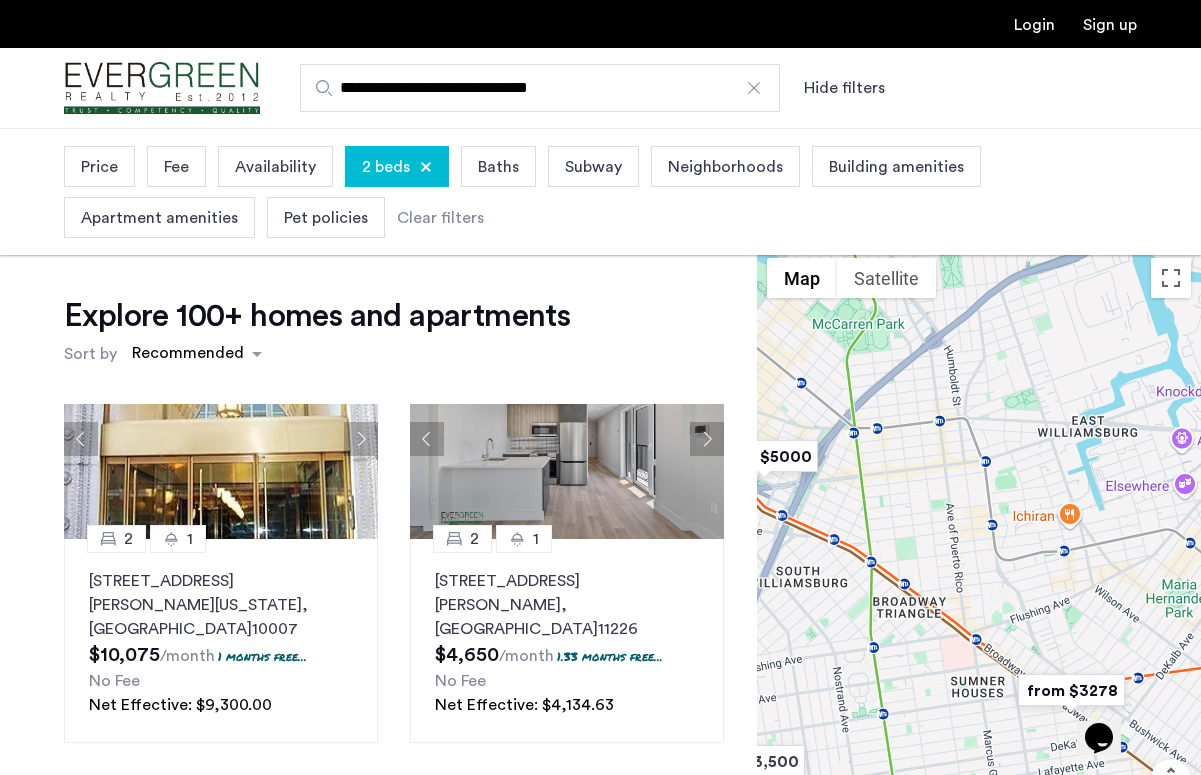 drag, startPoint x: 1027, startPoint y: 627, endPoint x: 974, endPoint y: 549, distance: 94.302704 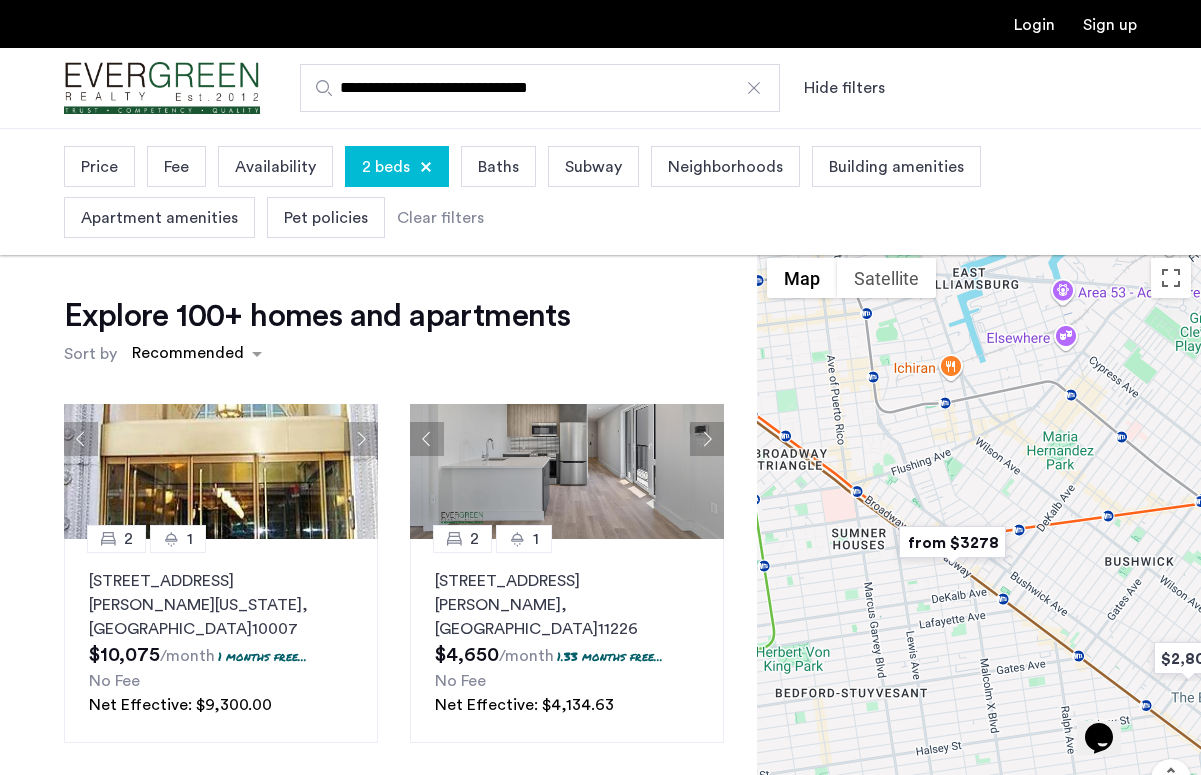 drag, startPoint x: 1075, startPoint y: 597, endPoint x: 931, endPoint y: 437, distance: 215.25798 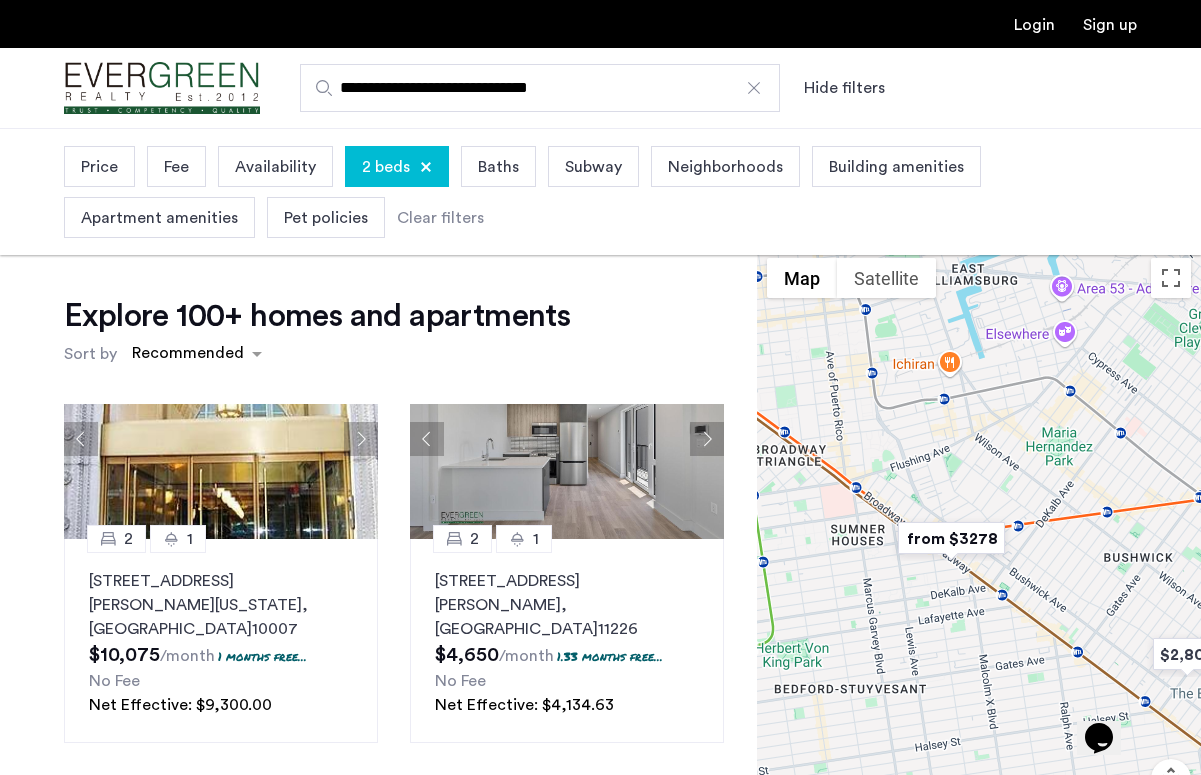 click at bounding box center (951, 538) 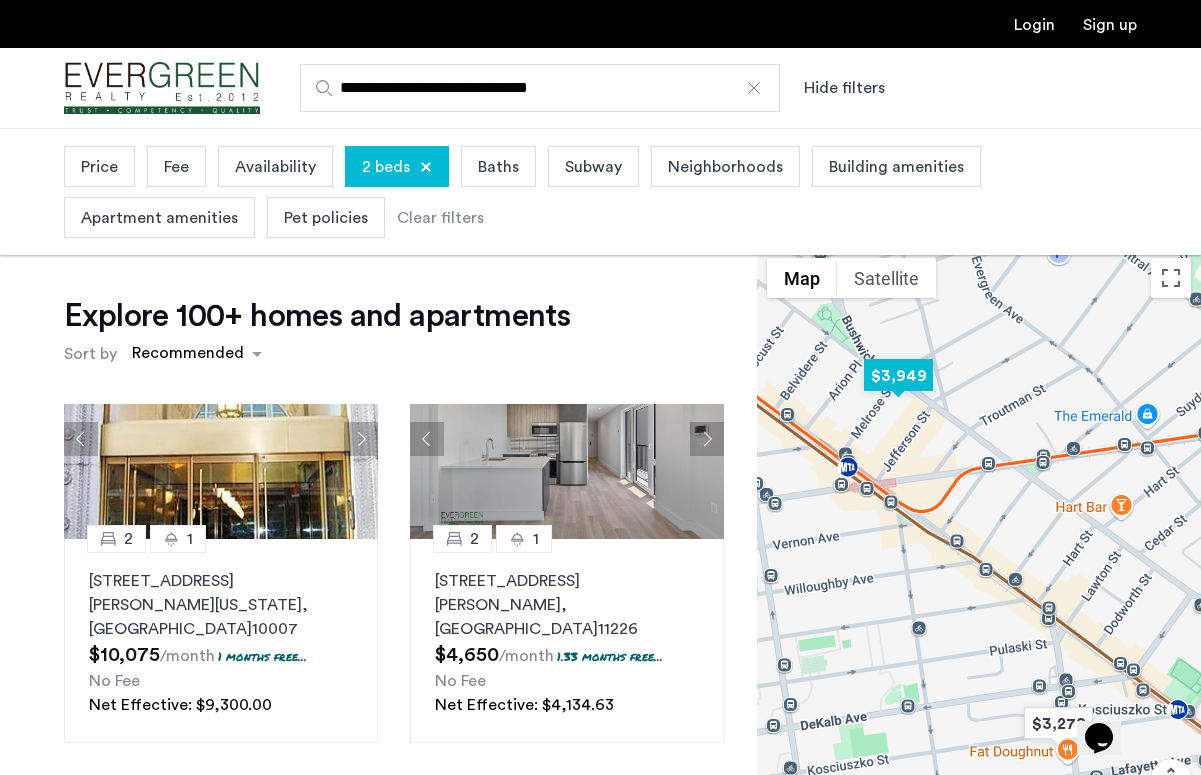 click at bounding box center [898, 375] 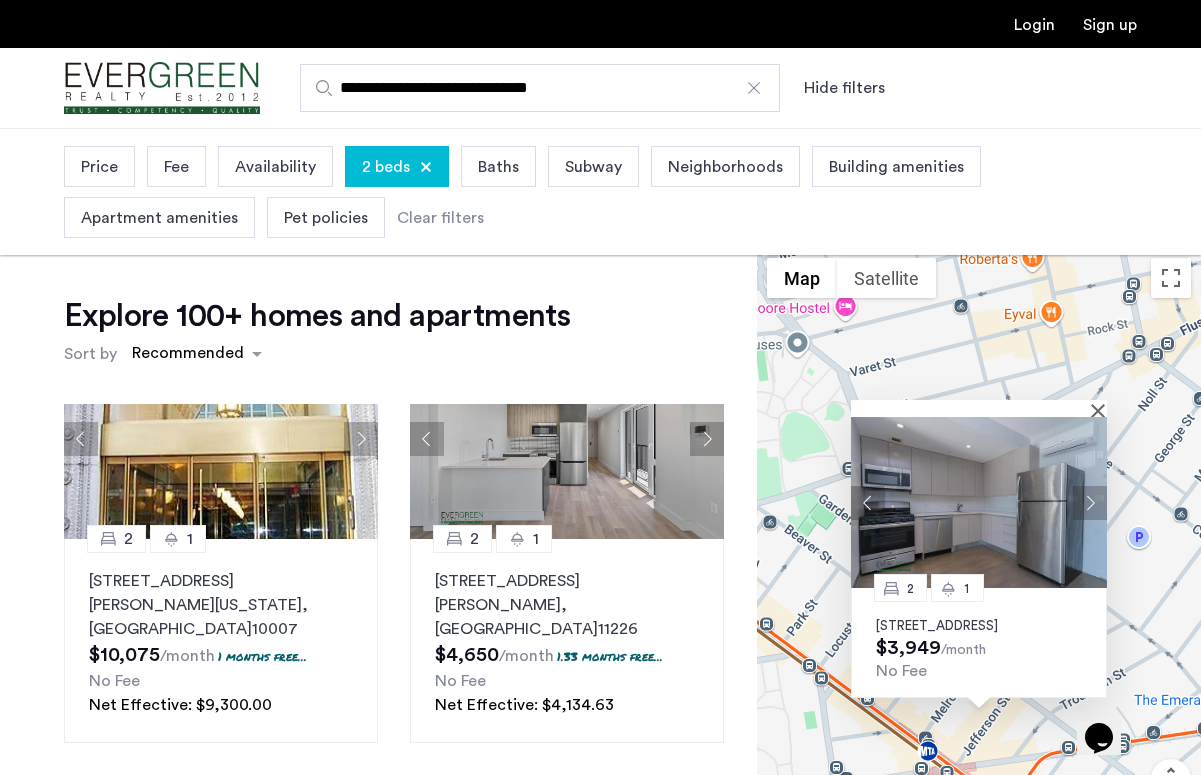 click at bounding box center [1090, 502] 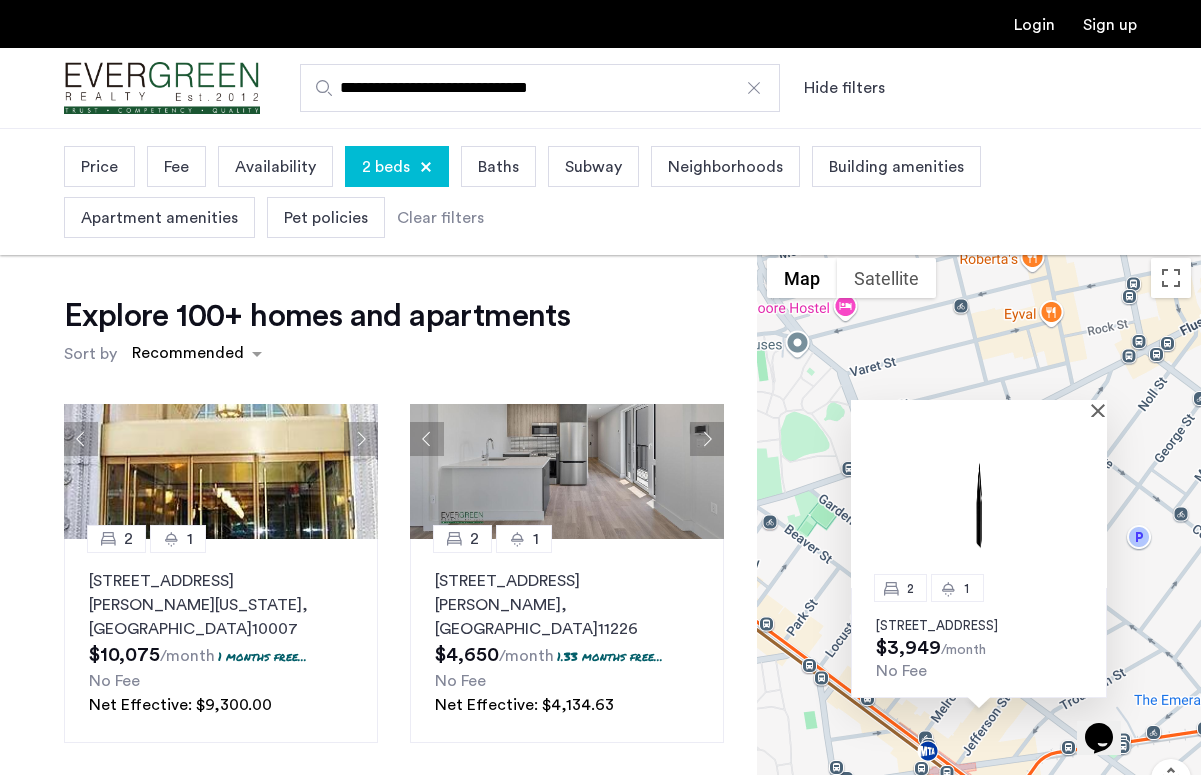 click at bounding box center (979, 502) 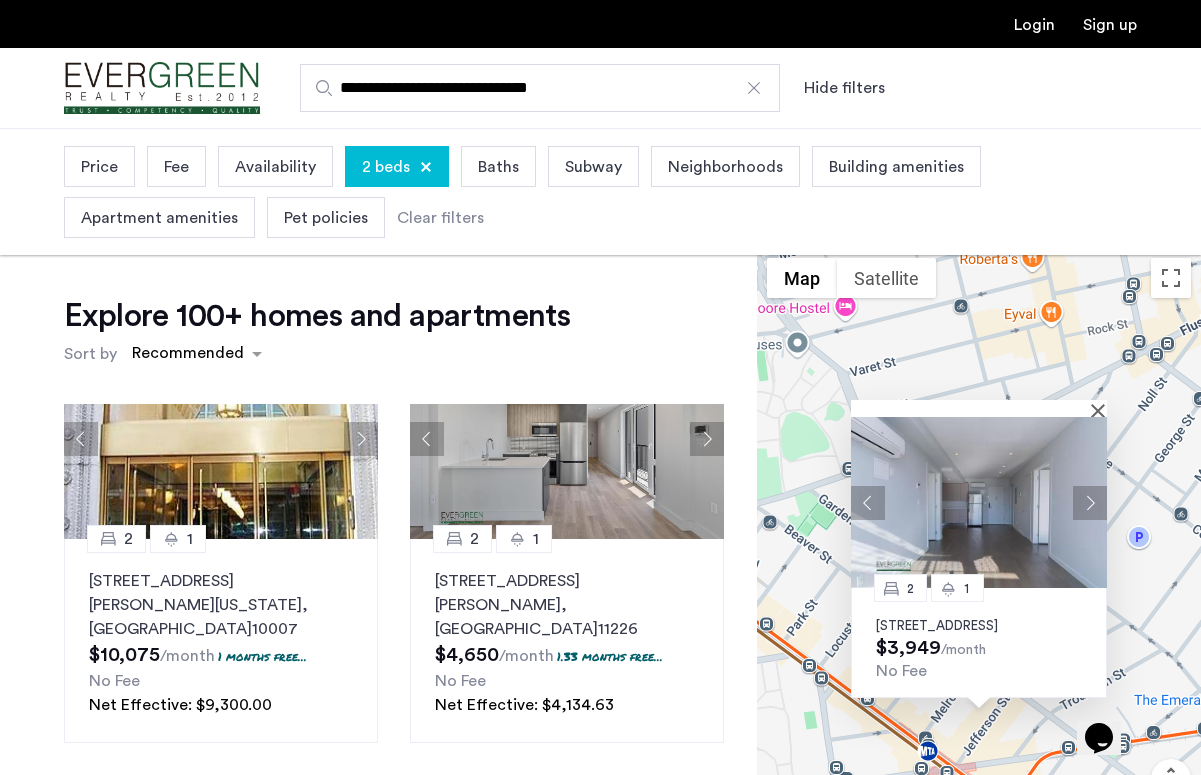 click at bounding box center [1090, 502] 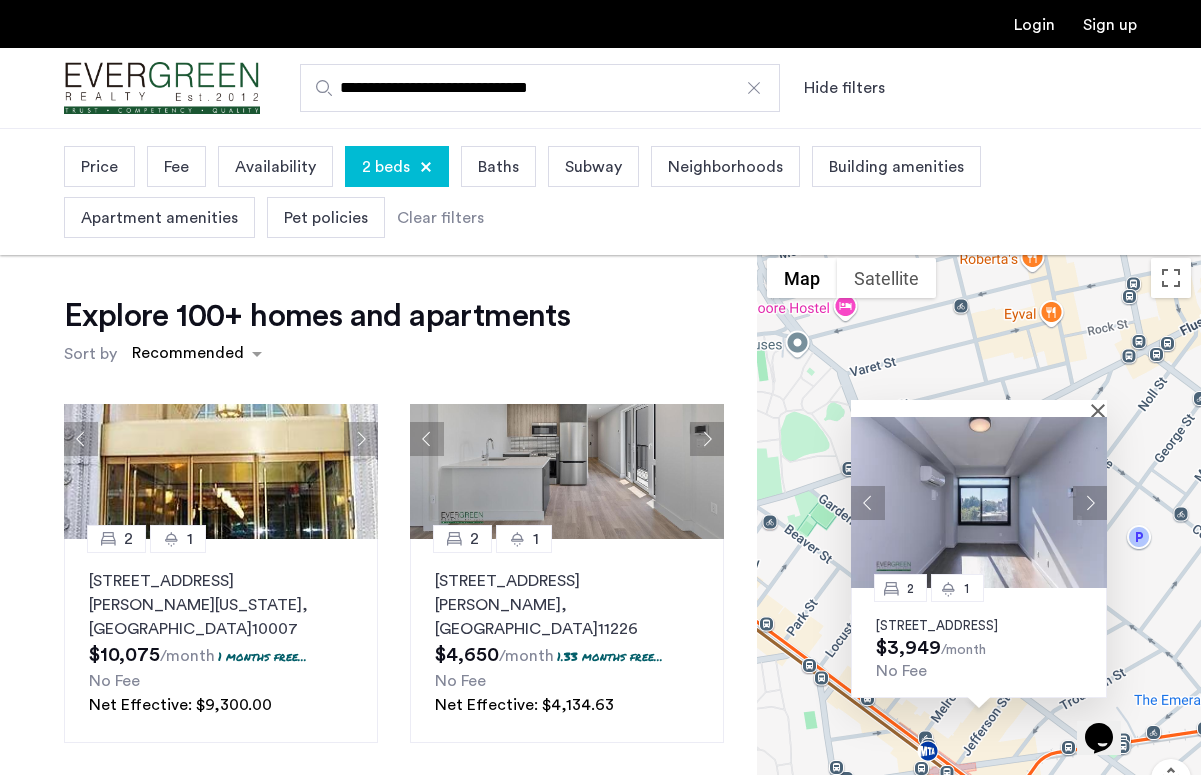 click at bounding box center [1090, 502] 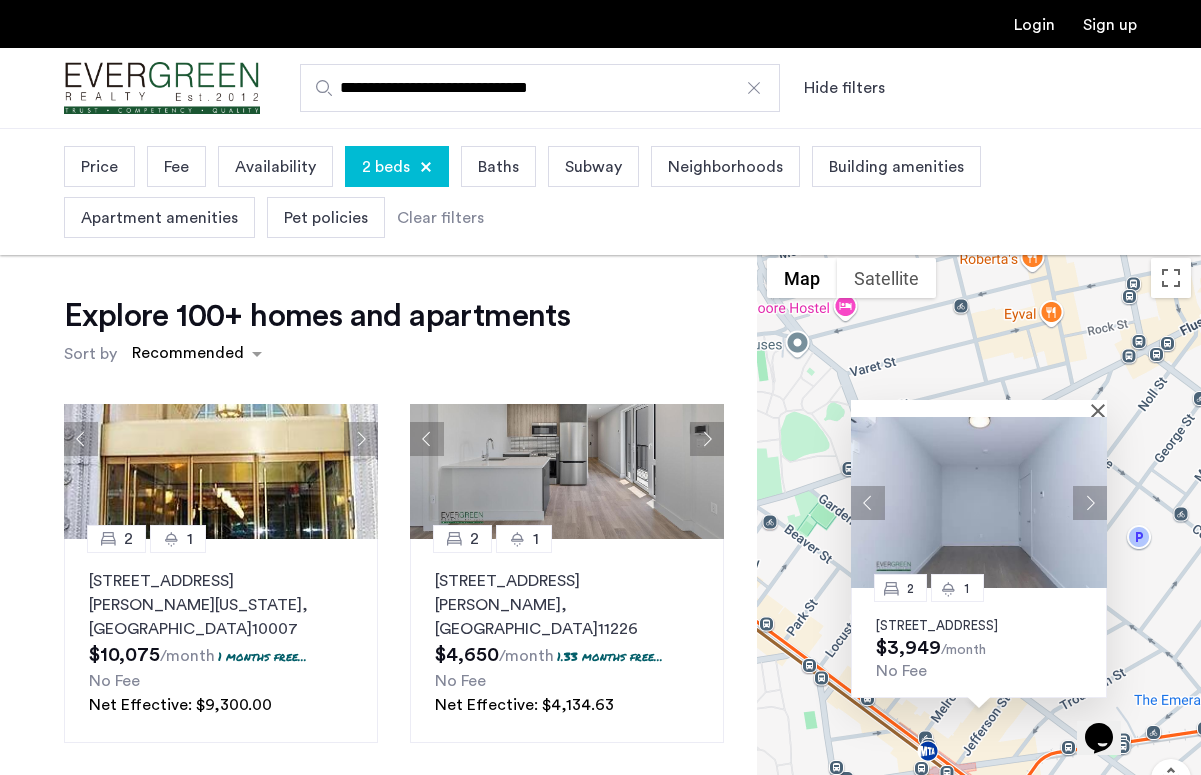 click at bounding box center (1090, 502) 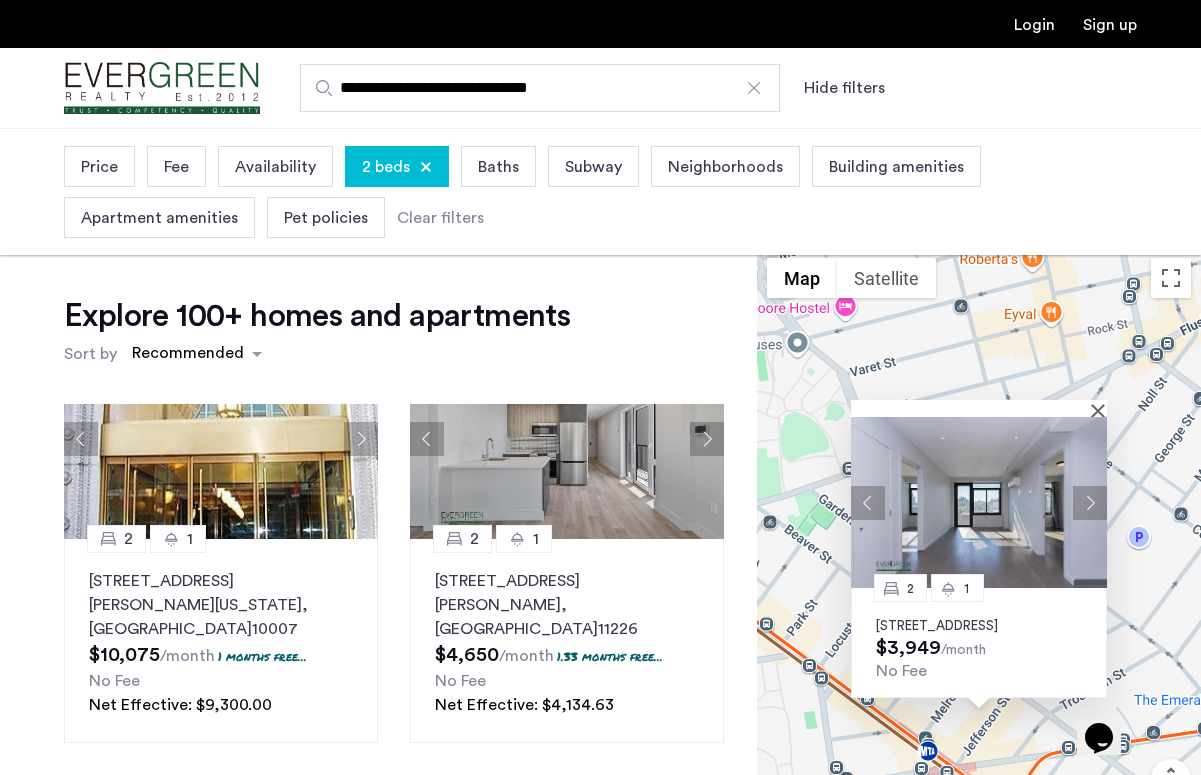 click at bounding box center (868, 502) 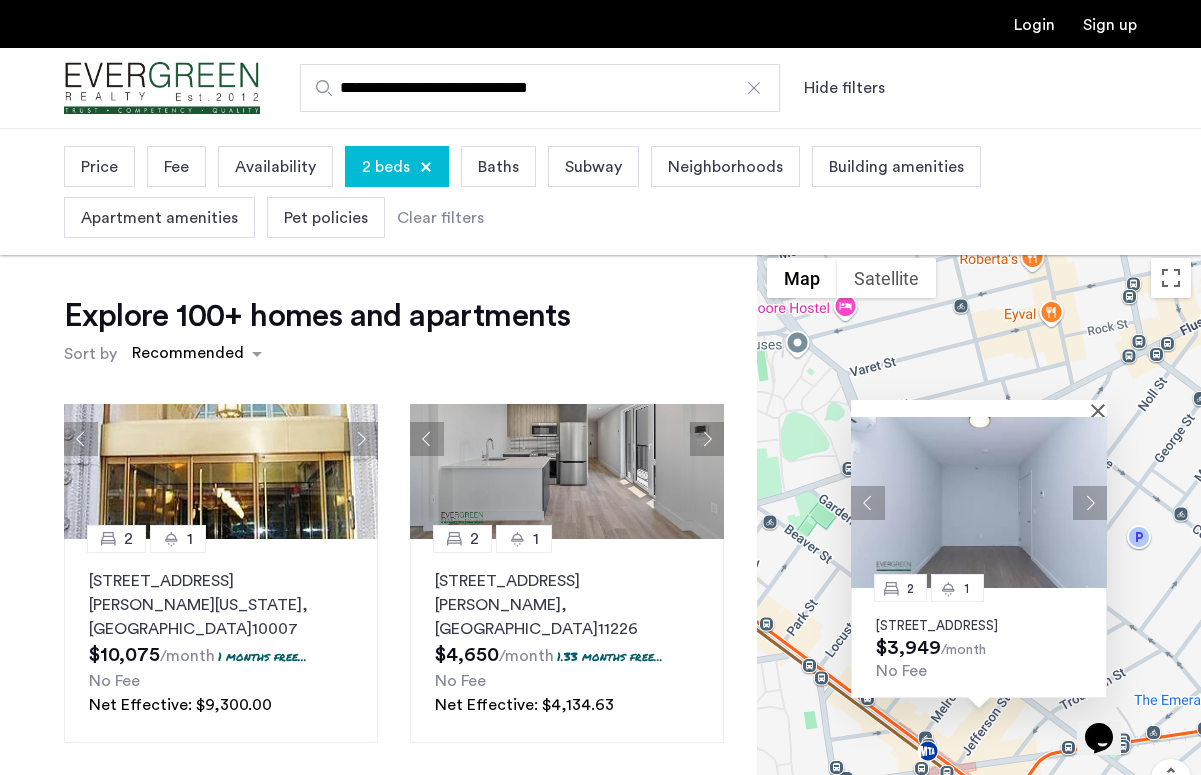 click at bounding box center [868, 502] 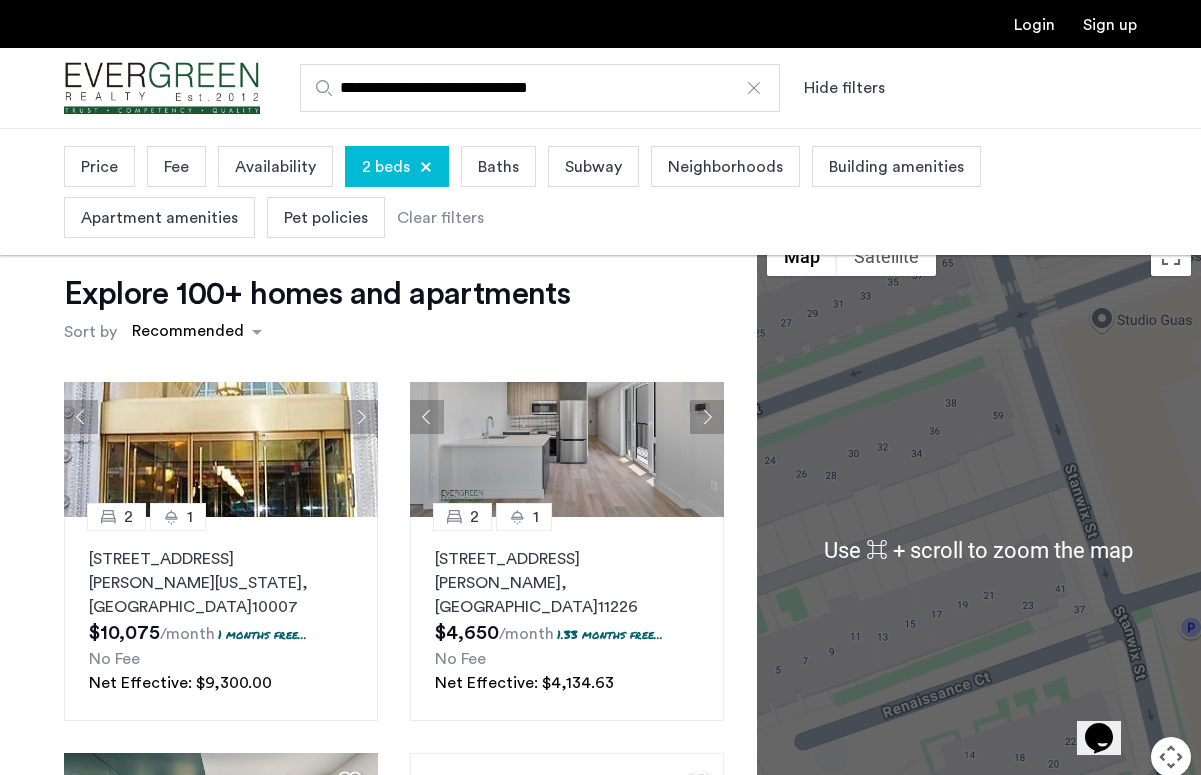 scroll, scrollTop: 0, scrollLeft: 0, axis: both 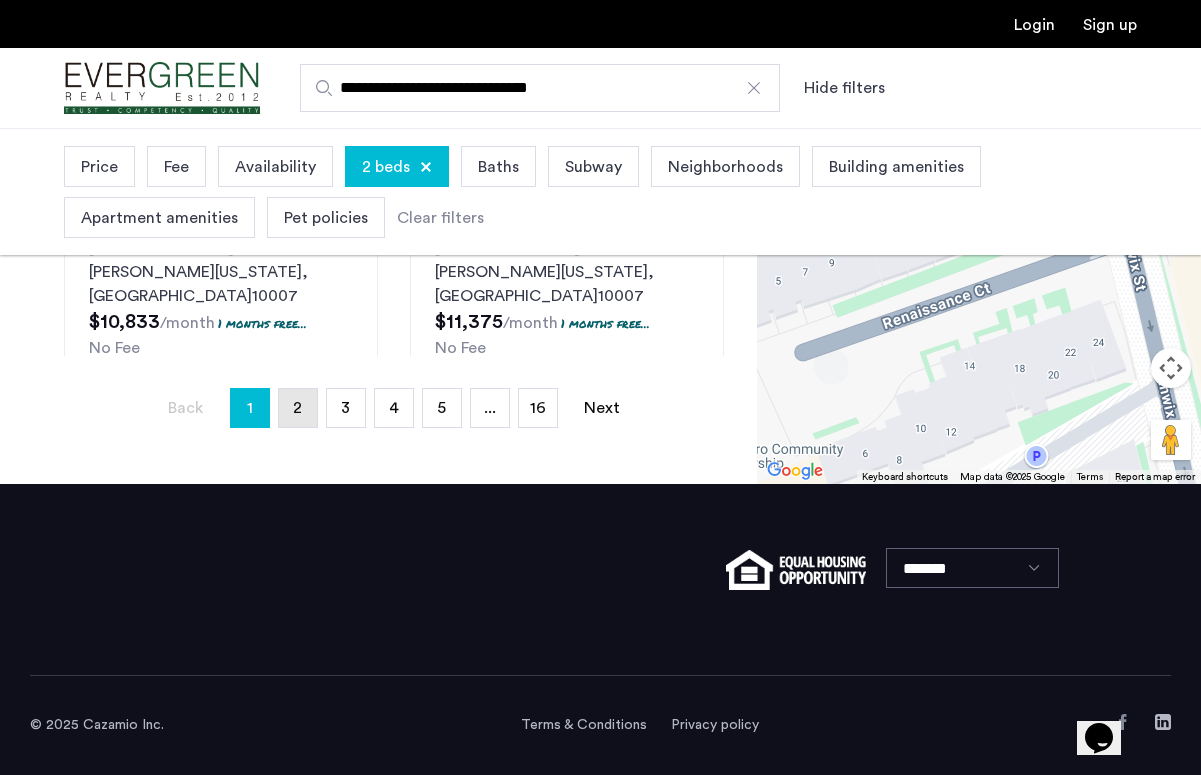 click on "2" at bounding box center (297, 408) 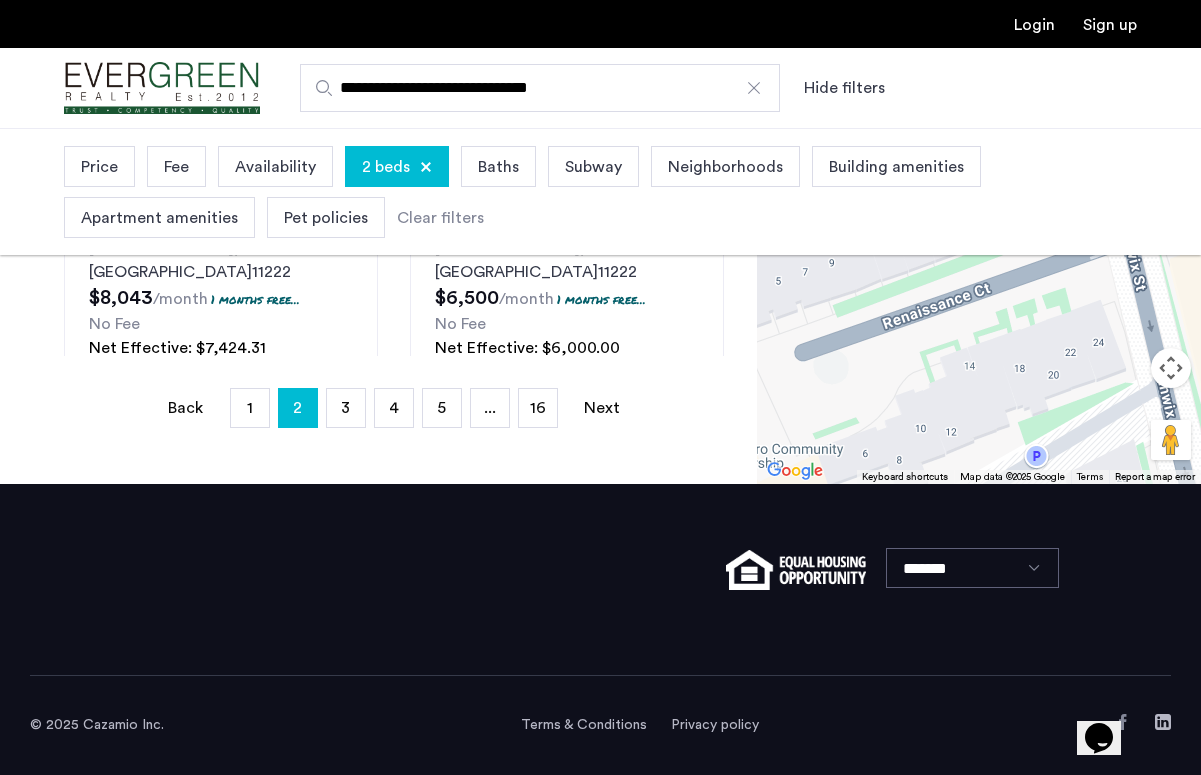 scroll, scrollTop: 0, scrollLeft: 0, axis: both 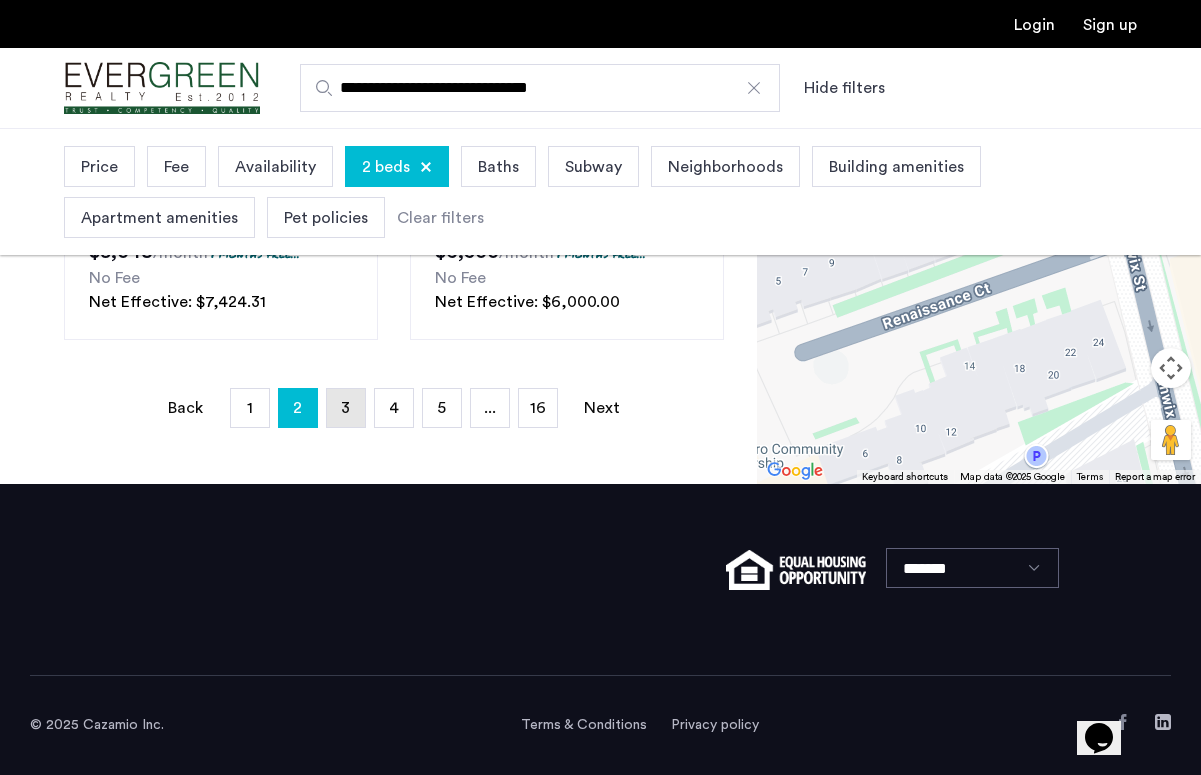 click on "page  3" at bounding box center (346, 408) 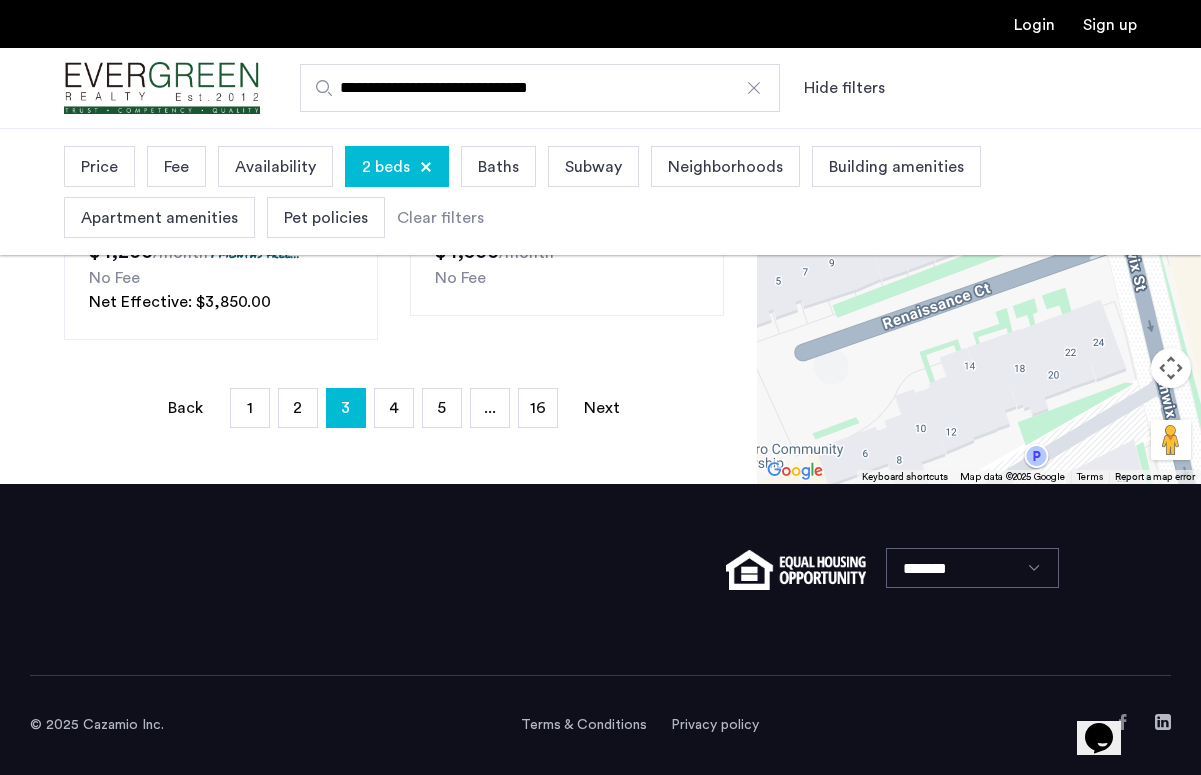 scroll, scrollTop: 0, scrollLeft: 0, axis: both 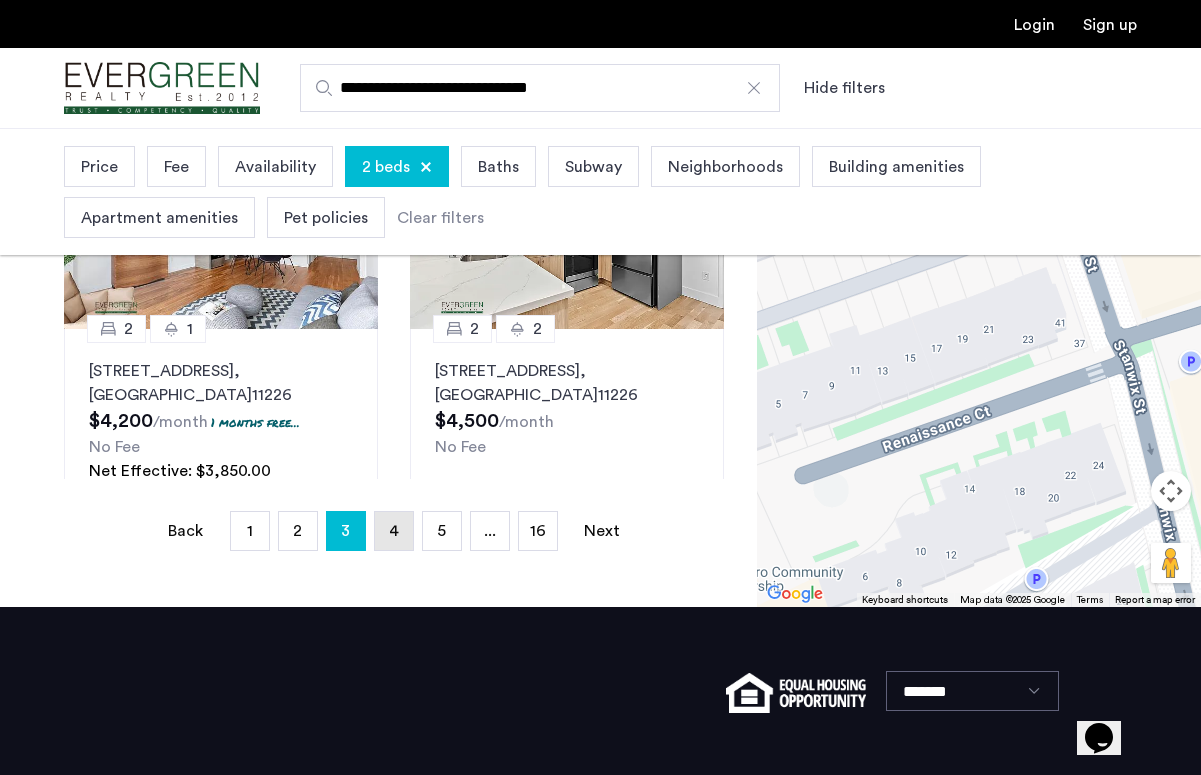 click on "4" at bounding box center (394, 531) 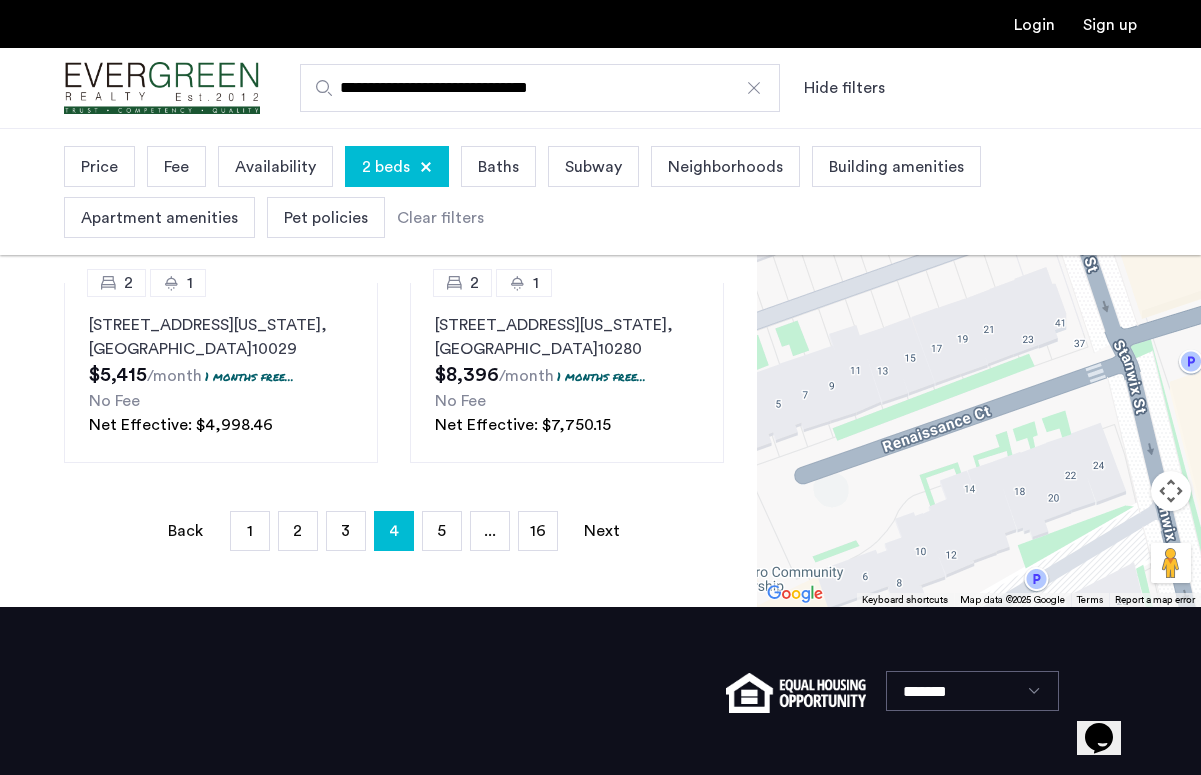 scroll, scrollTop: 0, scrollLeft: 0, axis: both 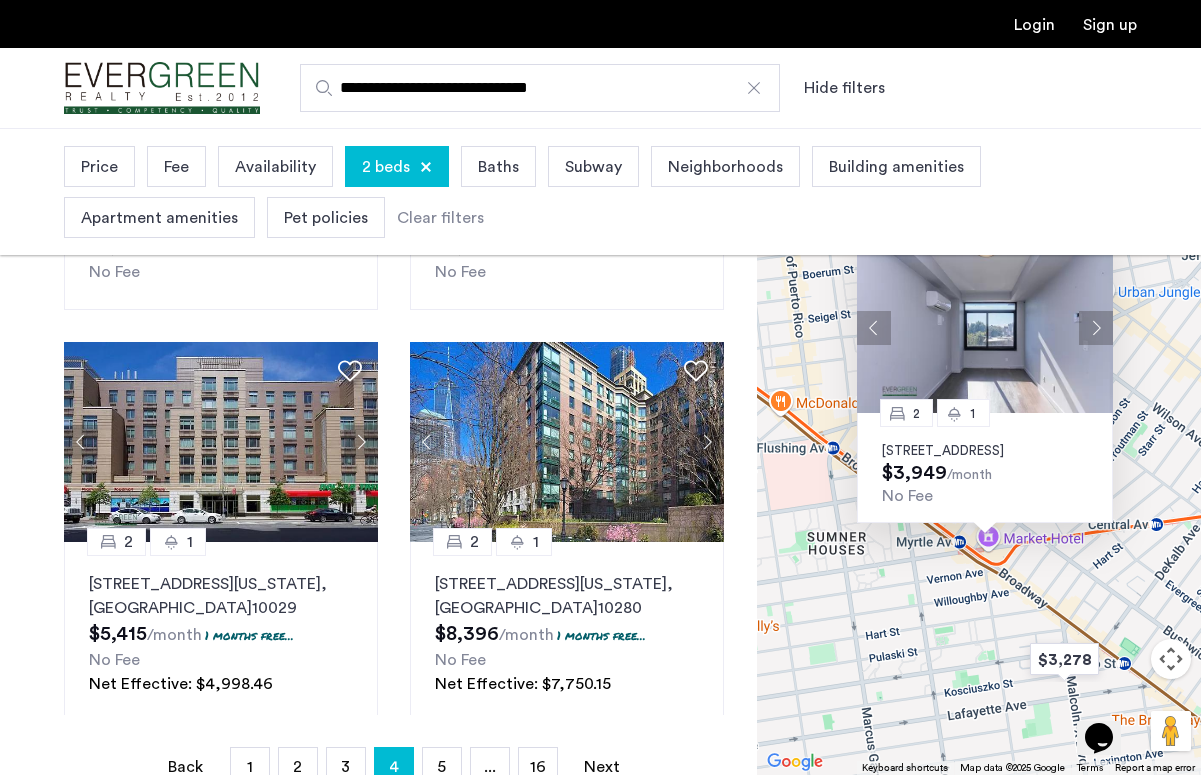 click at bounding box center (754, 88) 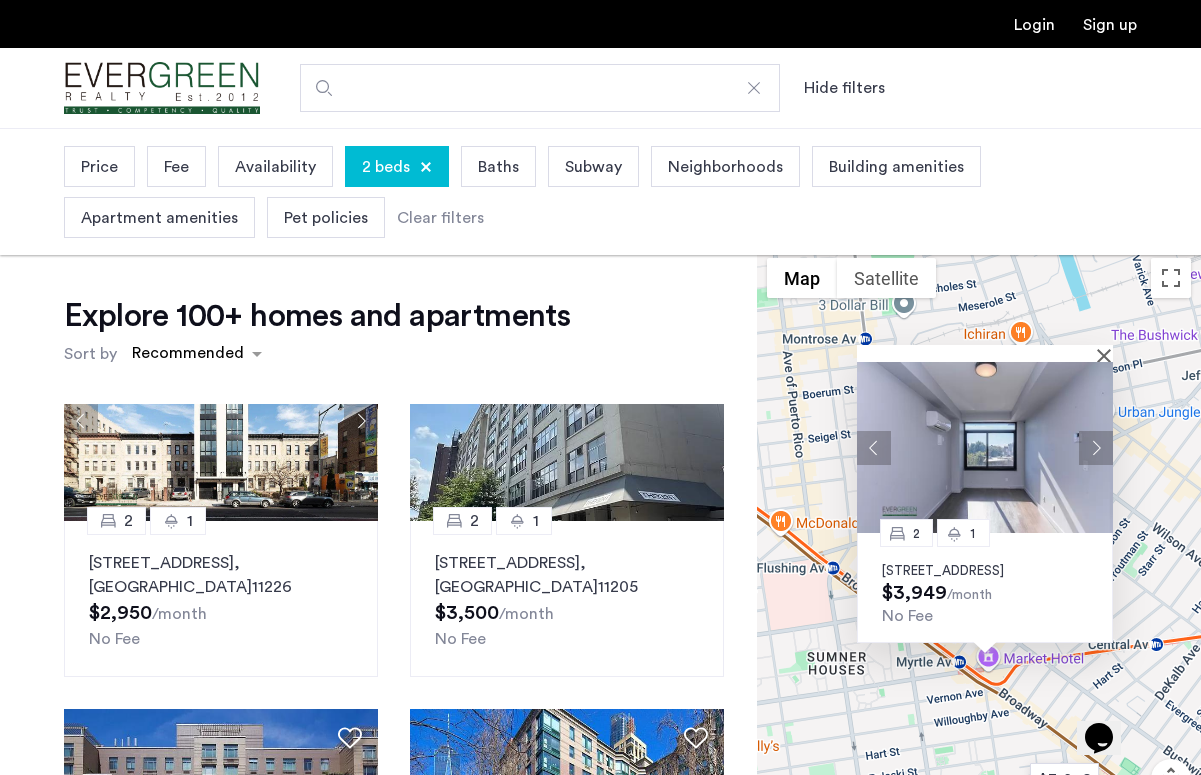 scroll, scrollTop: 0, scrollLeft: 0, axis: both 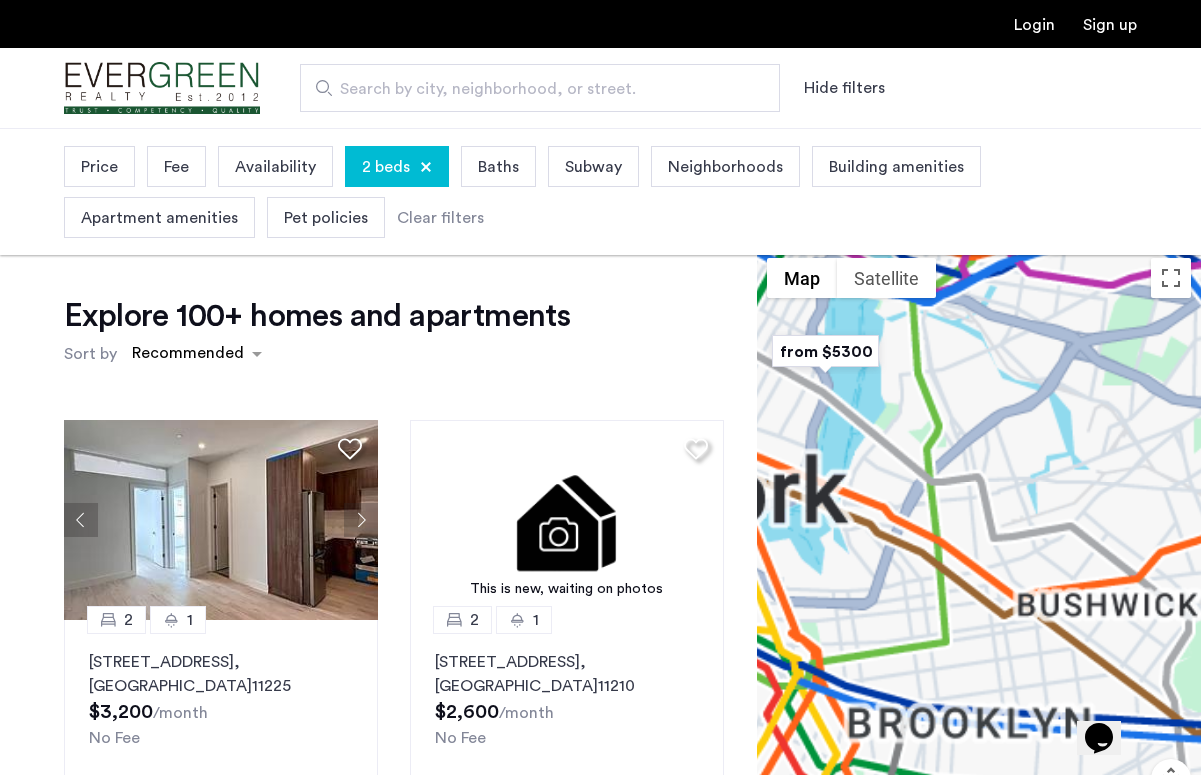 click on "Search by city, neighborhood, or street." at bounding box center (532, 89) 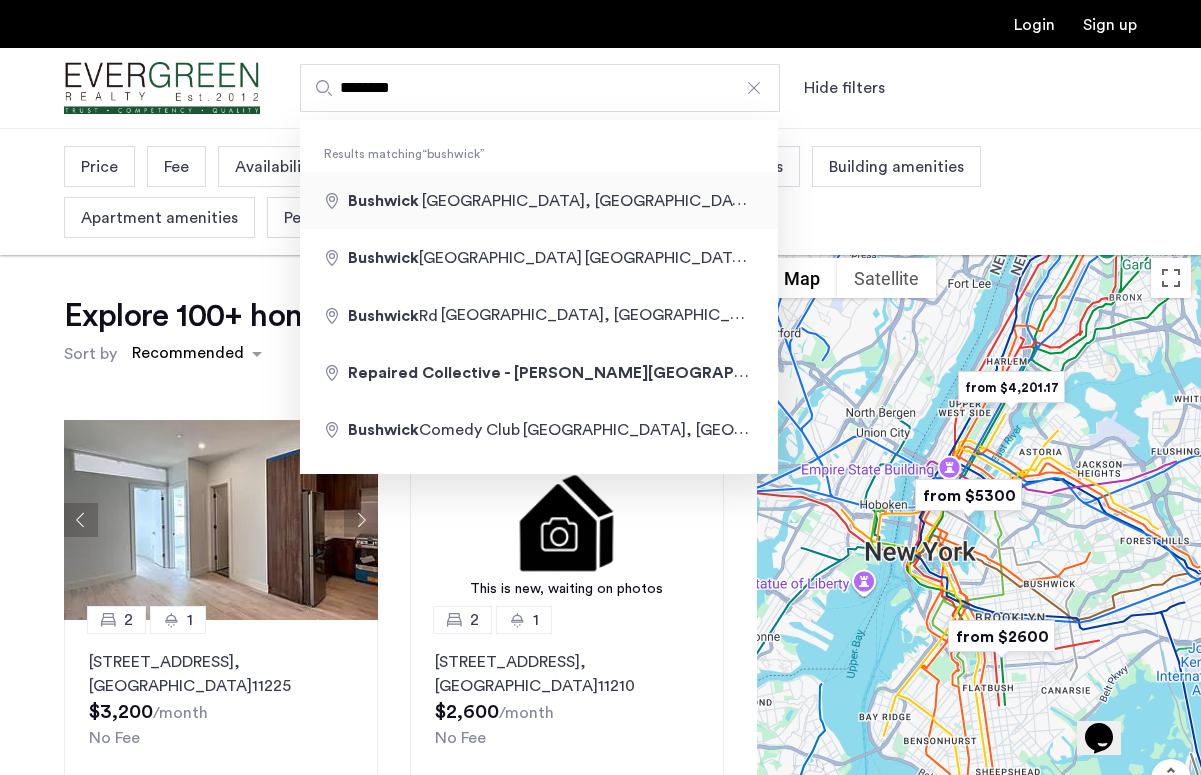 type on "**********" 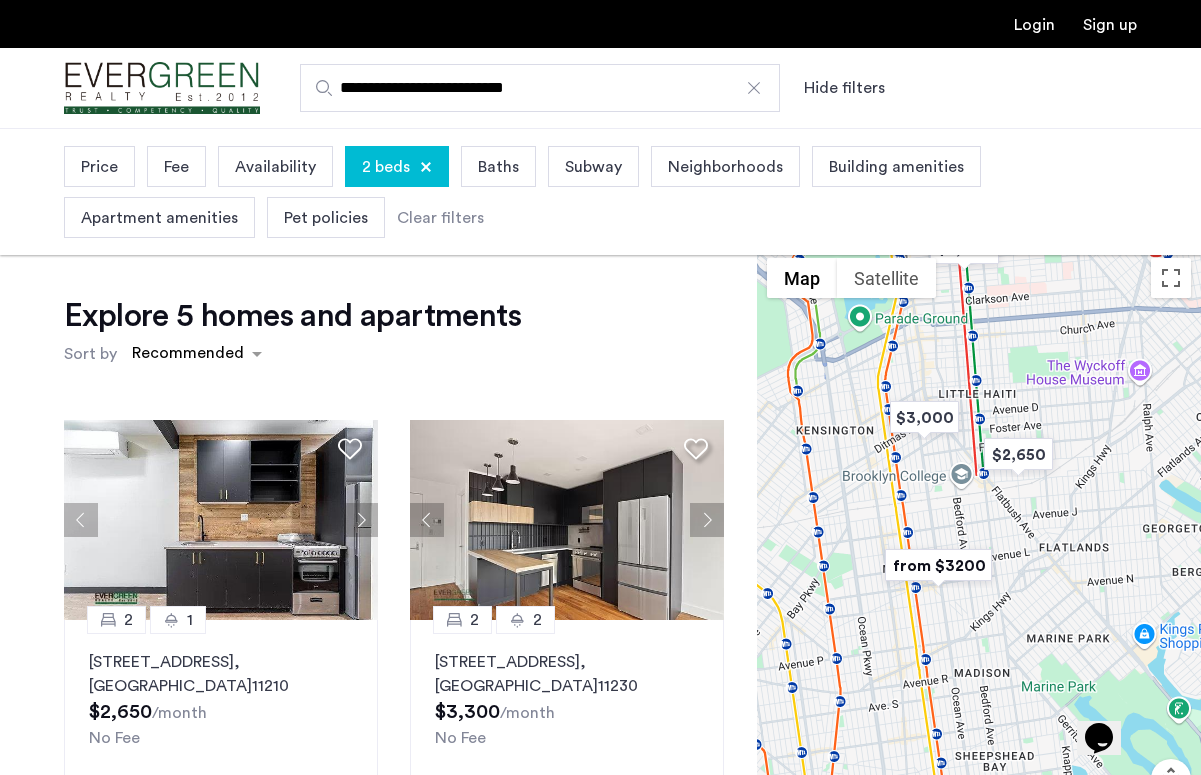 drag, startPoint x: 873, startPoint y: 483, endPoint x: 875, endPoint y: 340, distance: 143.01399 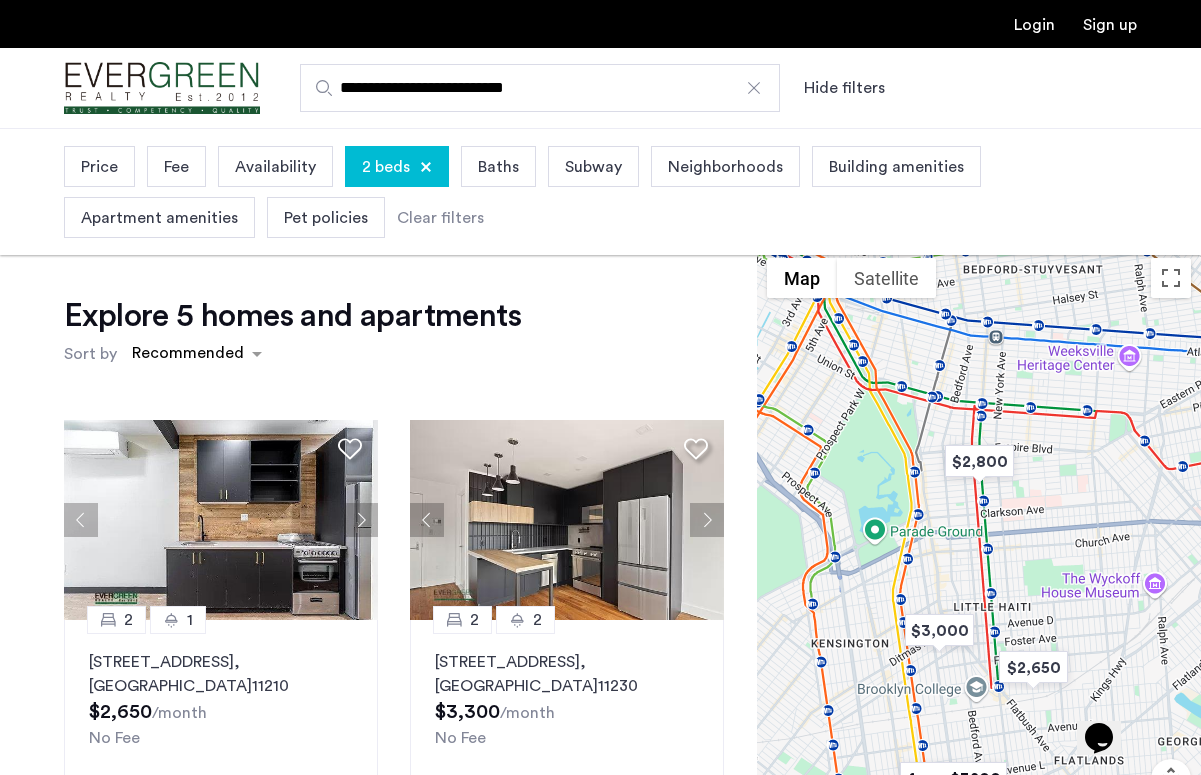 drag, startPoint x: 1049, startPoint y: 507, endPoint x: 1041, endPoint y: 715, distance: 208.1538 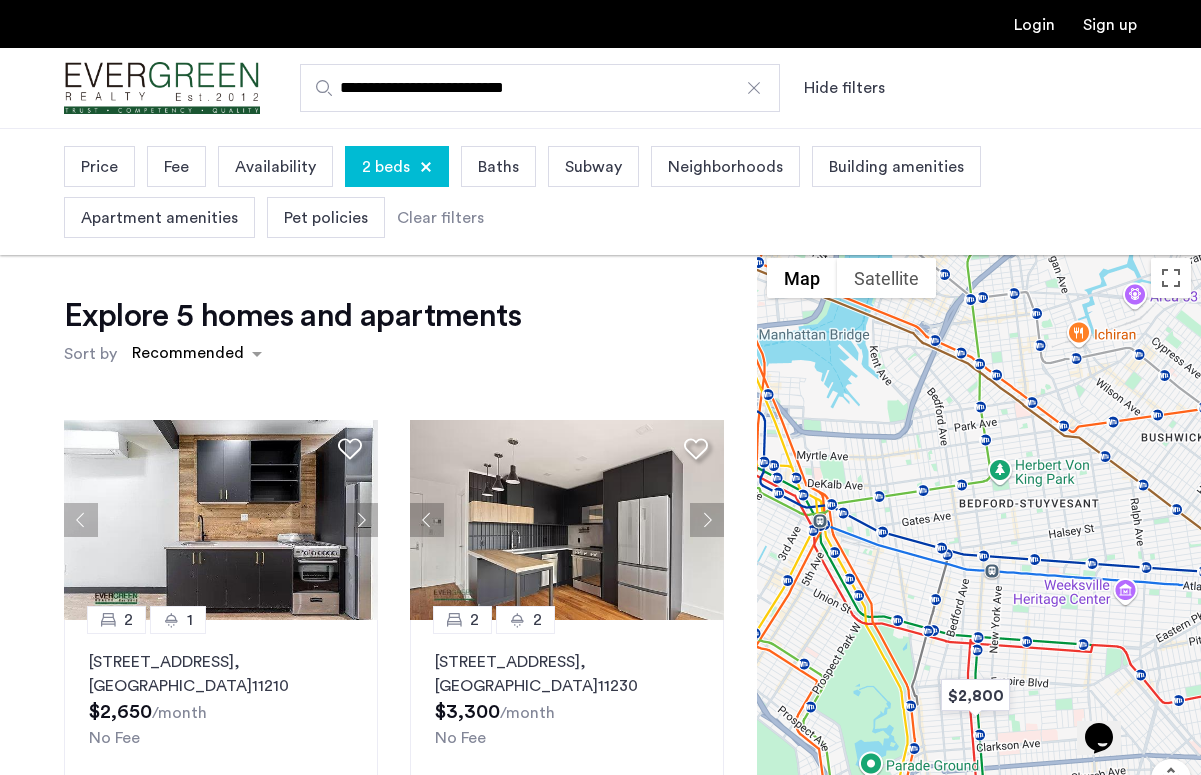 drag, startPoint x: 1067, startPoint y: 493, endPoint x: 1065, endPoint y: 729, distance: 236.00847 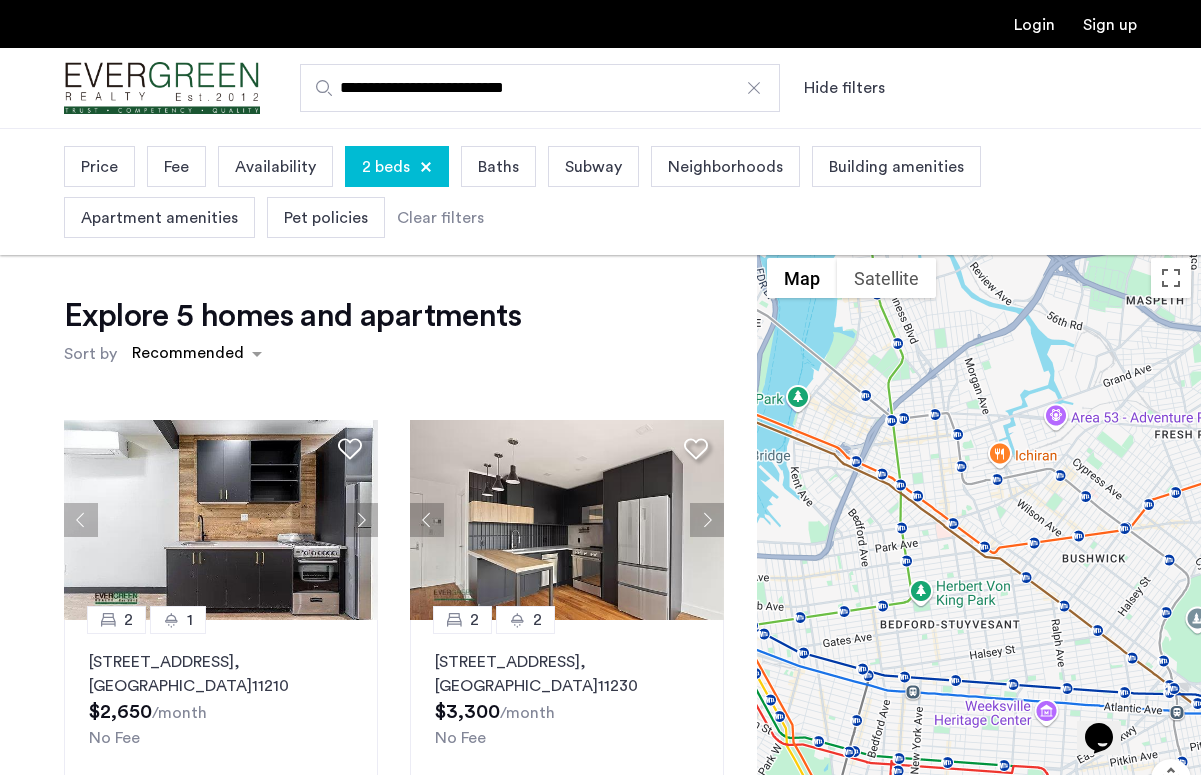 drag, startPoint x: 1075, startPoint y: 531, endPoint x: 998, endPoint y: 675, distance: 163.29422 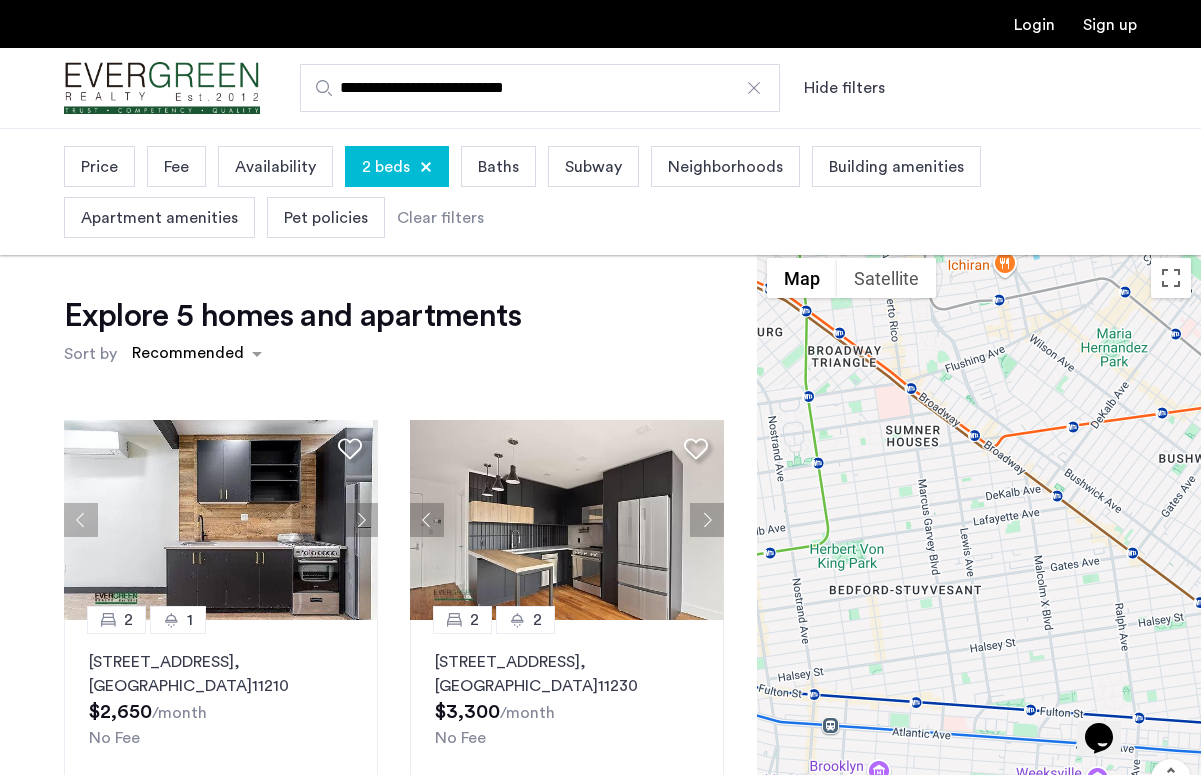 click at bounding box center [754, 88] 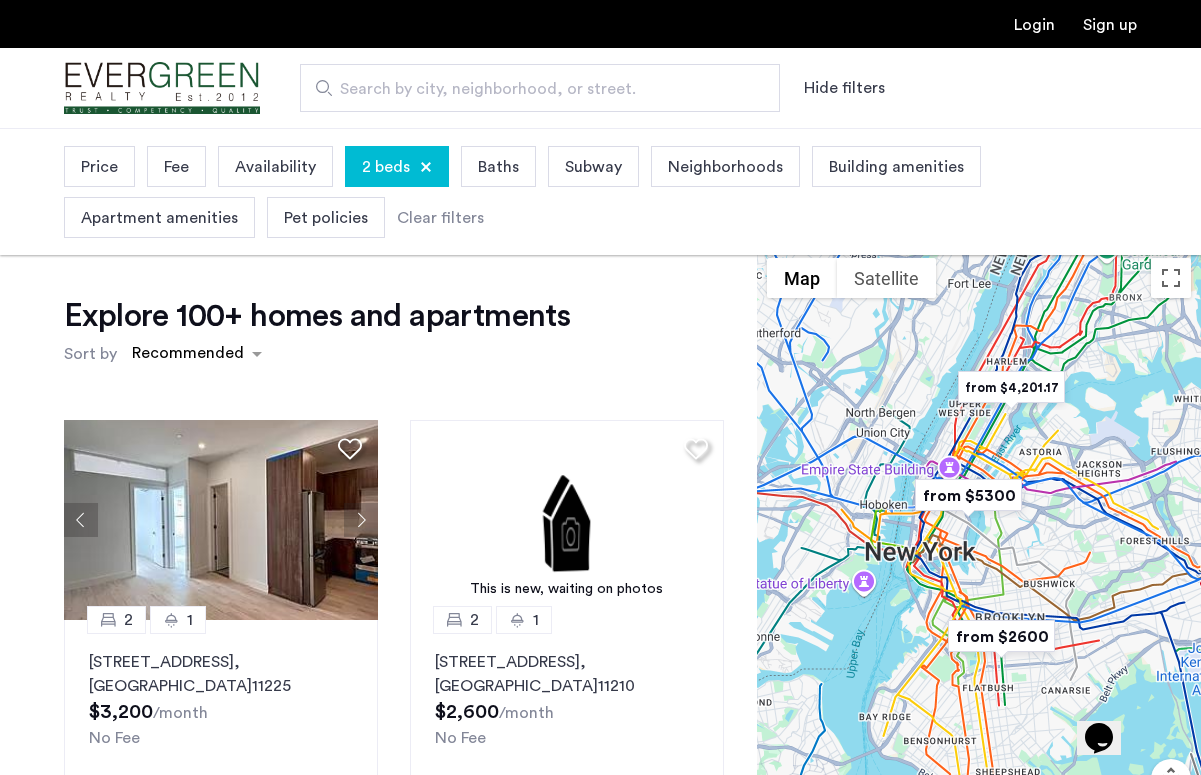 click on "Search by city, neighborhood, or street." at bounding box center (532, 89) 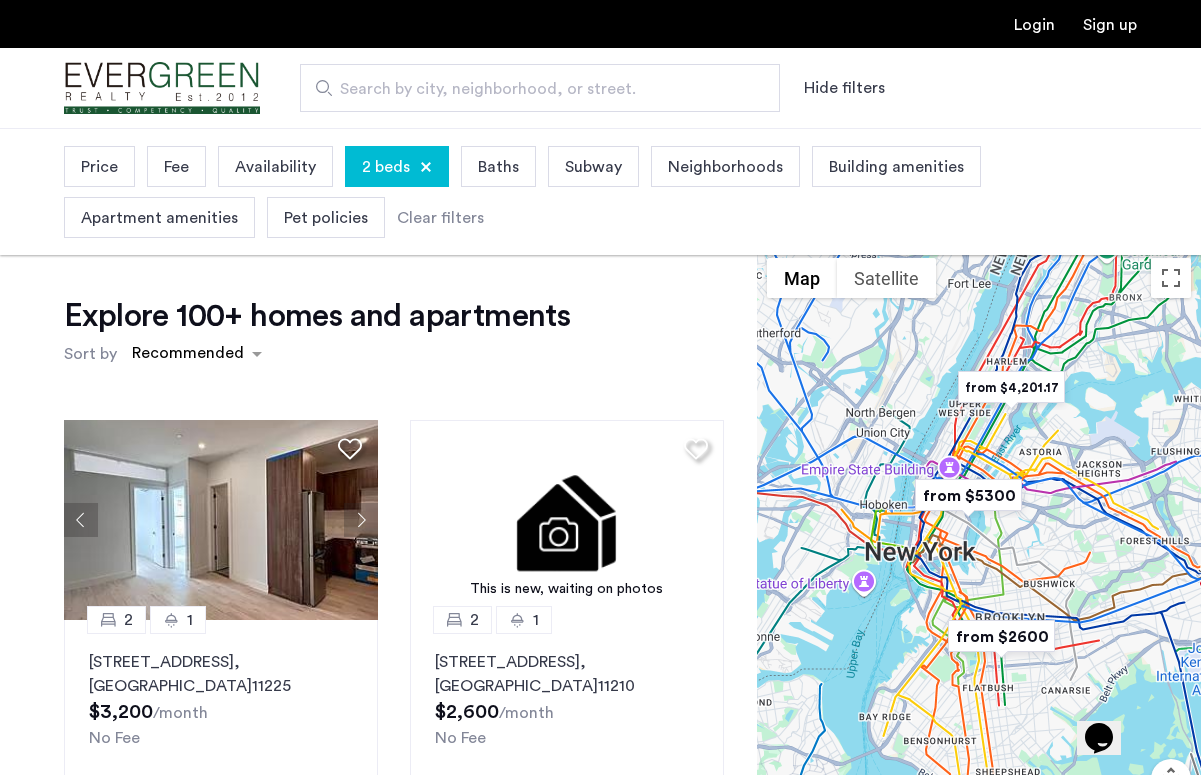 click on "Search by city, neighborhood, or street." at bounding box center [540, 88] 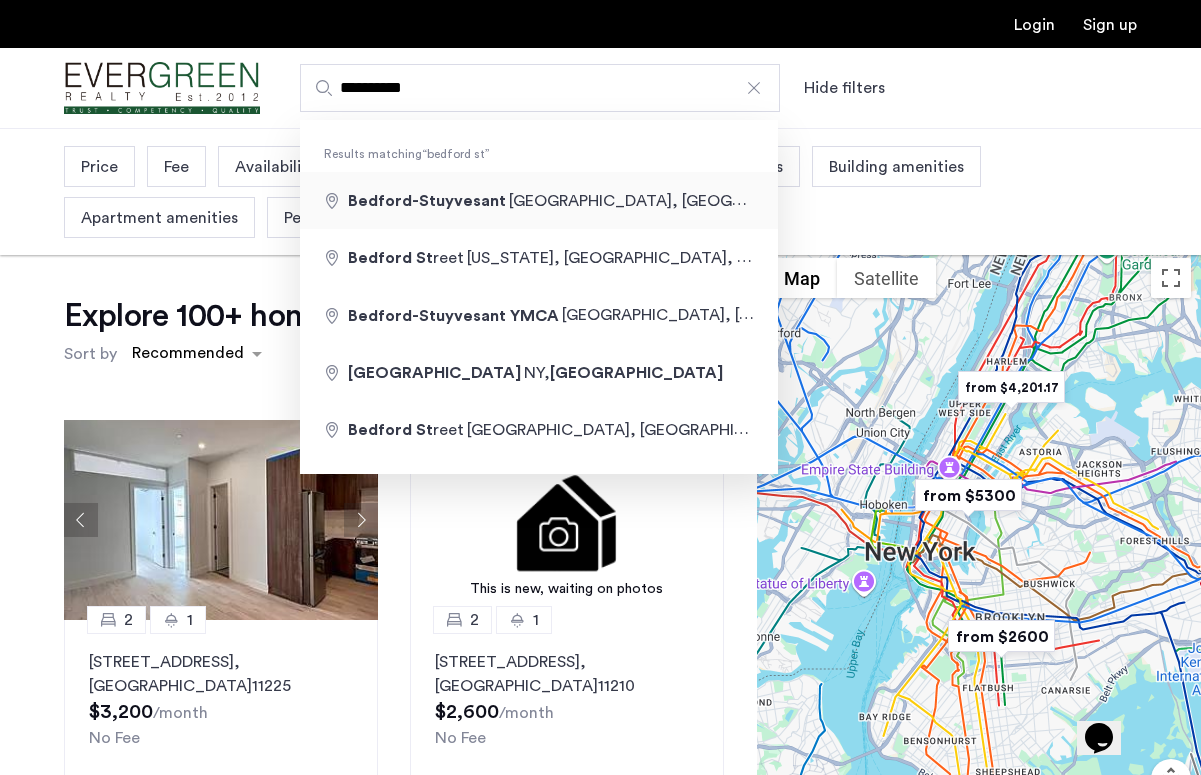 type on "**********" 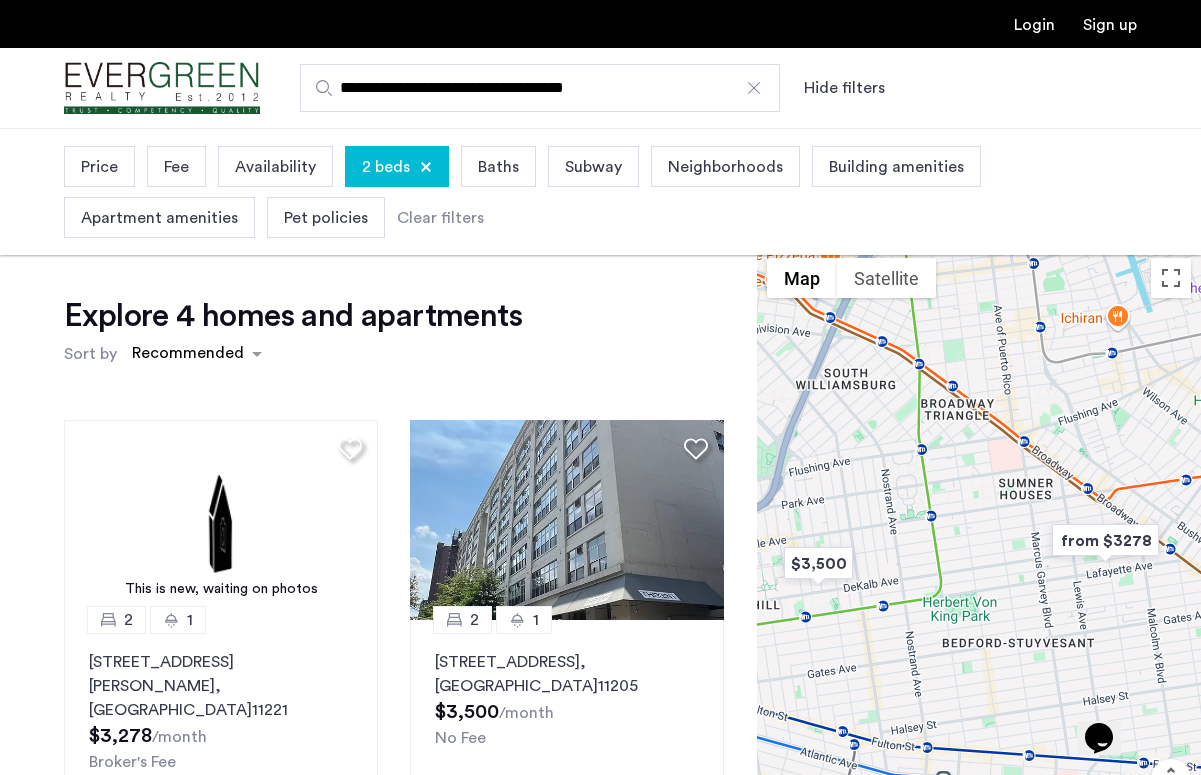 scroll, scrollTop: 98, scrollLeft: 0, axis: vertical 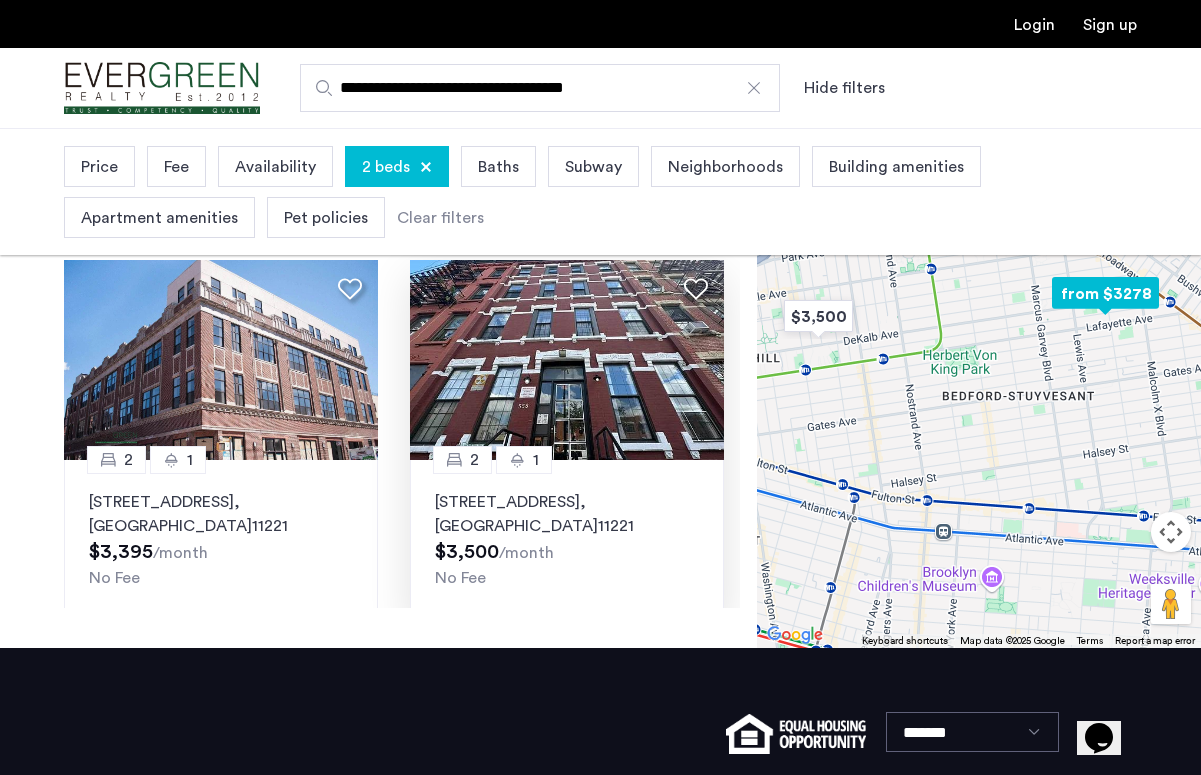 click on ", [GEOGRAPHIC_DATA]" 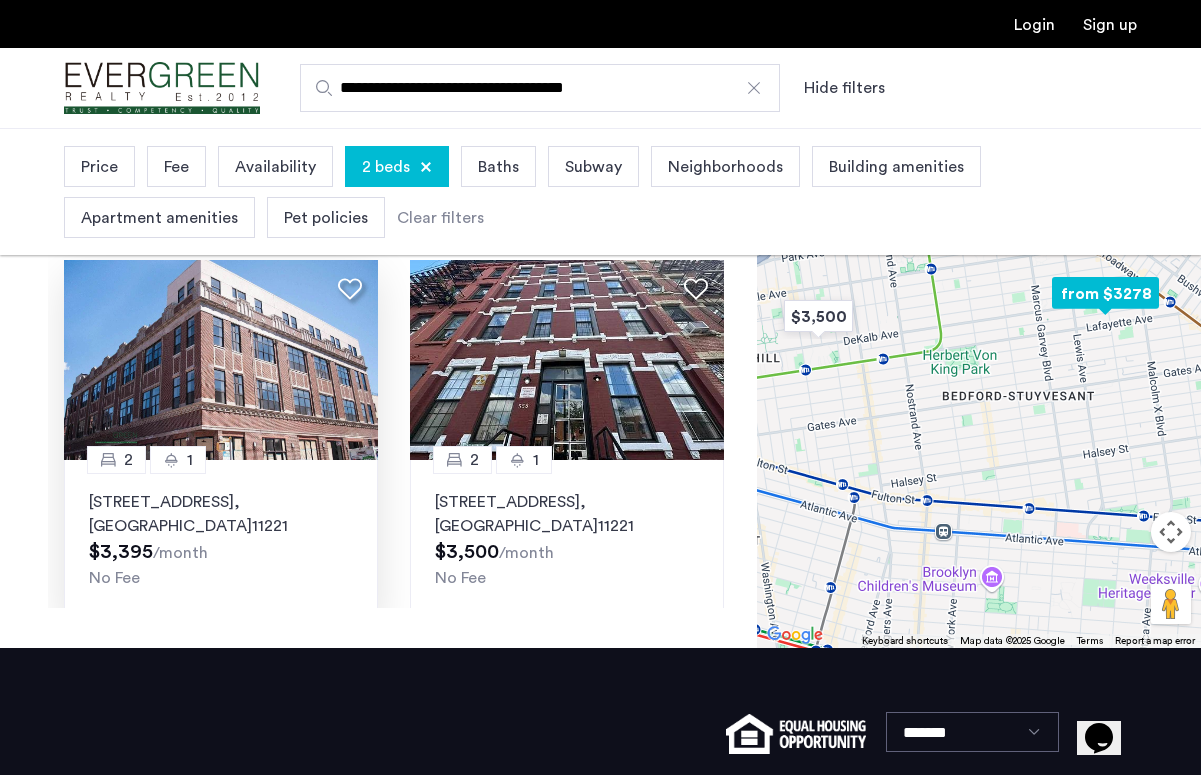 click on "372 Kosciuszko Street, Unit 312, Brooklyn , NY  11221" 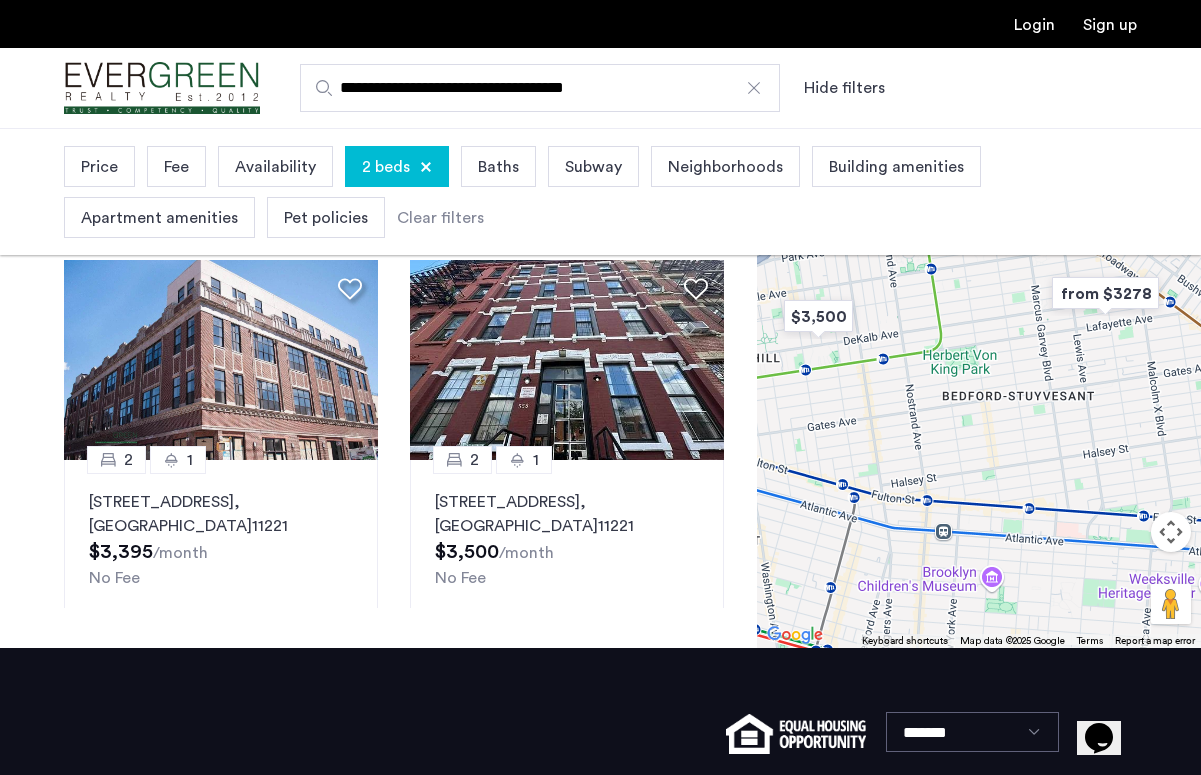 click on "**********" at bounding box center [540, 88] 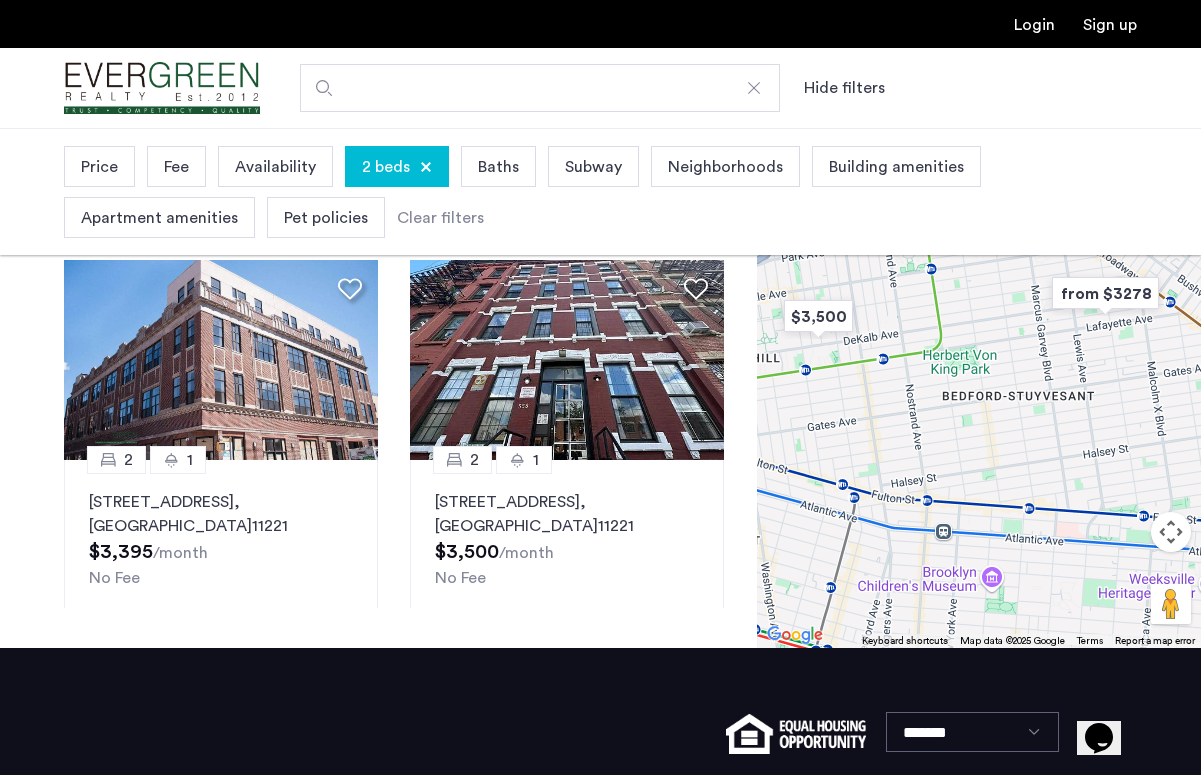 scroll, scrollTop: 0, scrollLeft: 0, axis: both 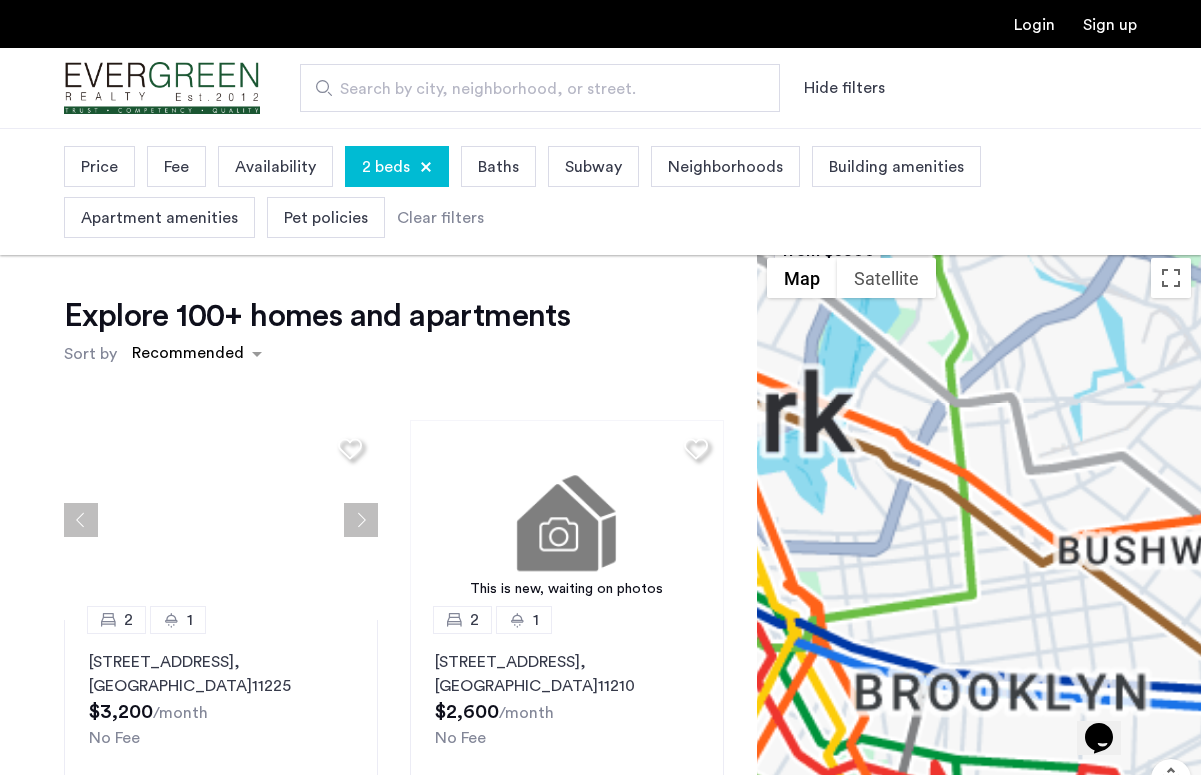 click on "Search by city, neighborhood, or street." at bounding box center (532, 89) 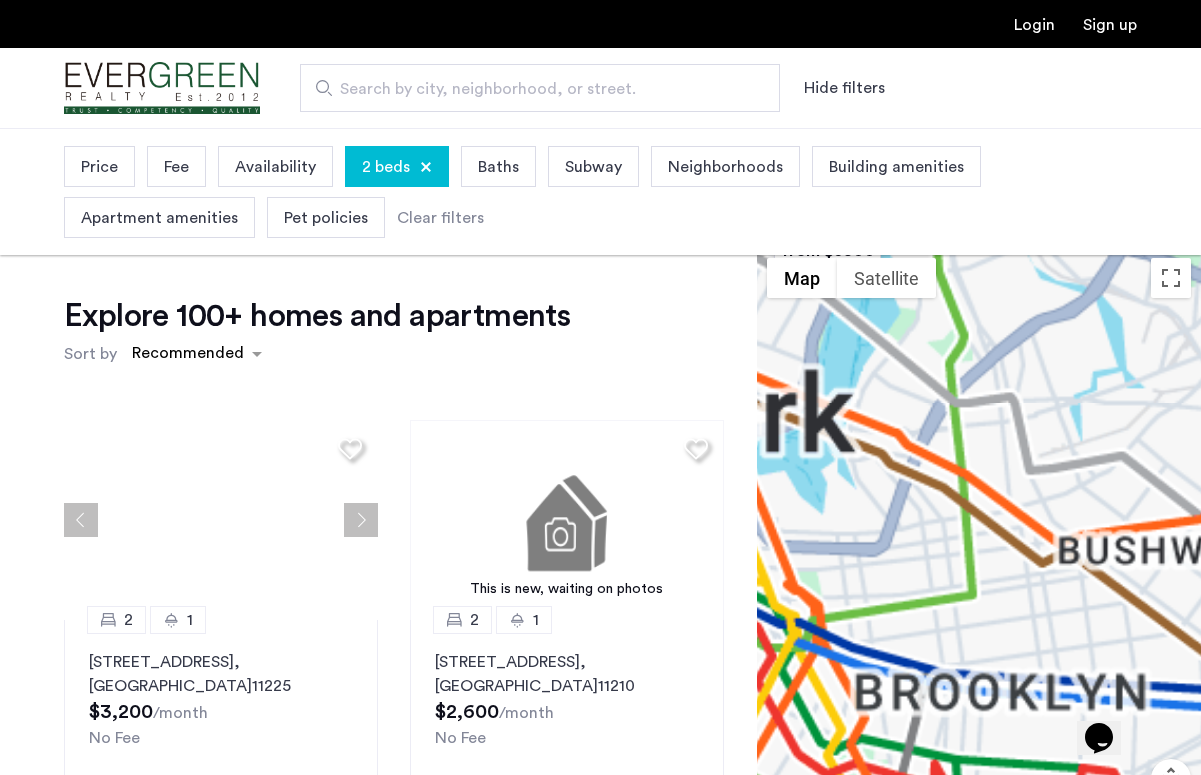 click on "Search by city, neighborhood, or street." at bounding box center [540, 88] 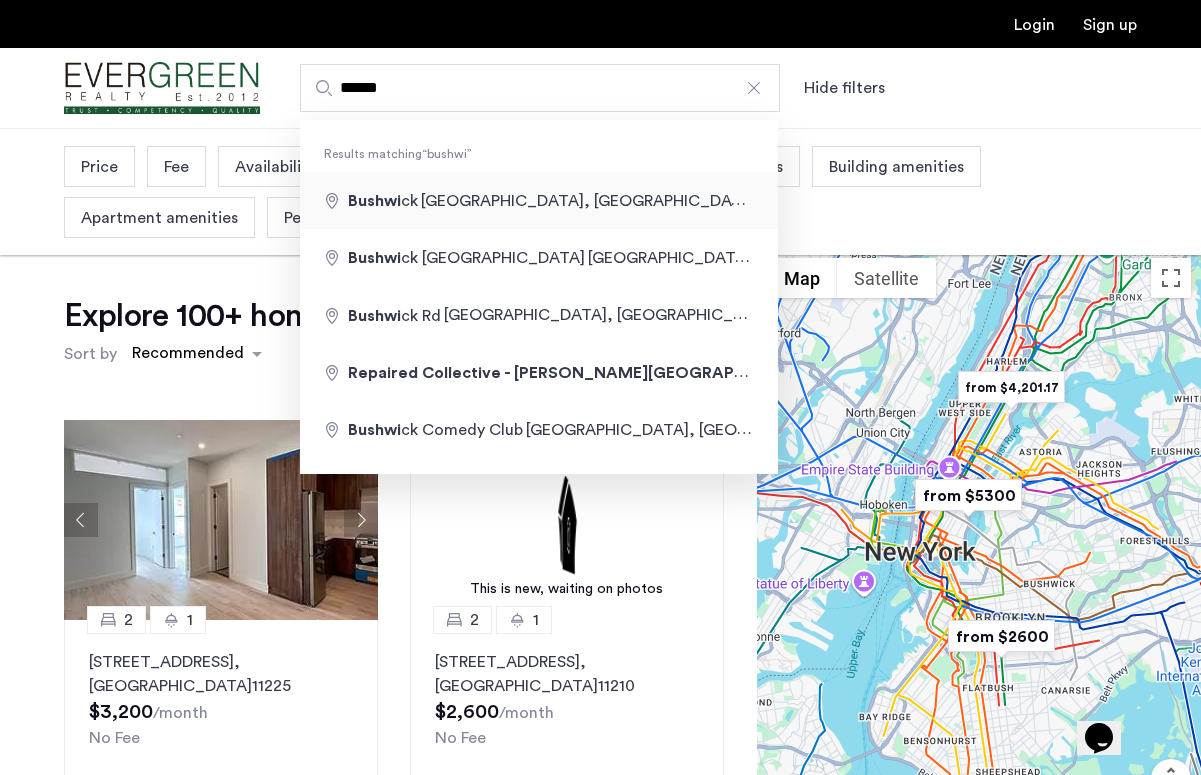 type on "**********" 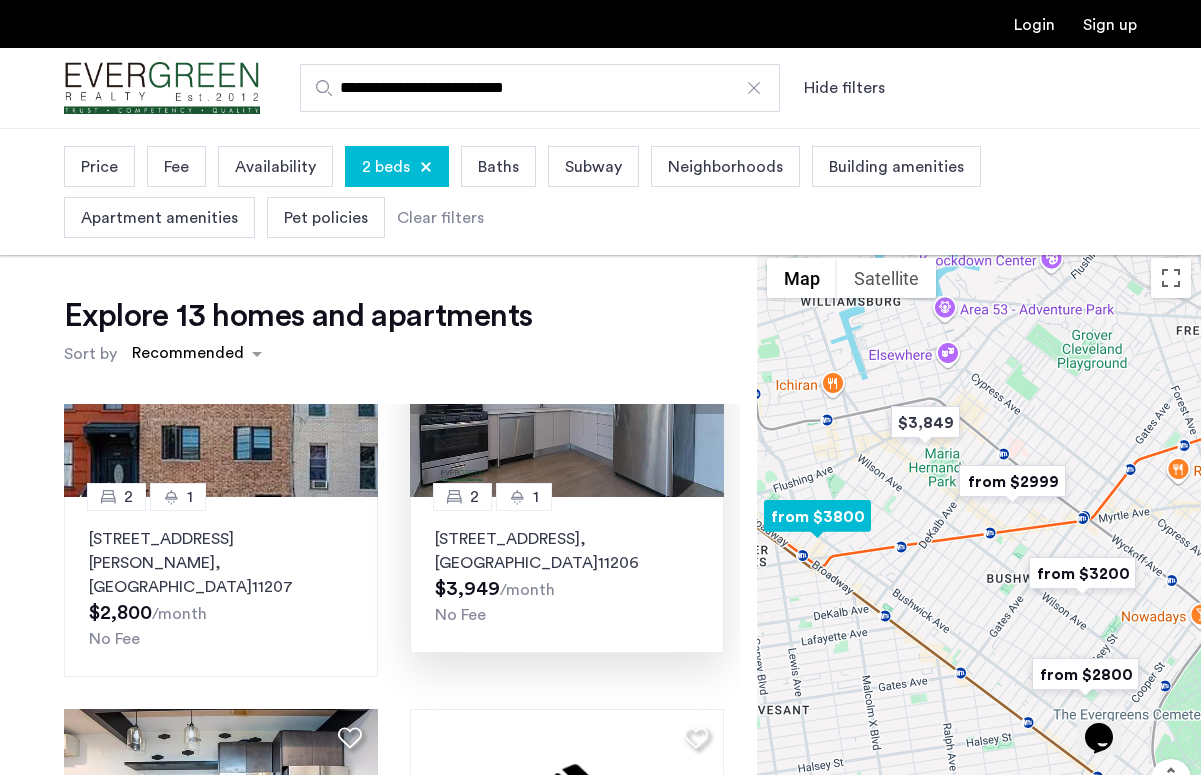 scroll, scrollTop: 417, scrollLeft: 0, axis: vertical 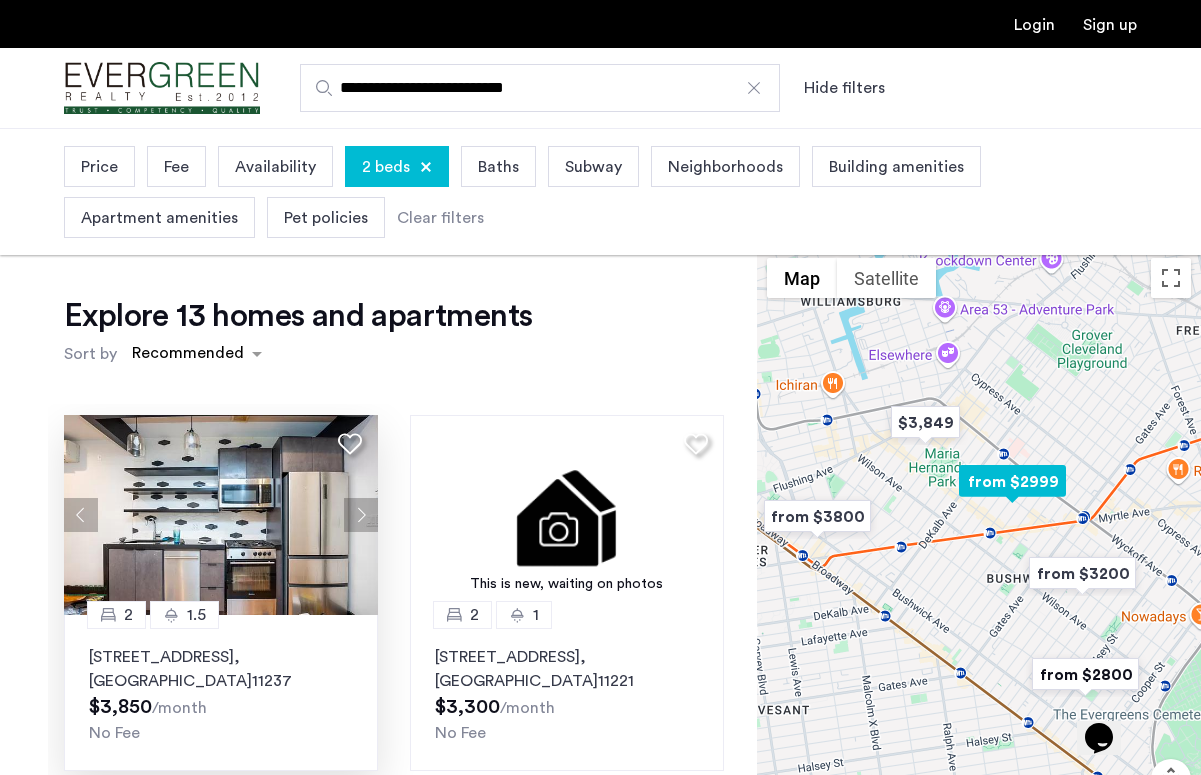 click 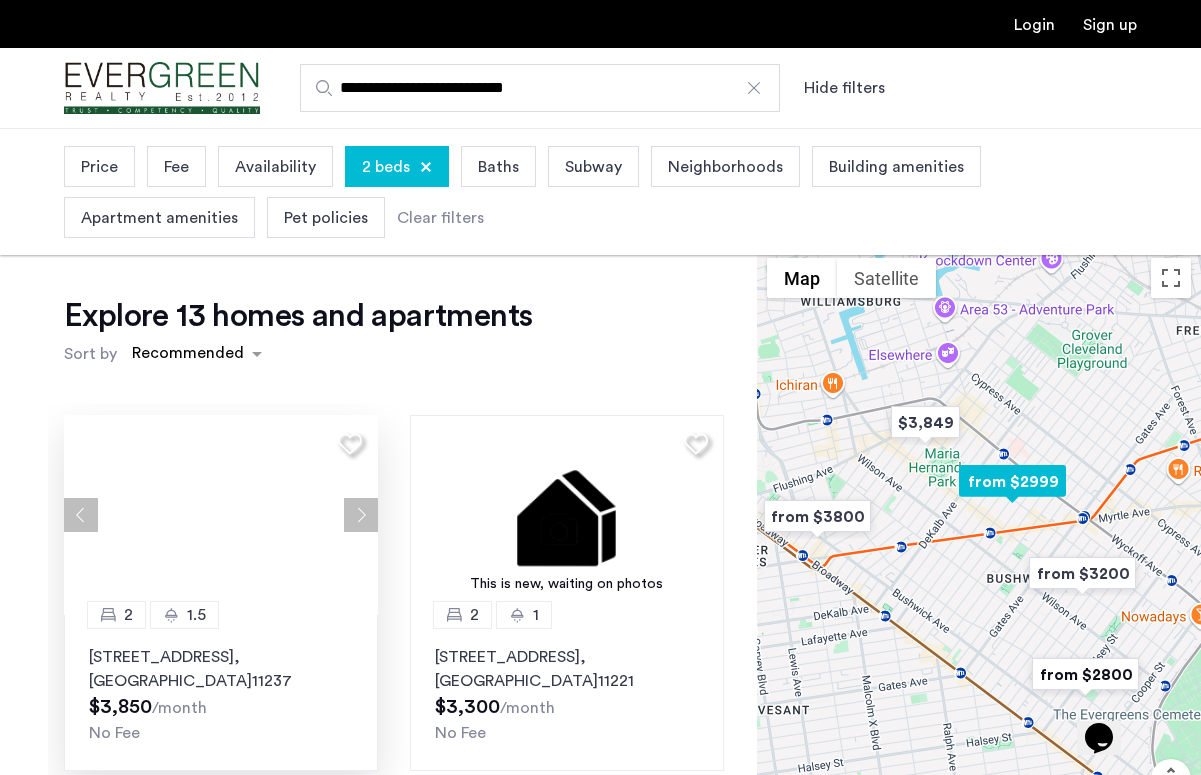 click 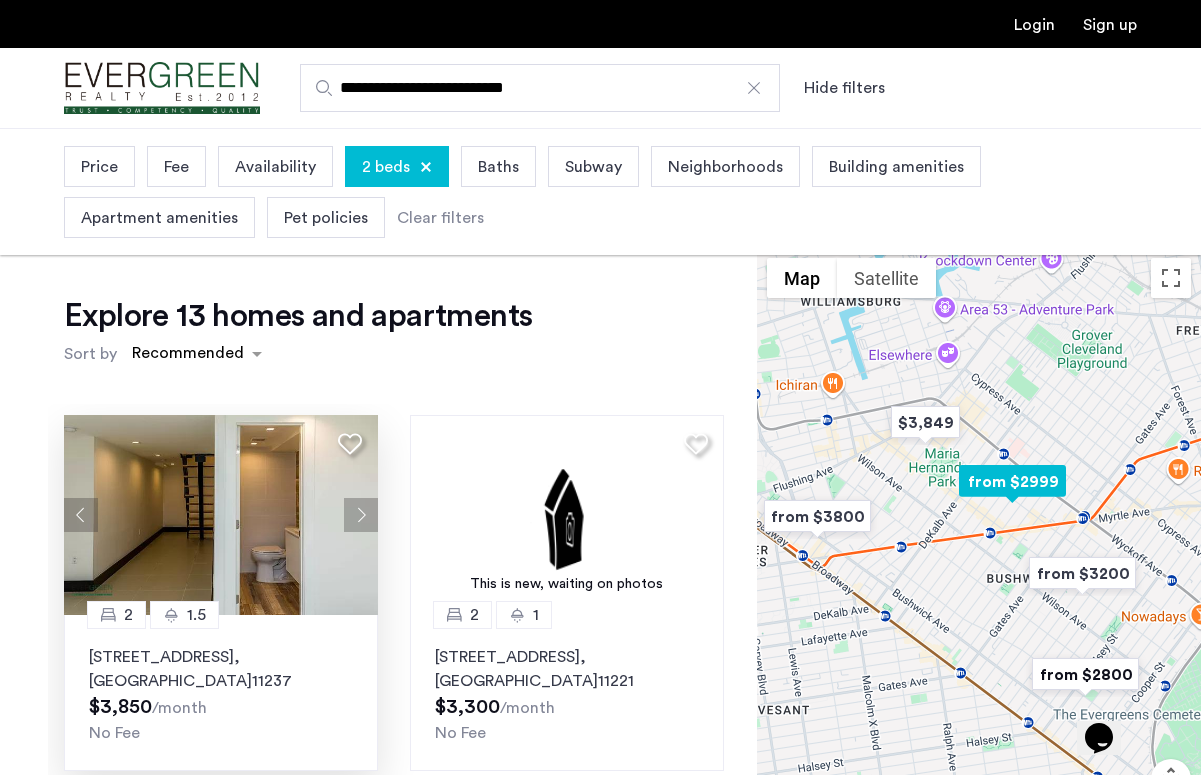 click 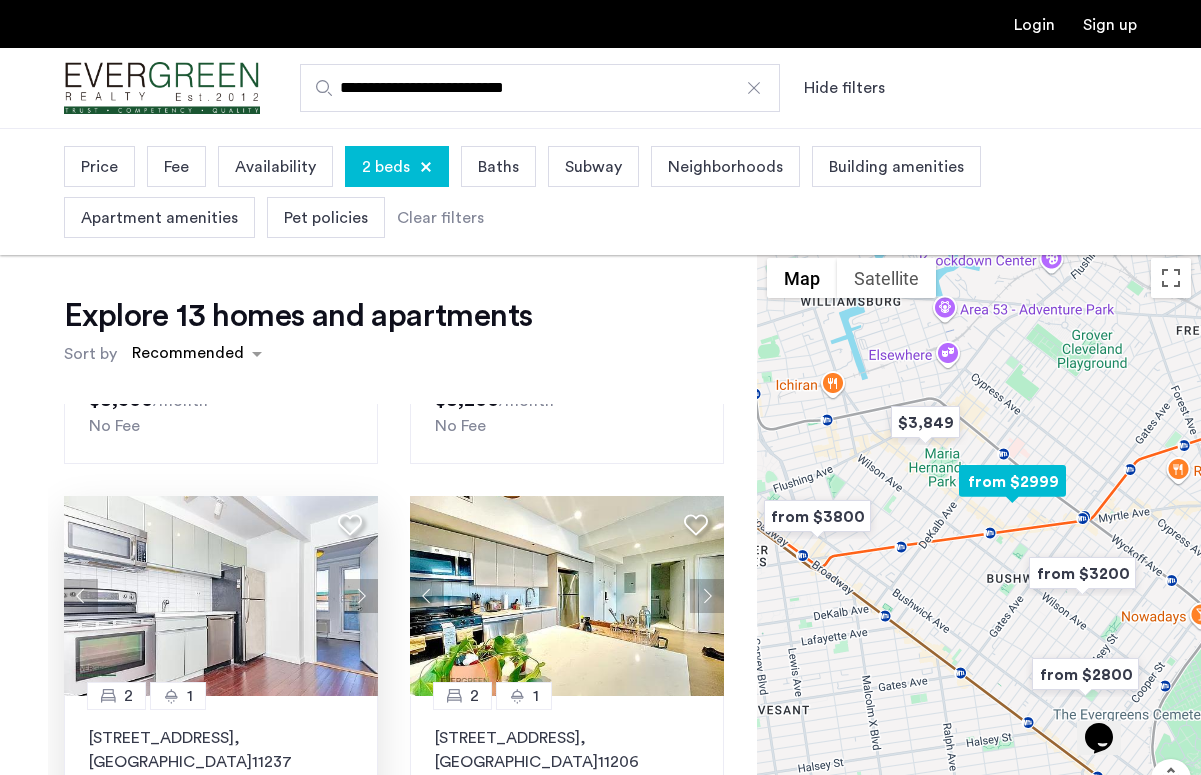 scroll, scrollTop: 1547, scrollLeft: 0, axis: vertical 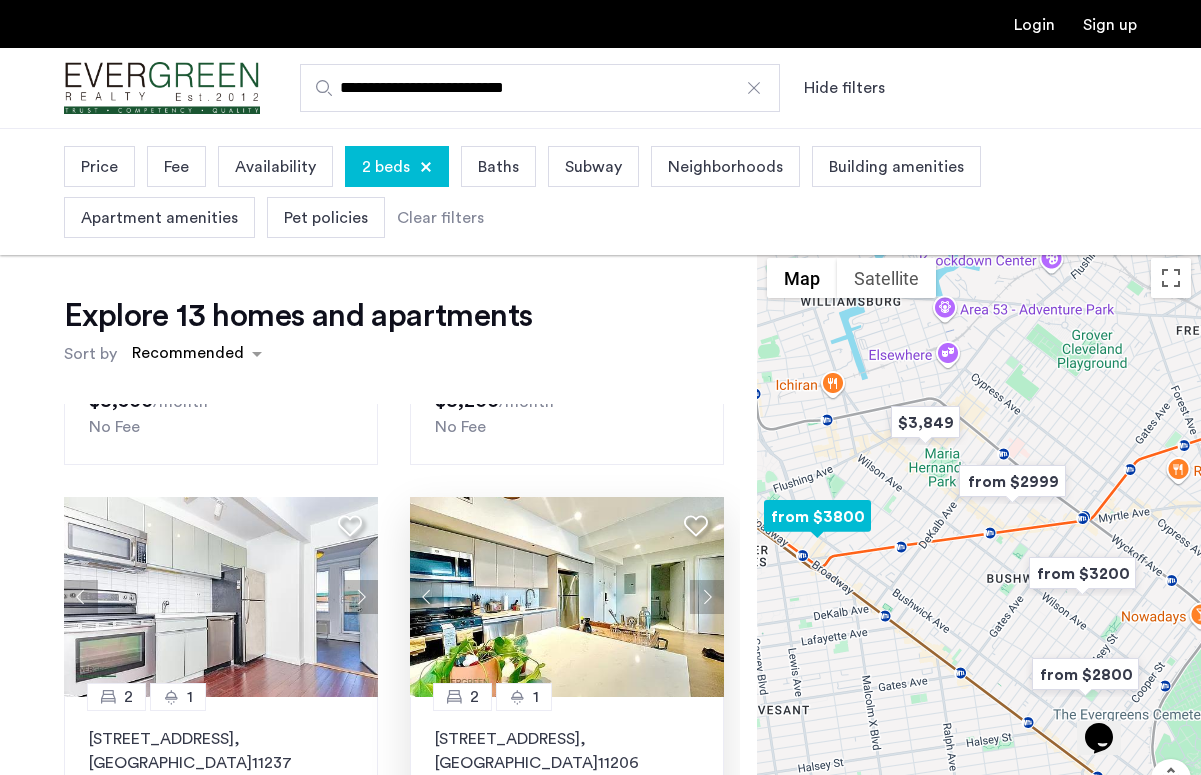 click on "594 Bushwick Avenue, Unit 302, Brooklyn , NY  11206" 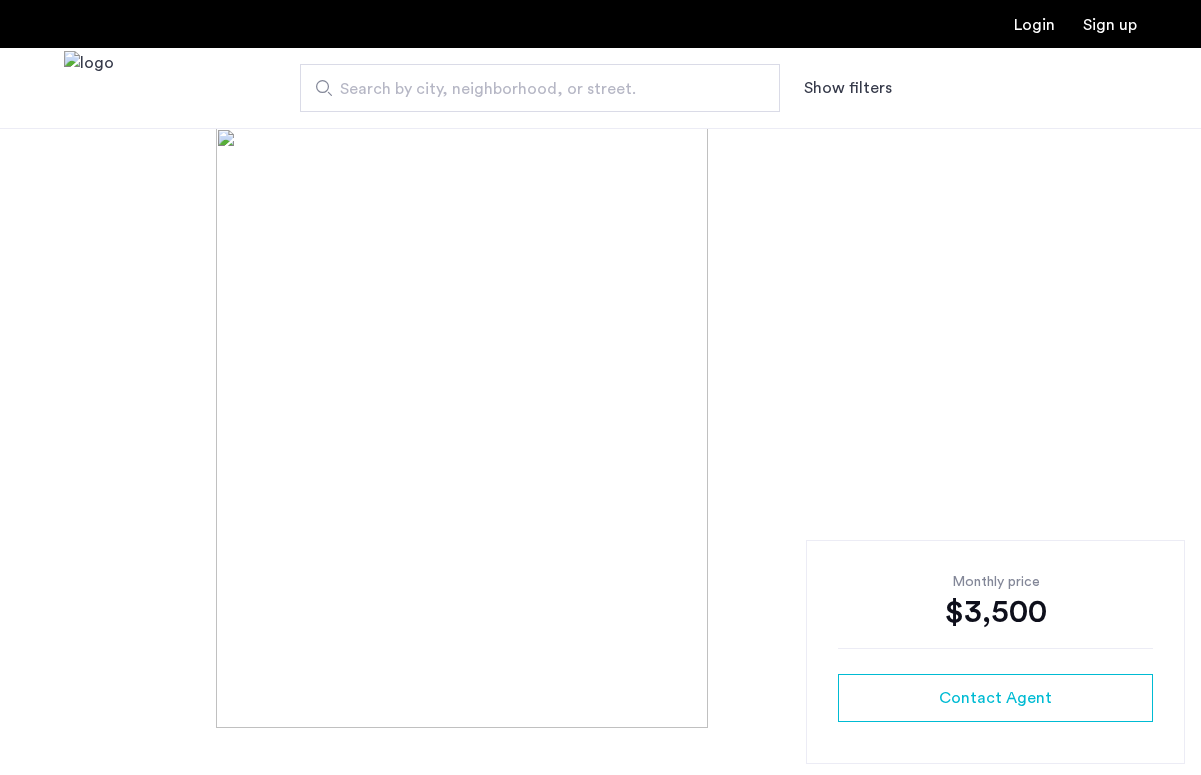 scroll, scrollTop: 0, scrollLeft: 0, axis: both 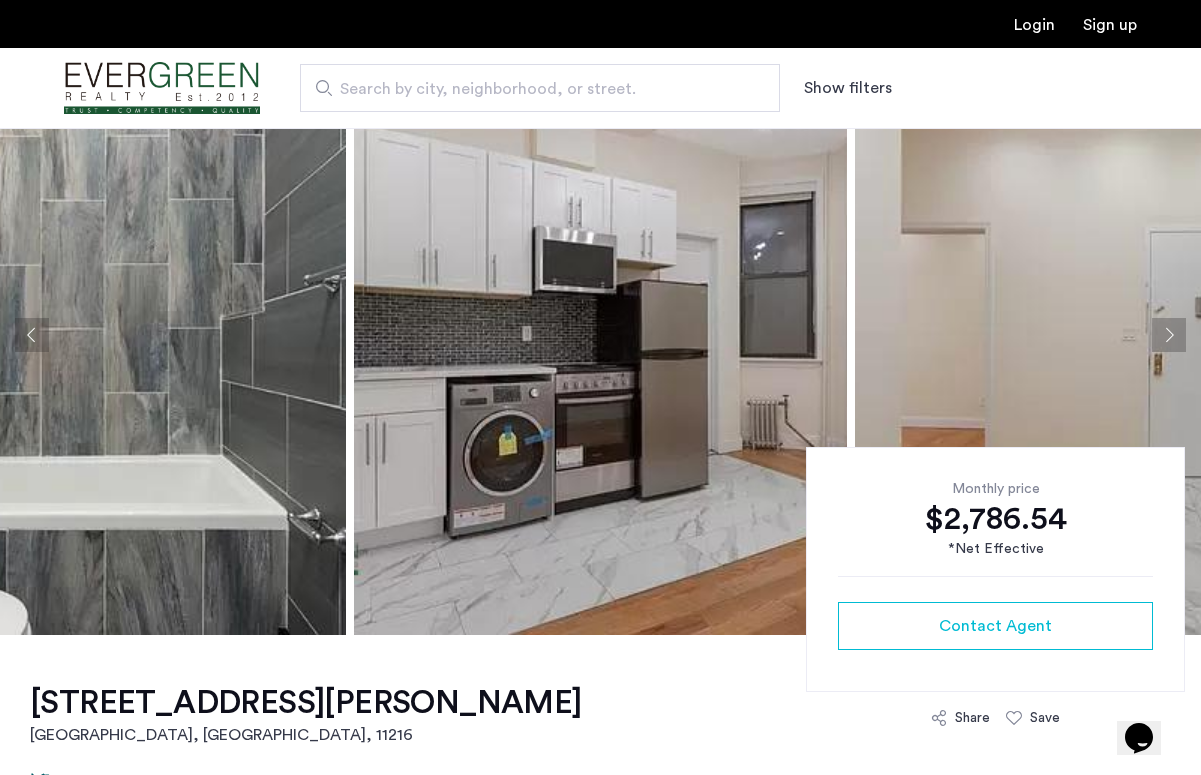 click 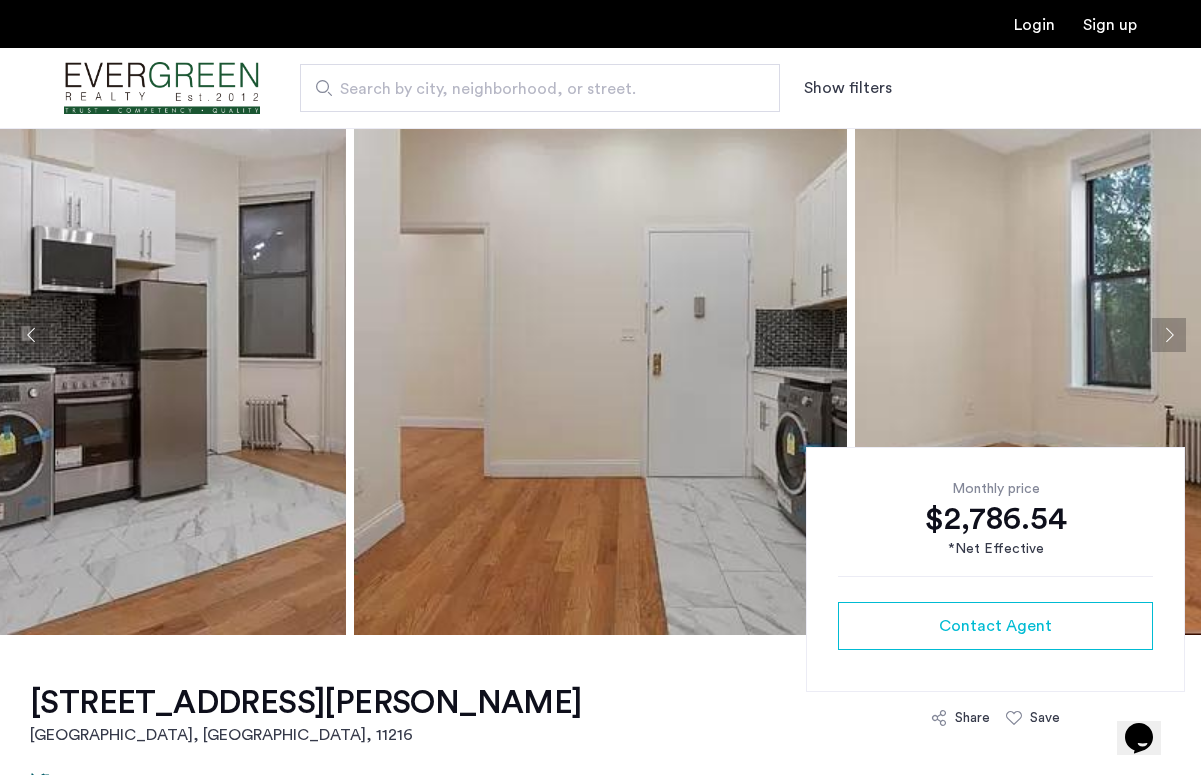 click 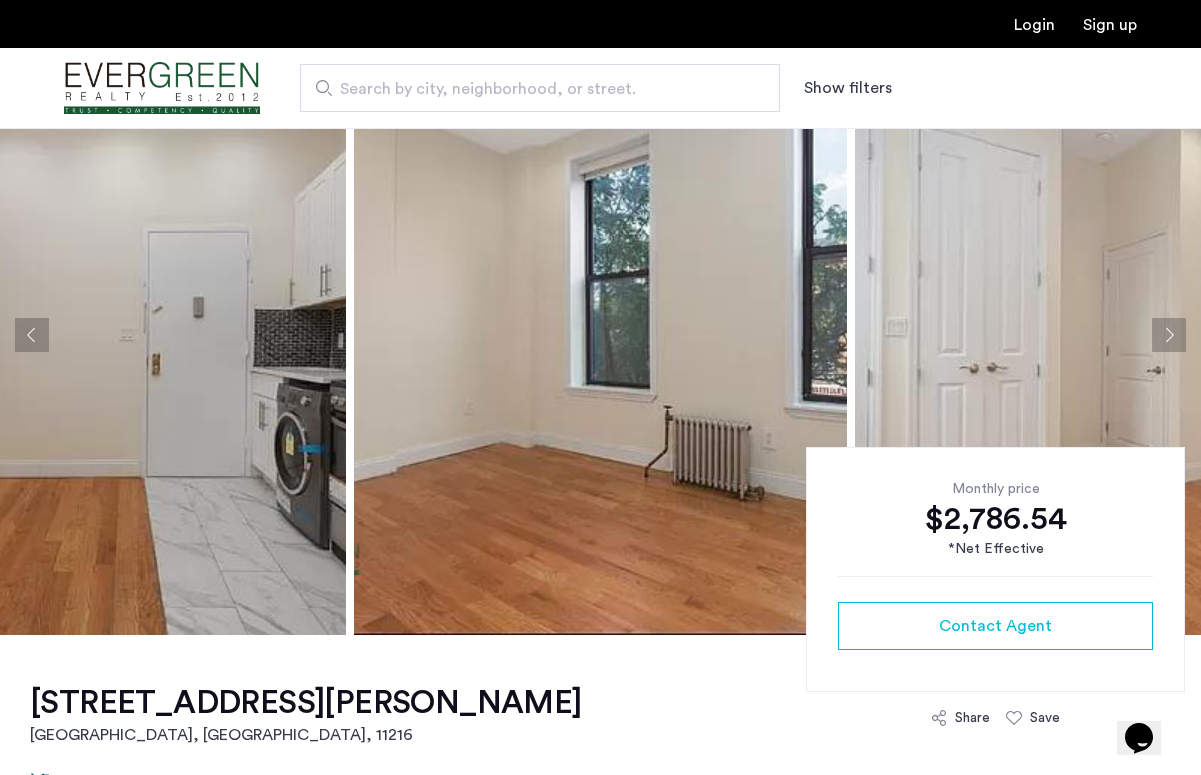 click 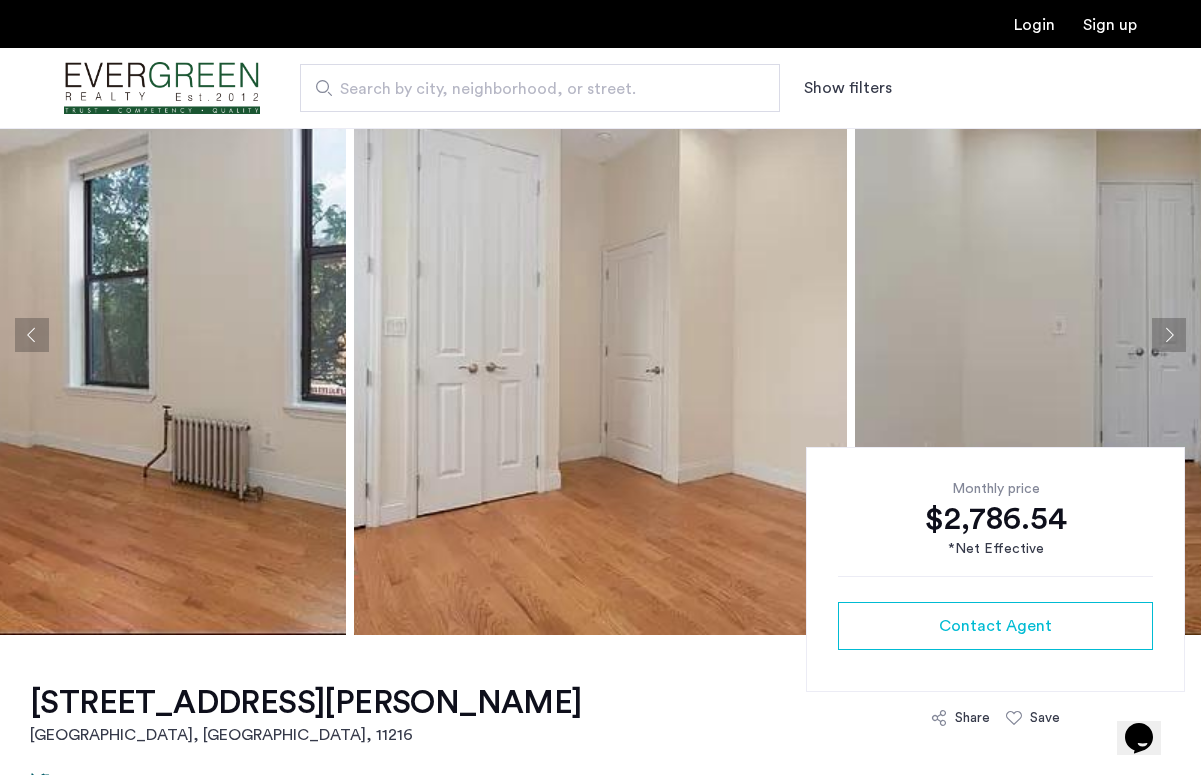 click 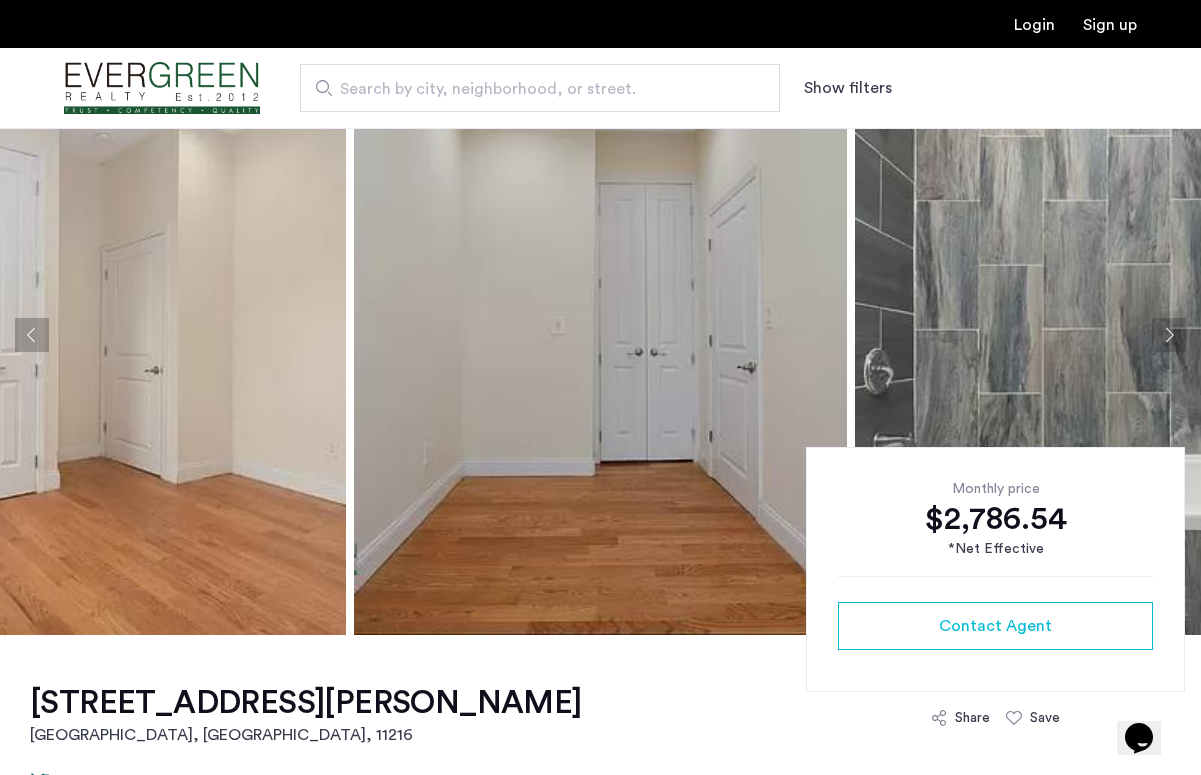 click 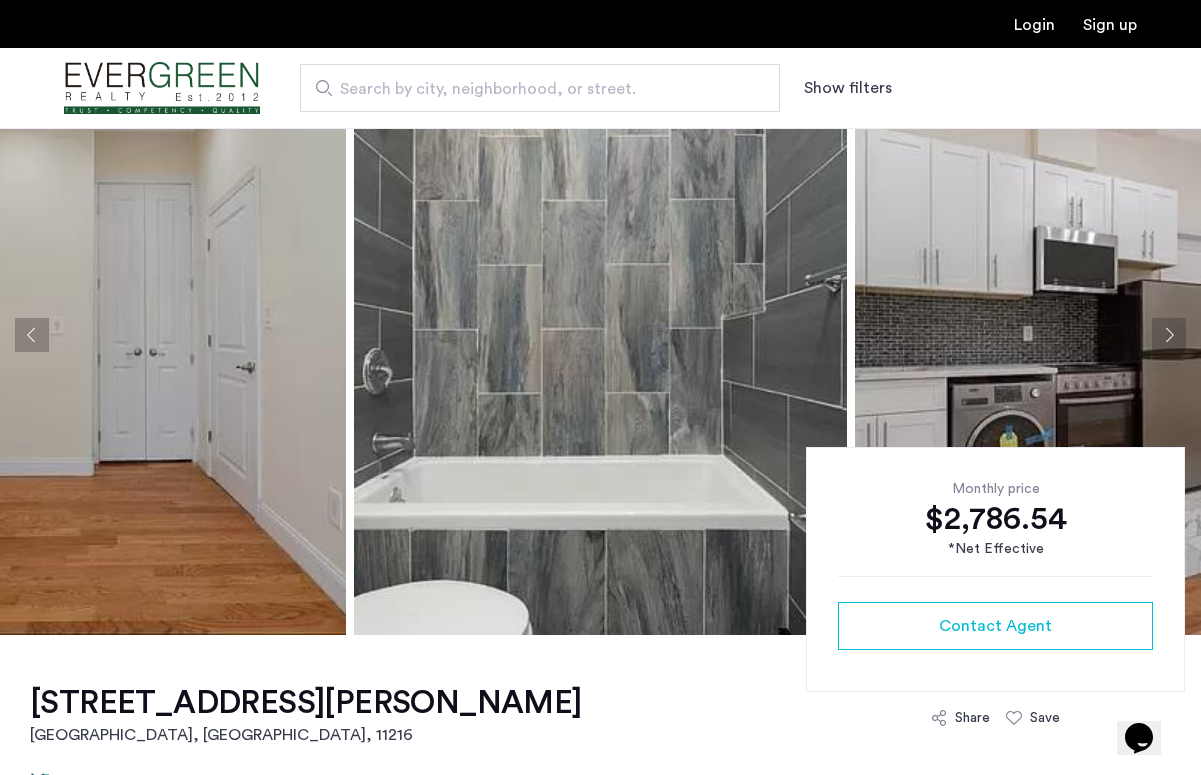 click 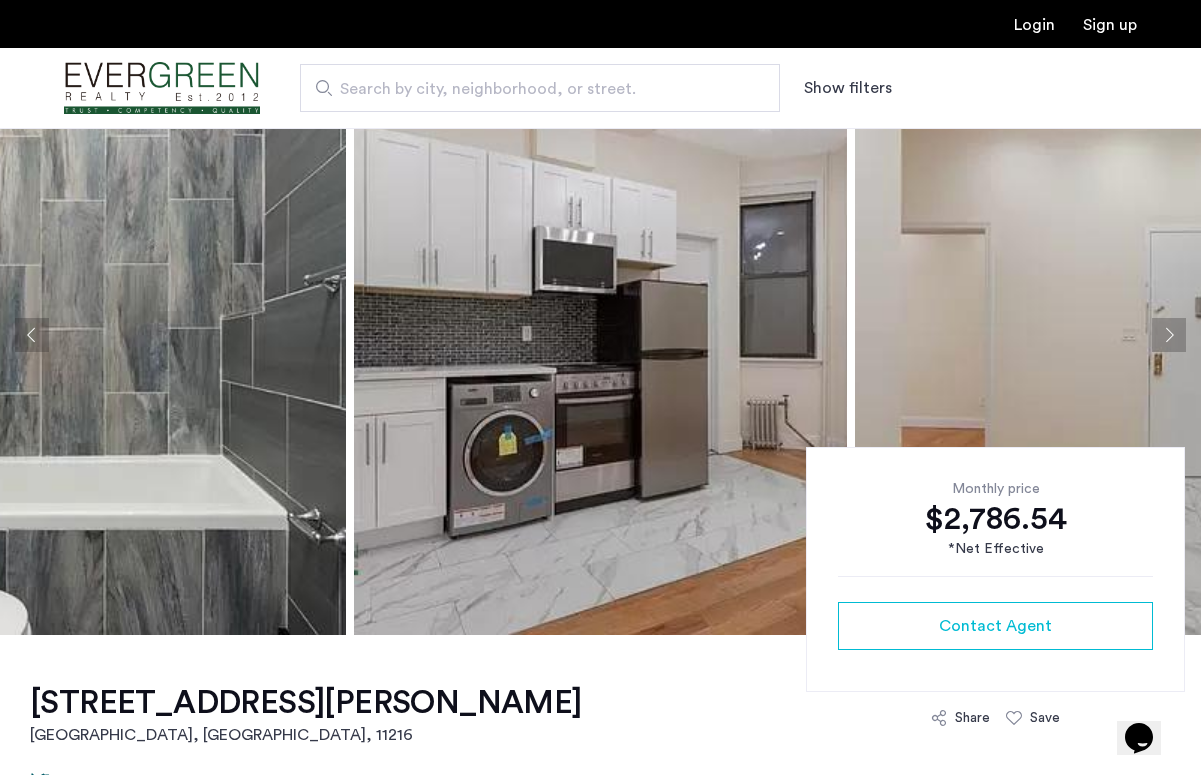 click 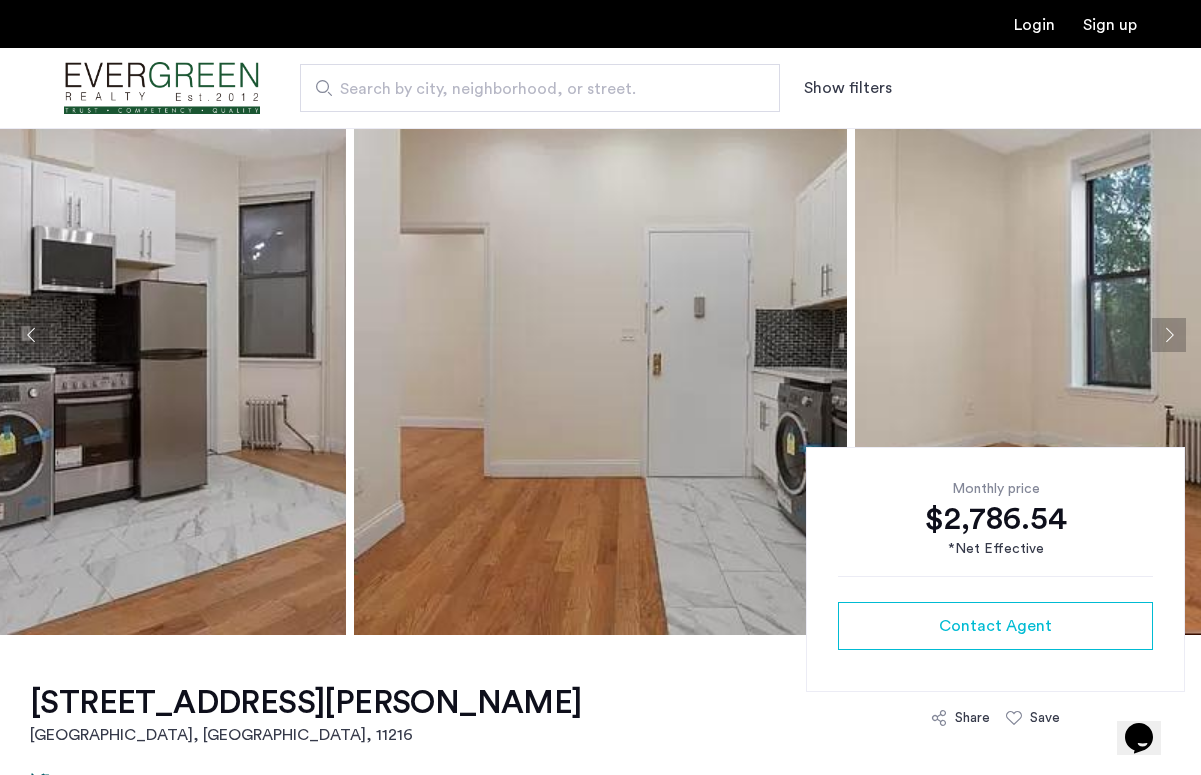 click 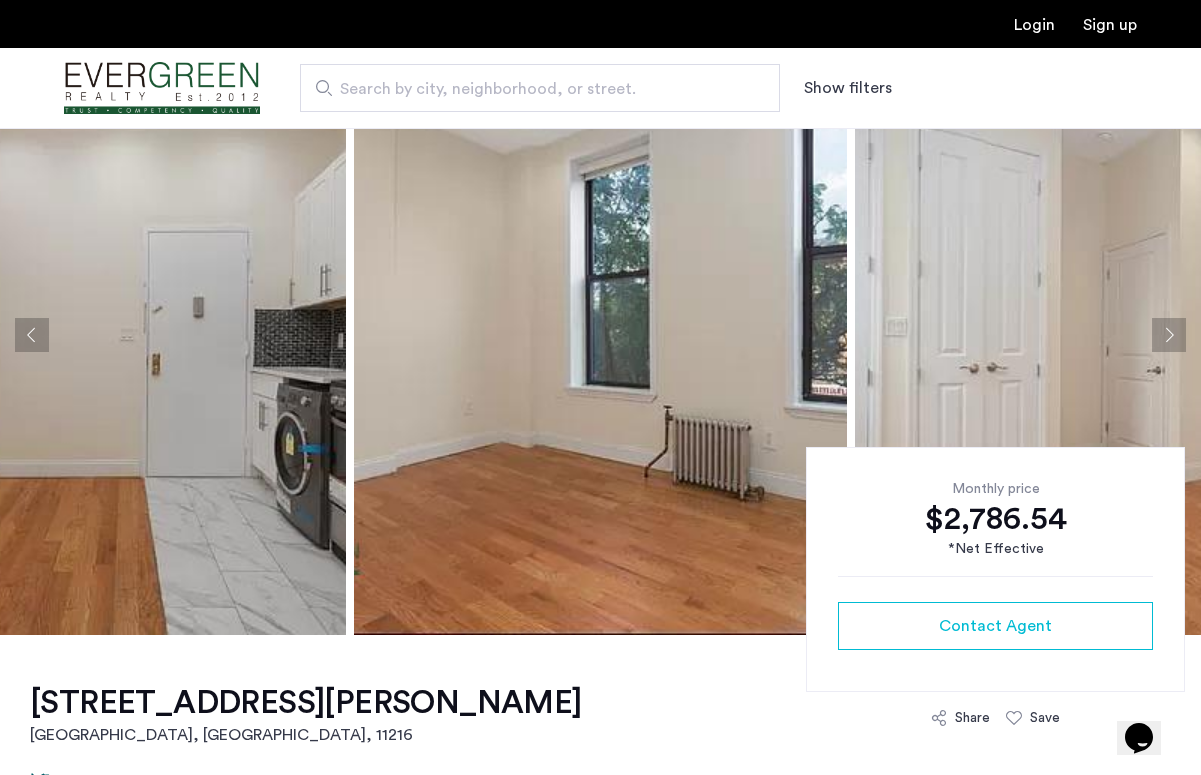 click 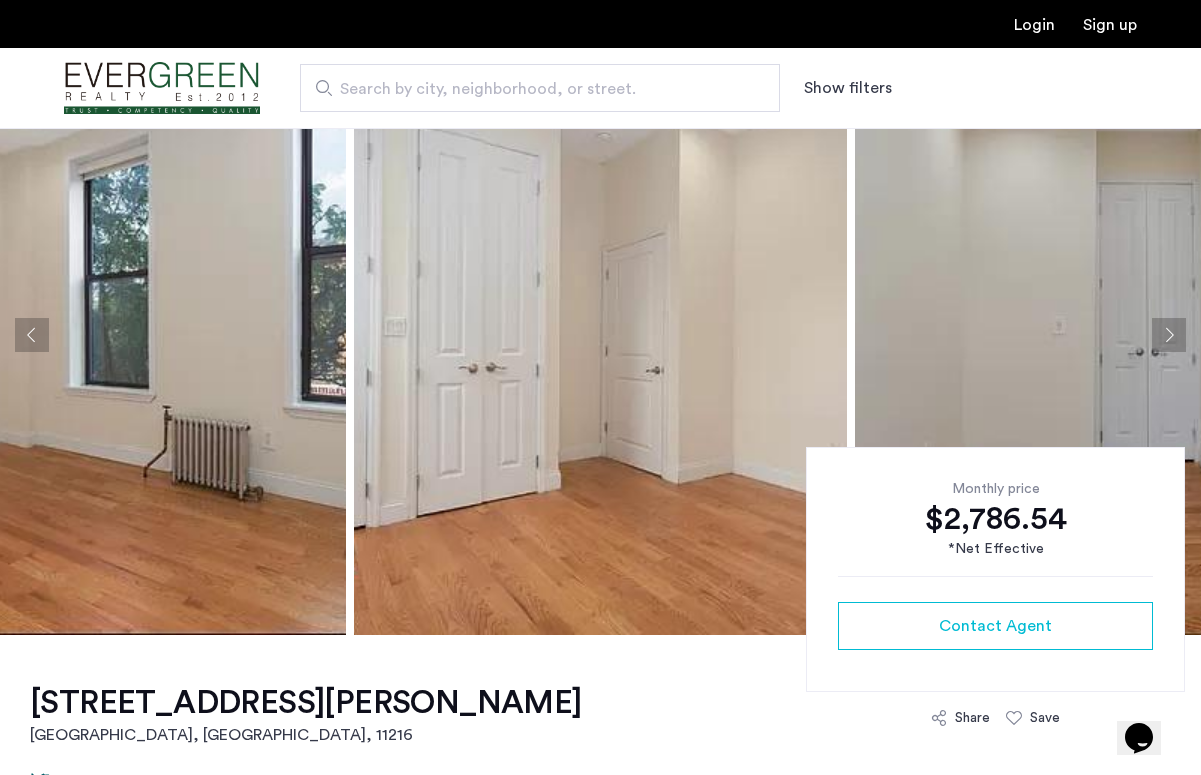 click 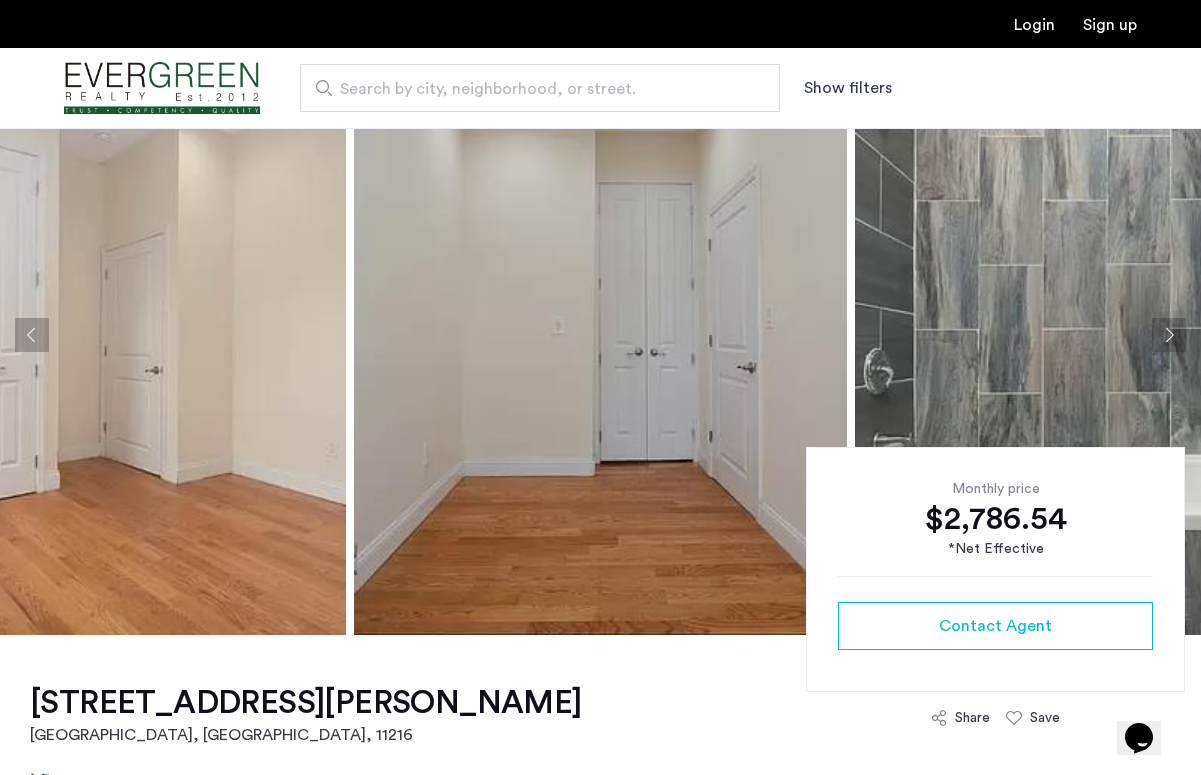 click 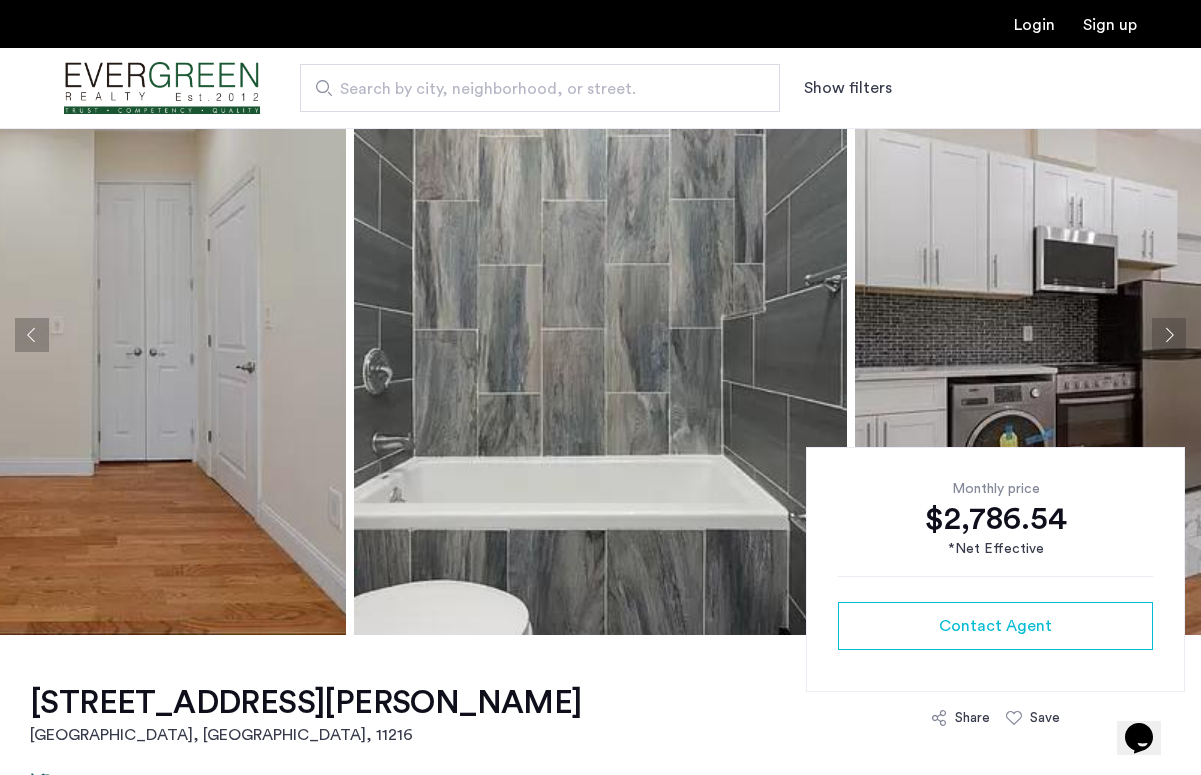 click 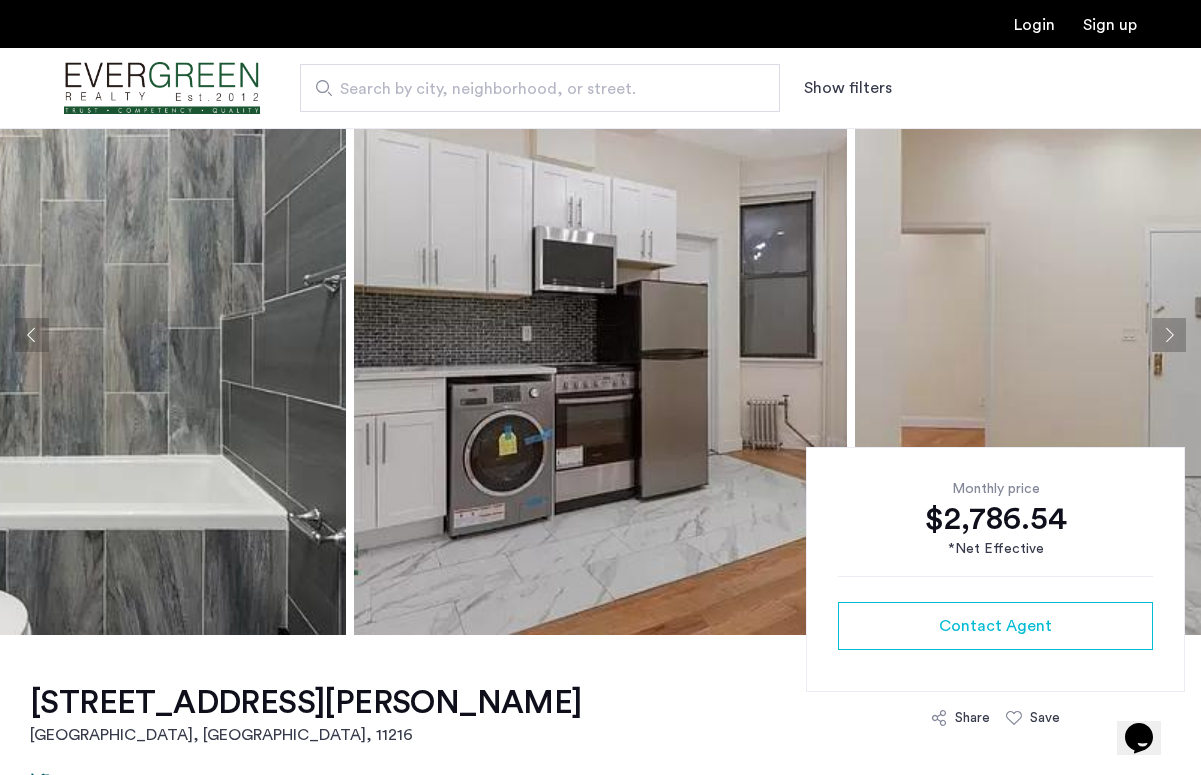 click 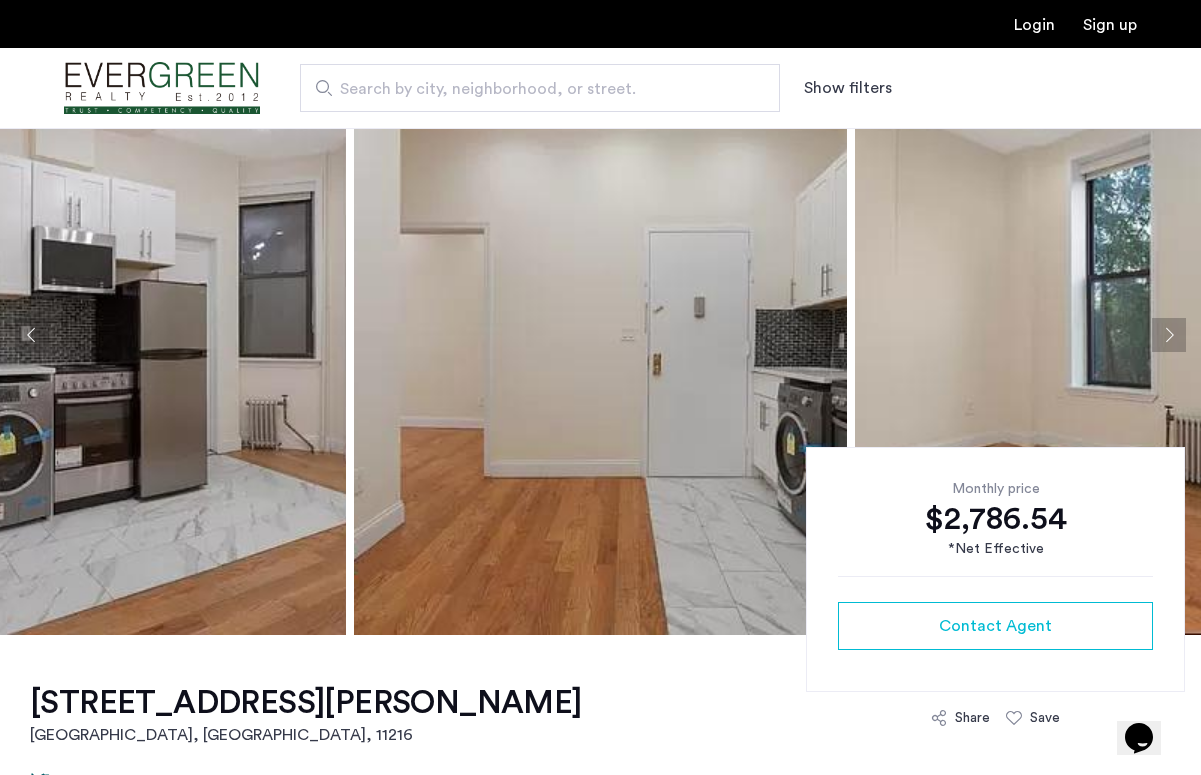click 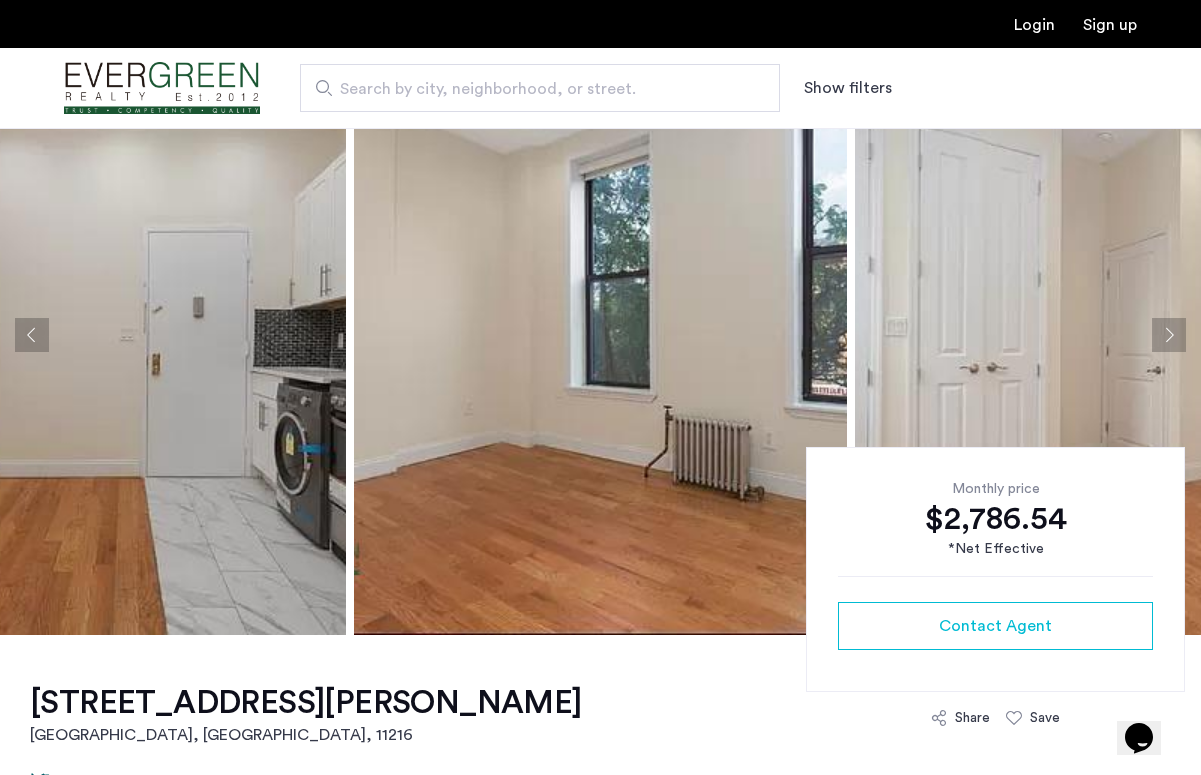 click 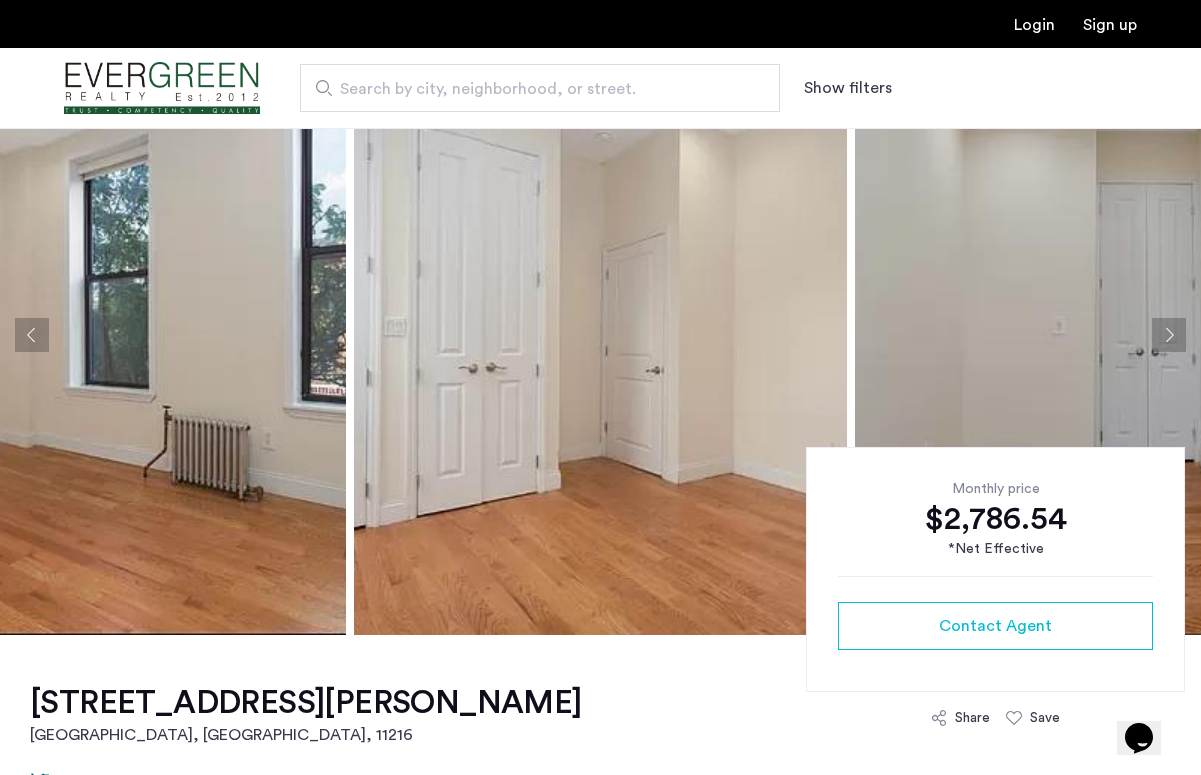 click 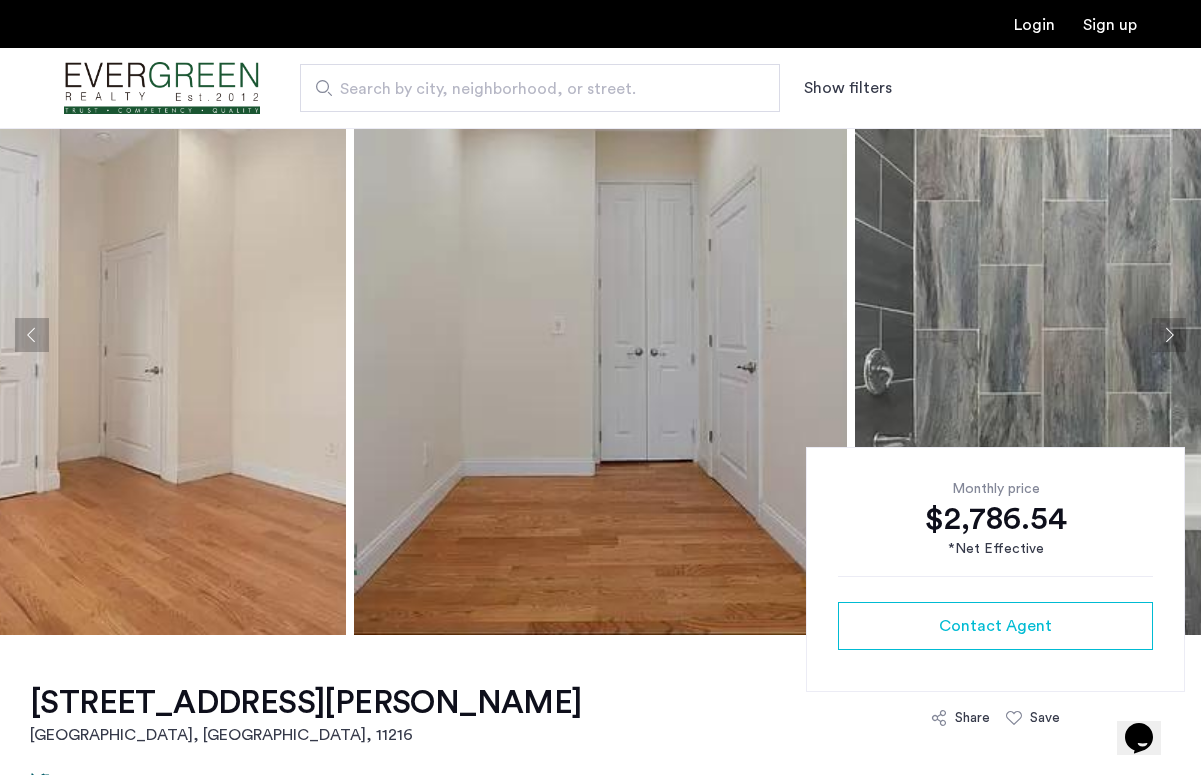 click 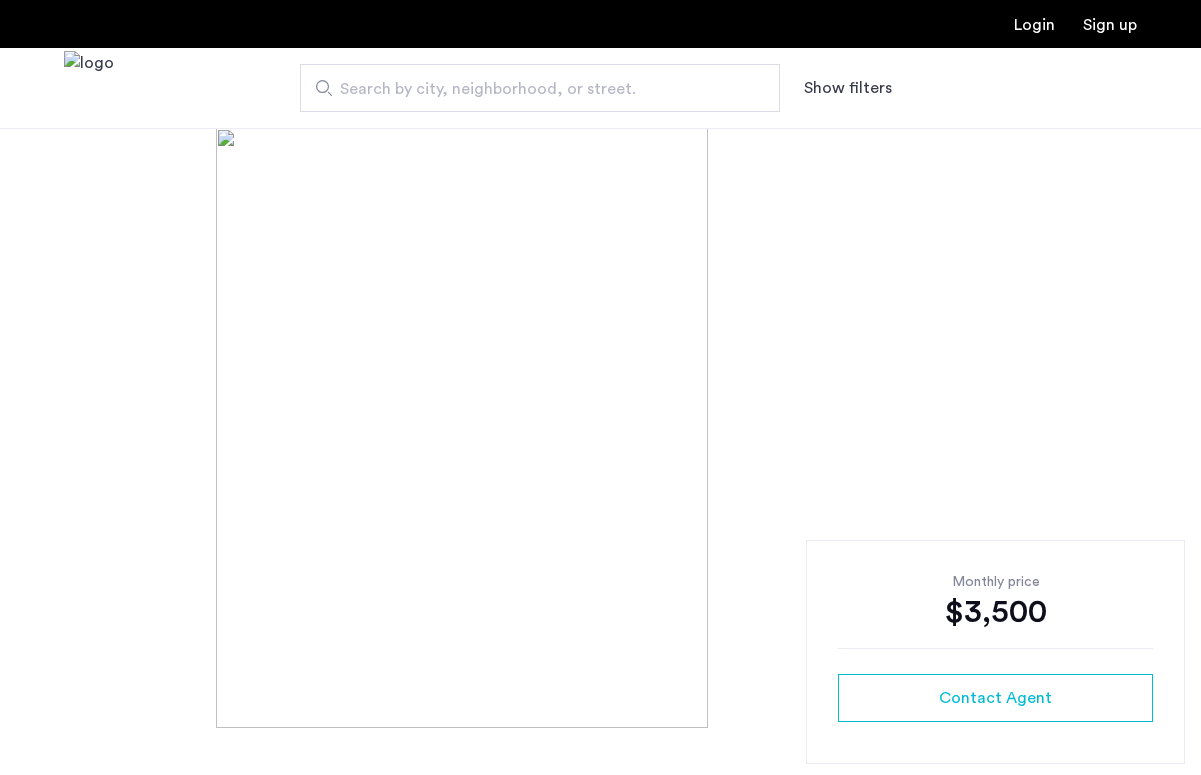 scroll, scrollTop: 0, scrollLeft: 0, axis: both 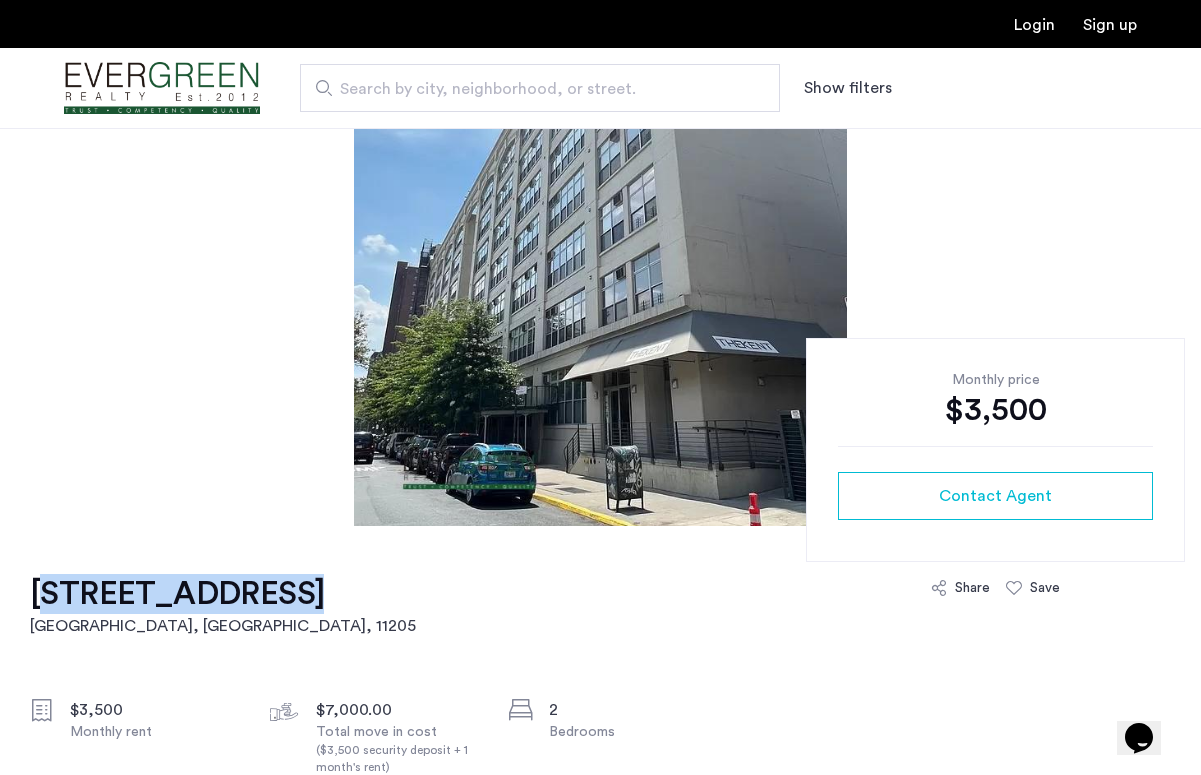 drag, startPoint x: 19, startPoint y: 584, endPoint x: 267, endPoint y: 600, distance: 248.5156 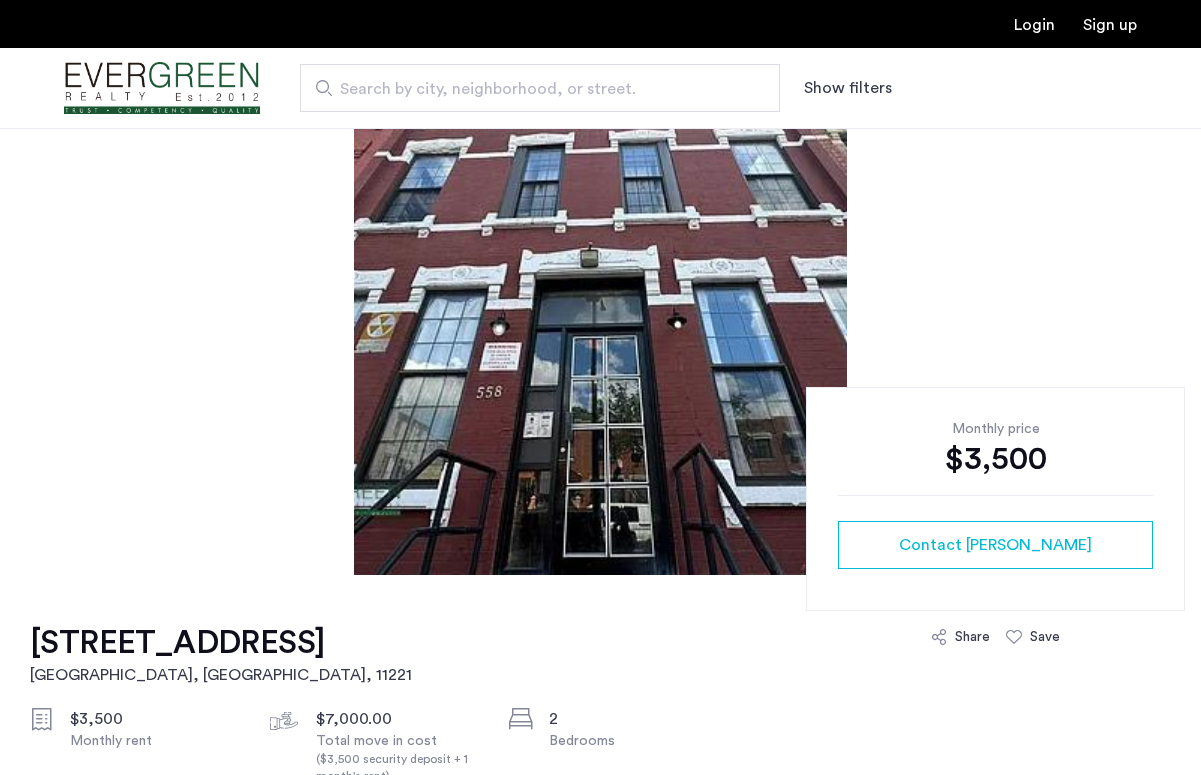 scroll, scrollTop: 82, scrollLeft: 0, axis: vertical 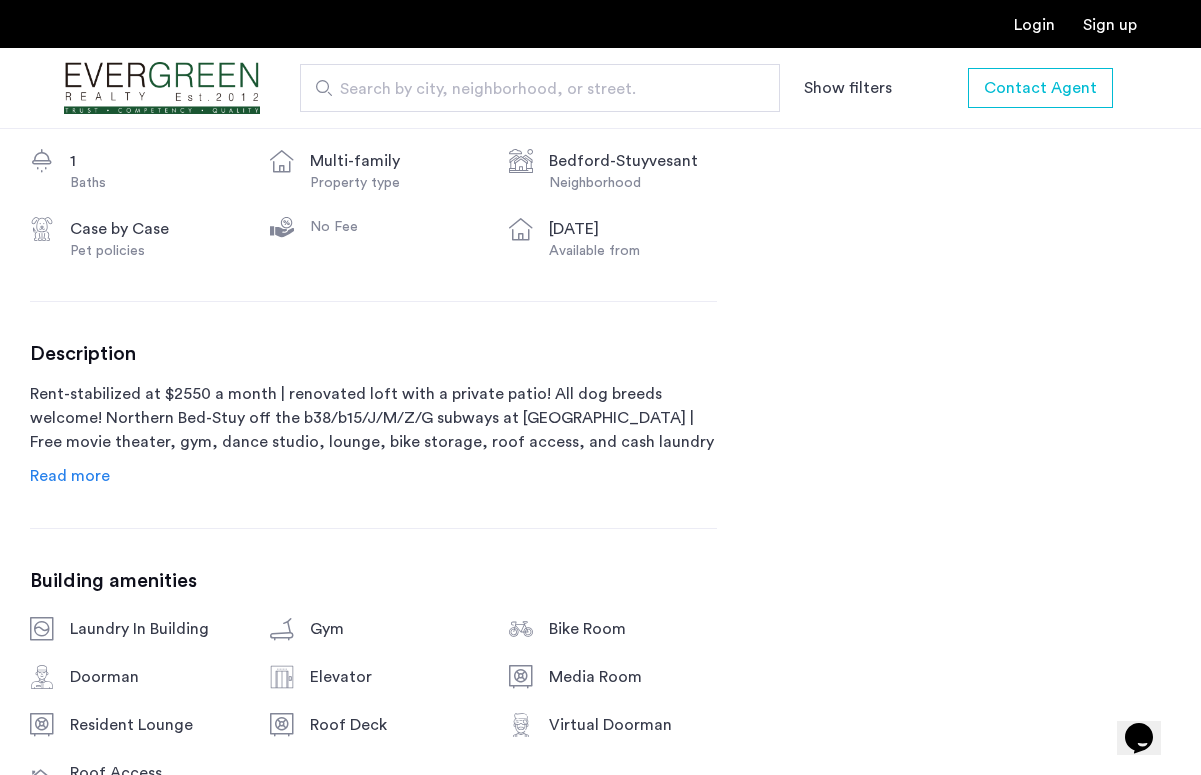 click on "Read more" 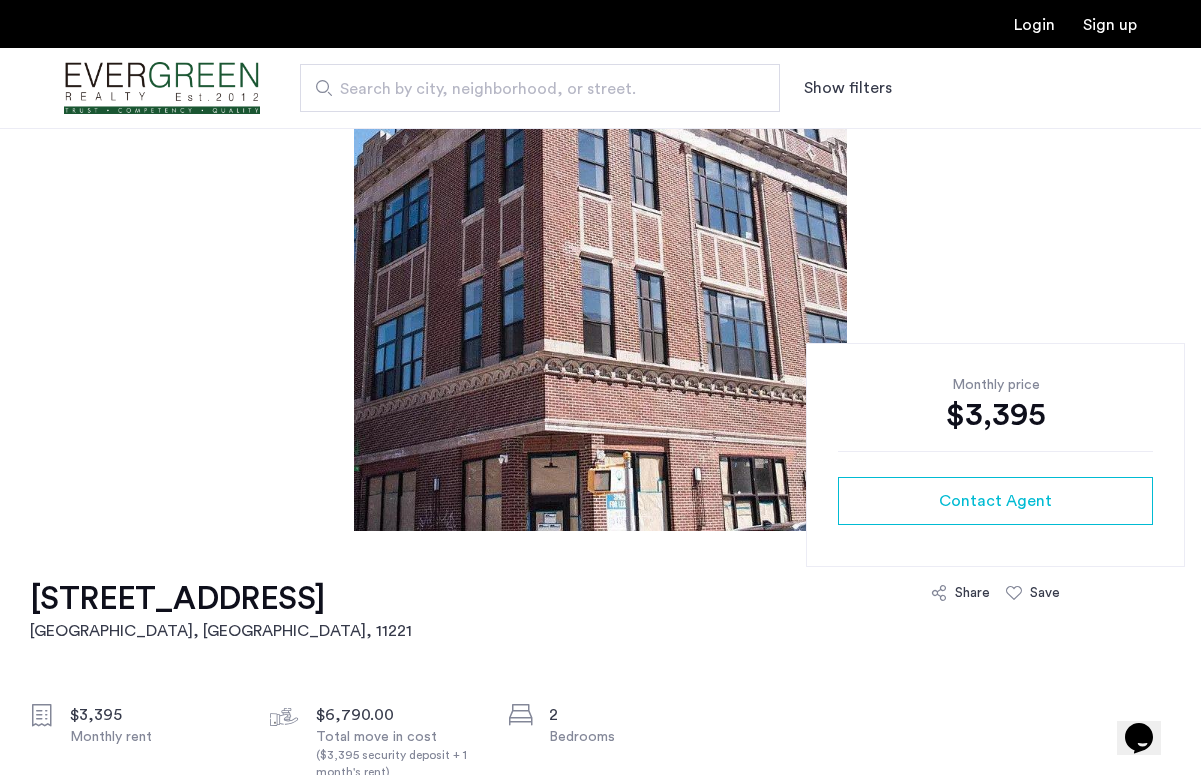 scroll, scrollTop: 439, scrollLeft: 0, axis: vertical 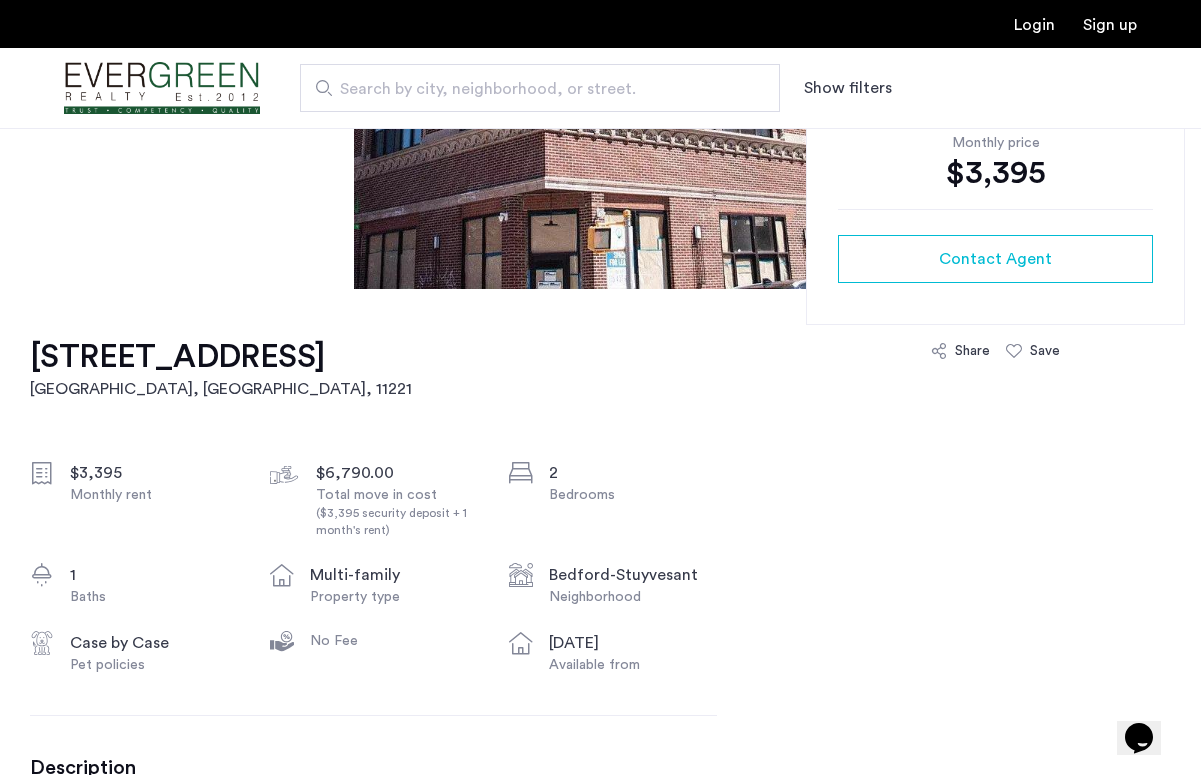 drag, startPoint x: 20, startPoint y: 342, endPoint x: 336, endPoint y: 351, distance: 316.12814 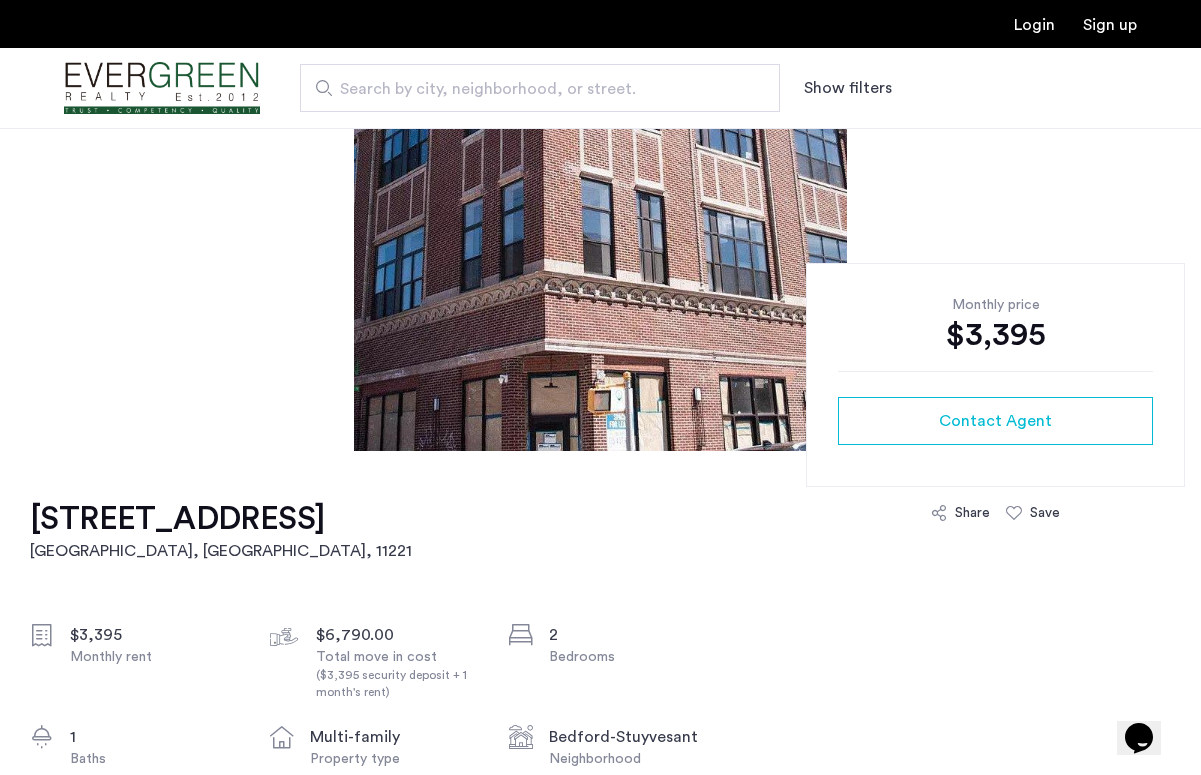 scroll, scrollTop: 0, scrollLeft: 0, axis: both 